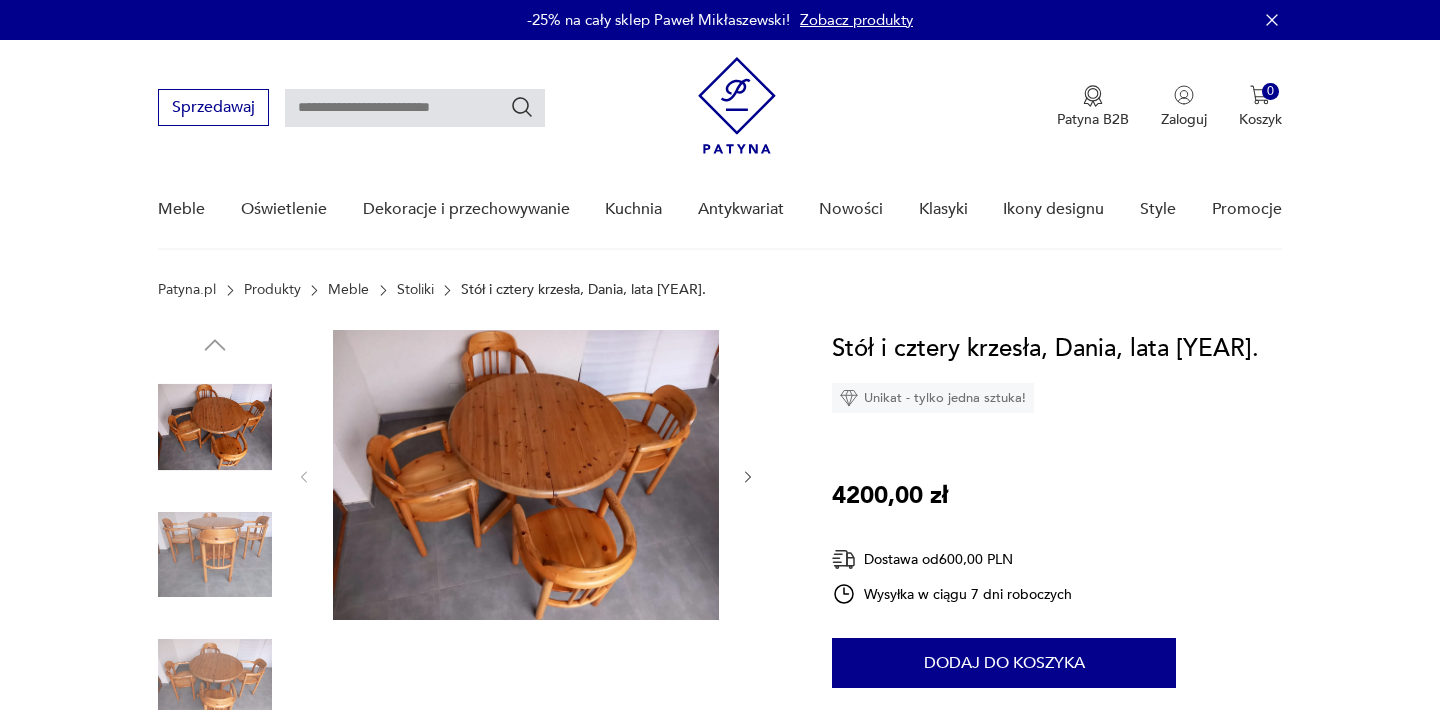 scroll, scrollTop: 0, scrollLeft: 0, axis: both 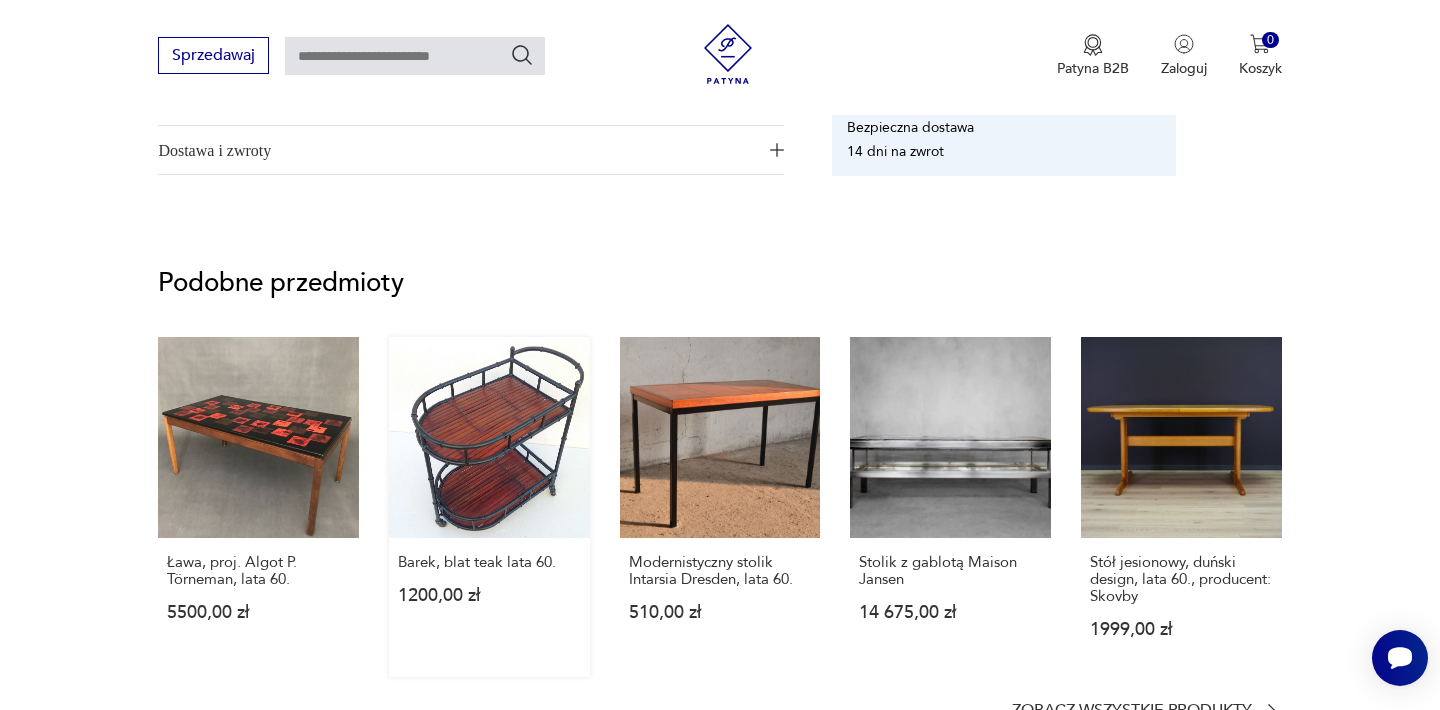 click on "Barek, blat  teak lata 60. 1200,00 zł" at bounding box center (489, 507) 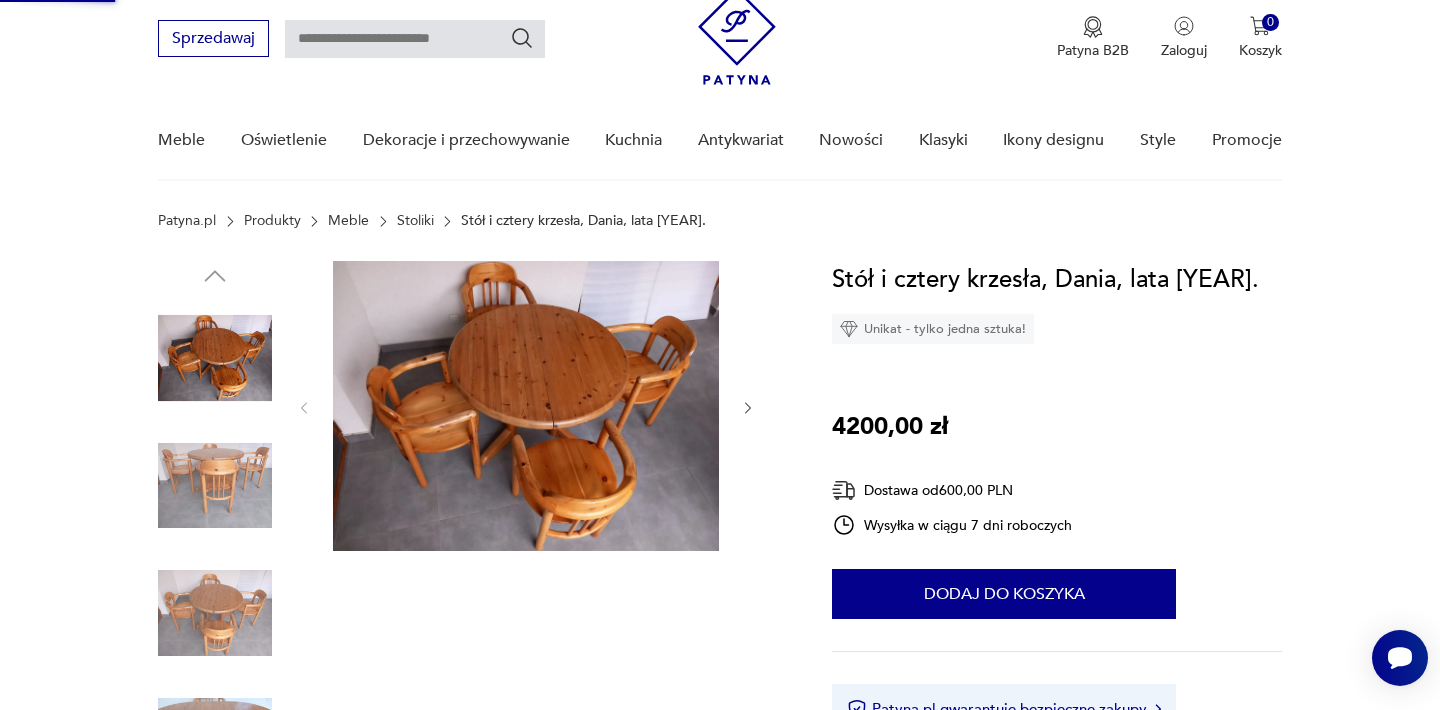 scroll, scrollTop: 1, scrollLeft: 0, axis: vertical 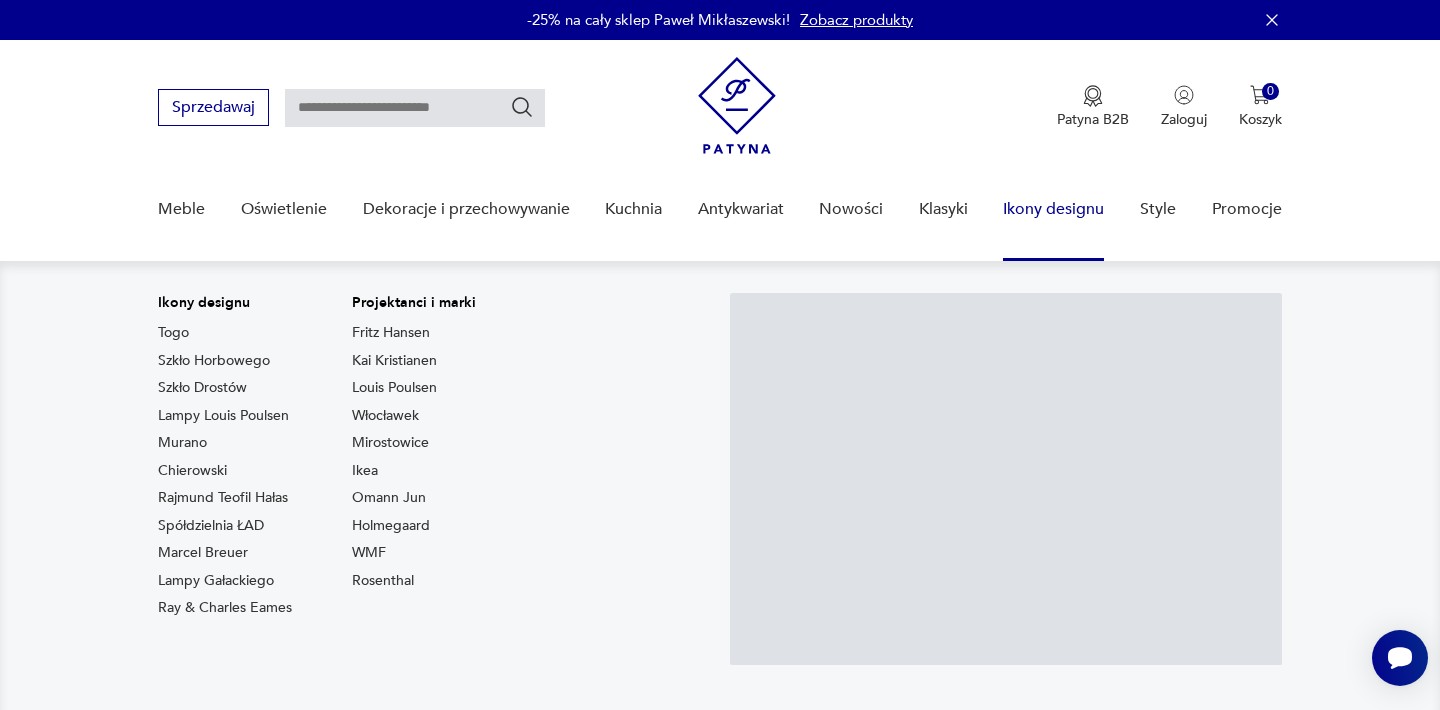click on "Ikony designu" at bounding box center (1053, 209) 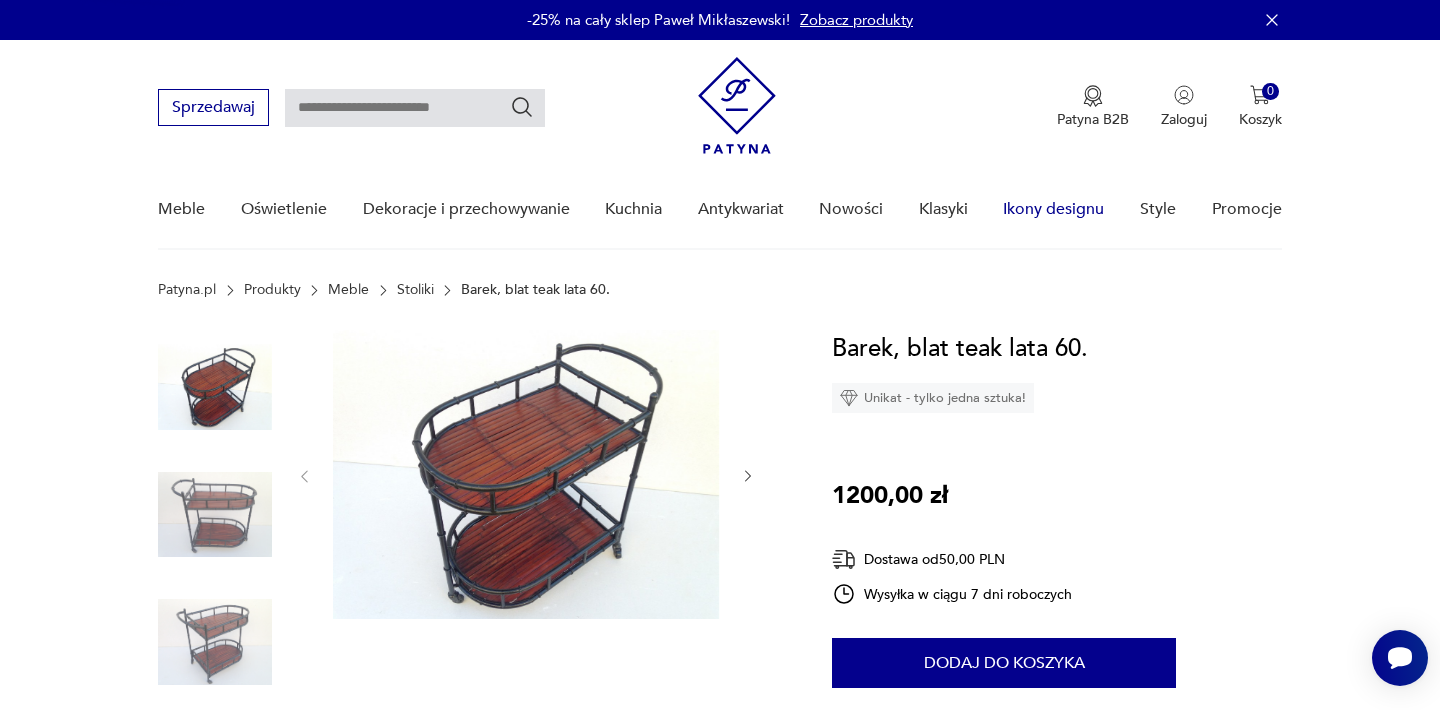 click on "Ikony designu" at bounding box center (1053, 209) 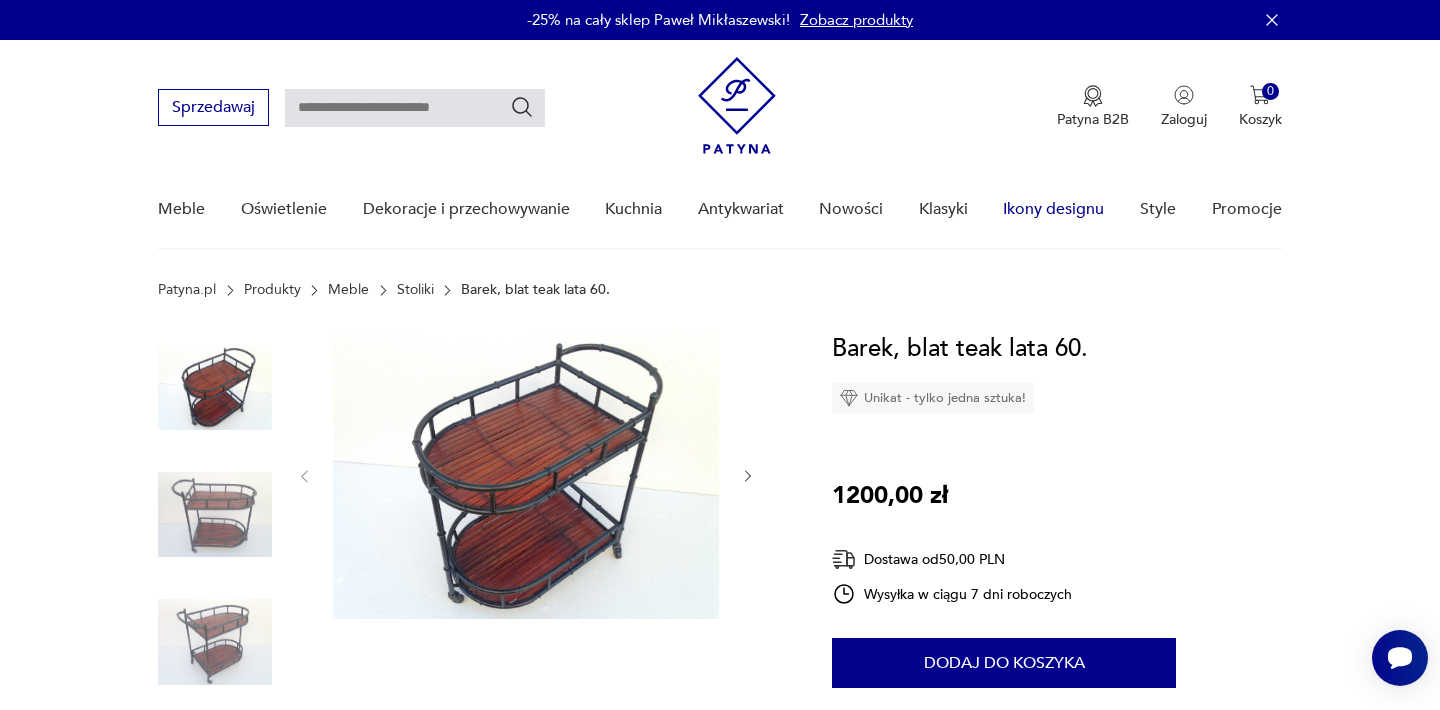 click on "Ikony designu" at bounding box center (1053, 209) 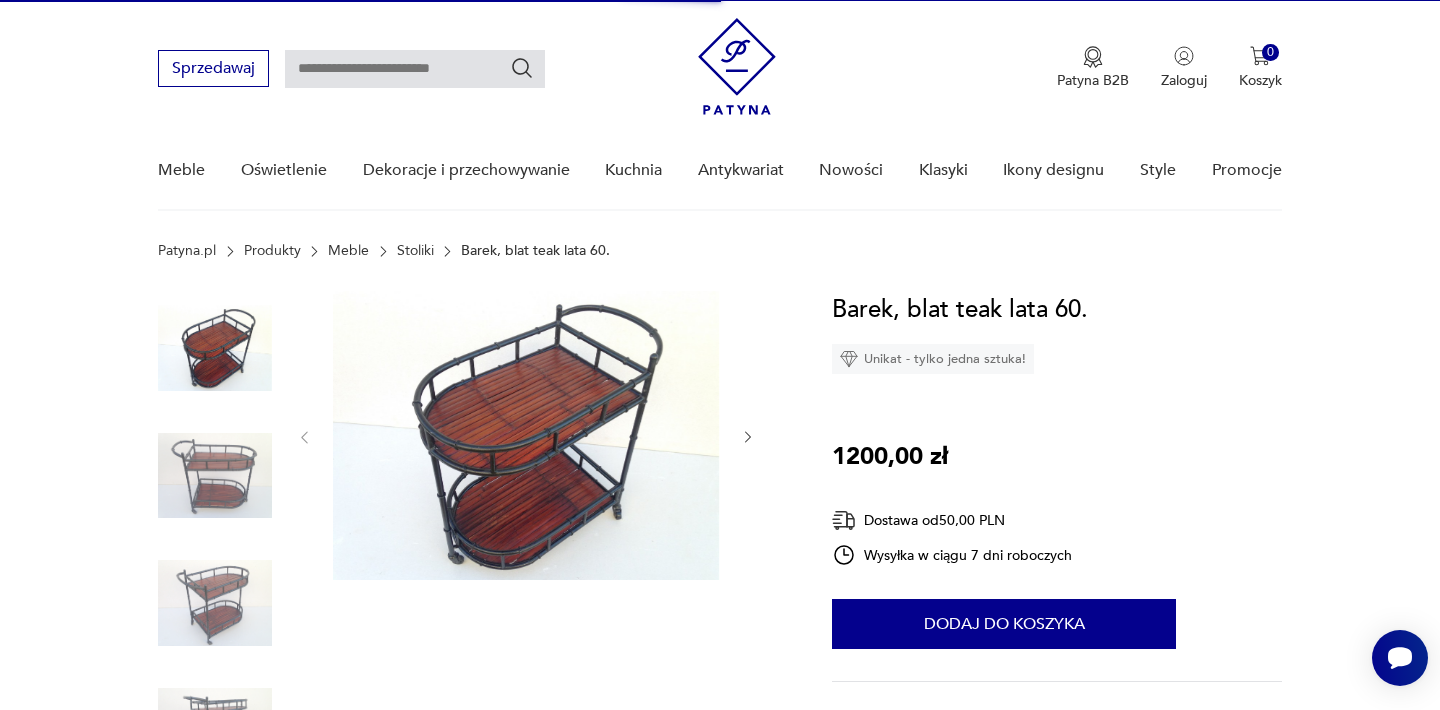 scroll, scrollTop: 0, scrollLeft: 0, axis: both 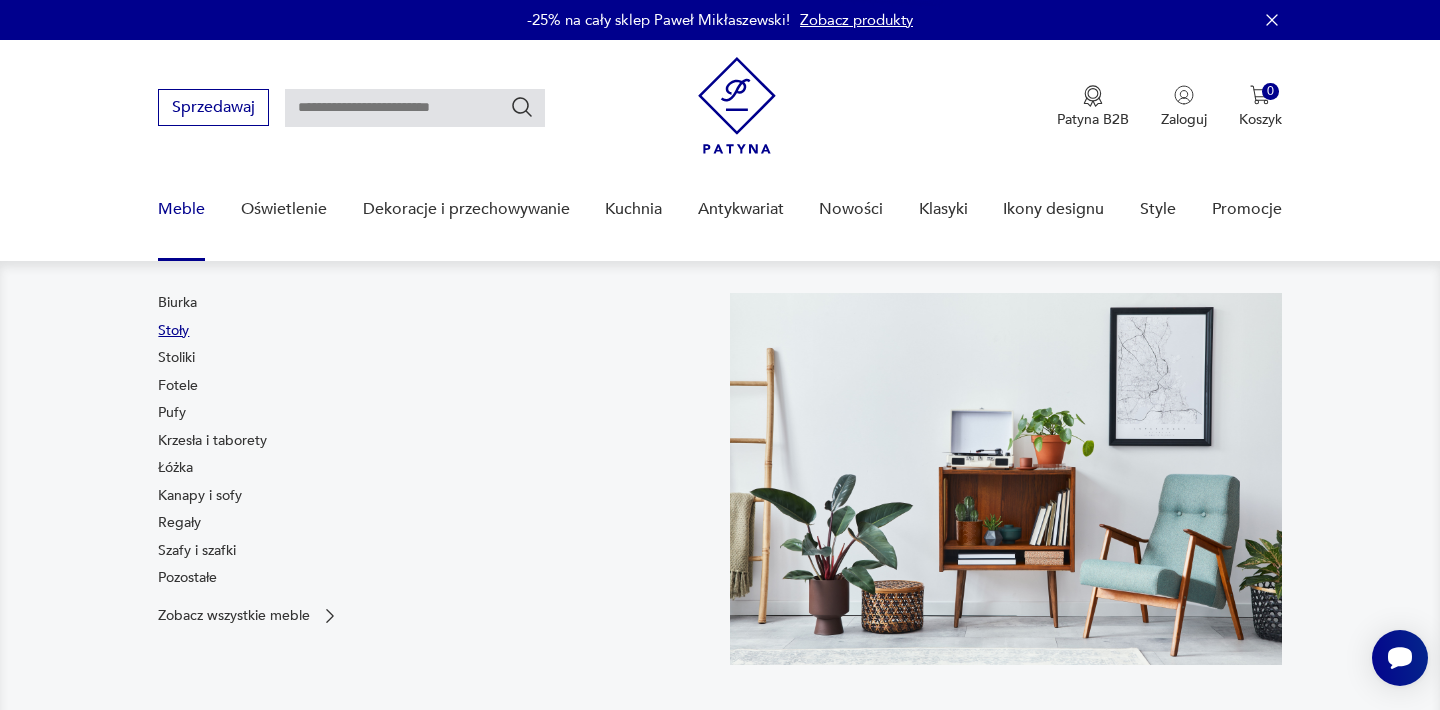 click on "Stoły" at bounding box center [173, 331] 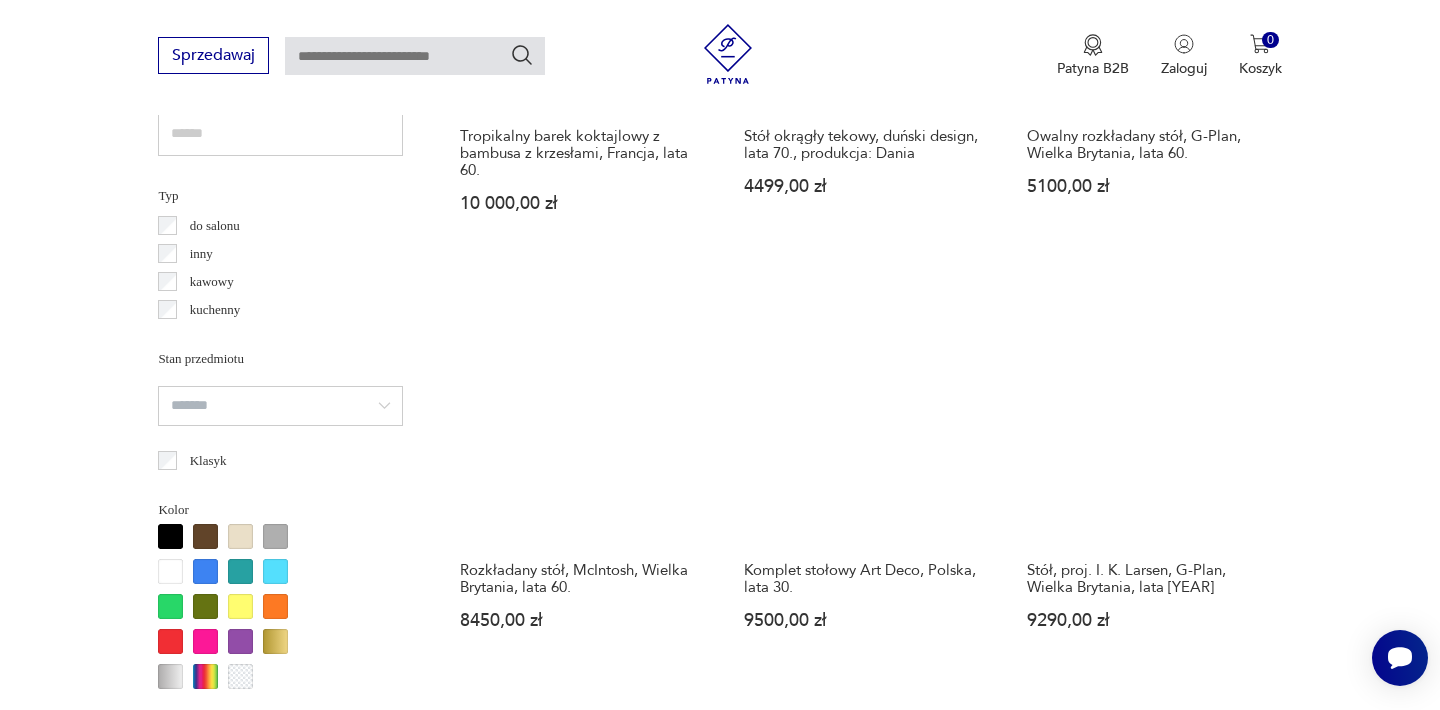 scroll, scrollTop: 1470, scrollLeft: 0, axis: vertical 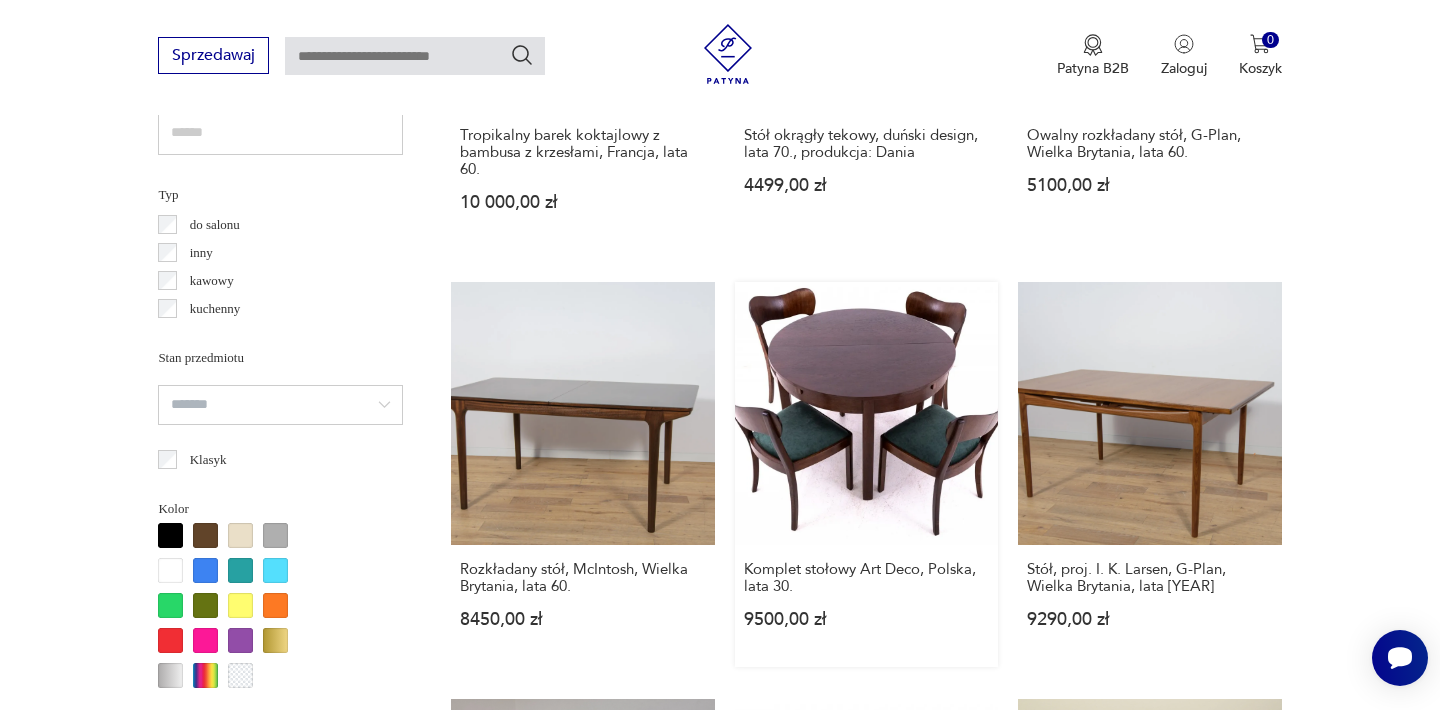 click on "Komplet stołowy Art Deco, Polska, lata 30. 9500,00 zł" at bounding box center [866, 474] 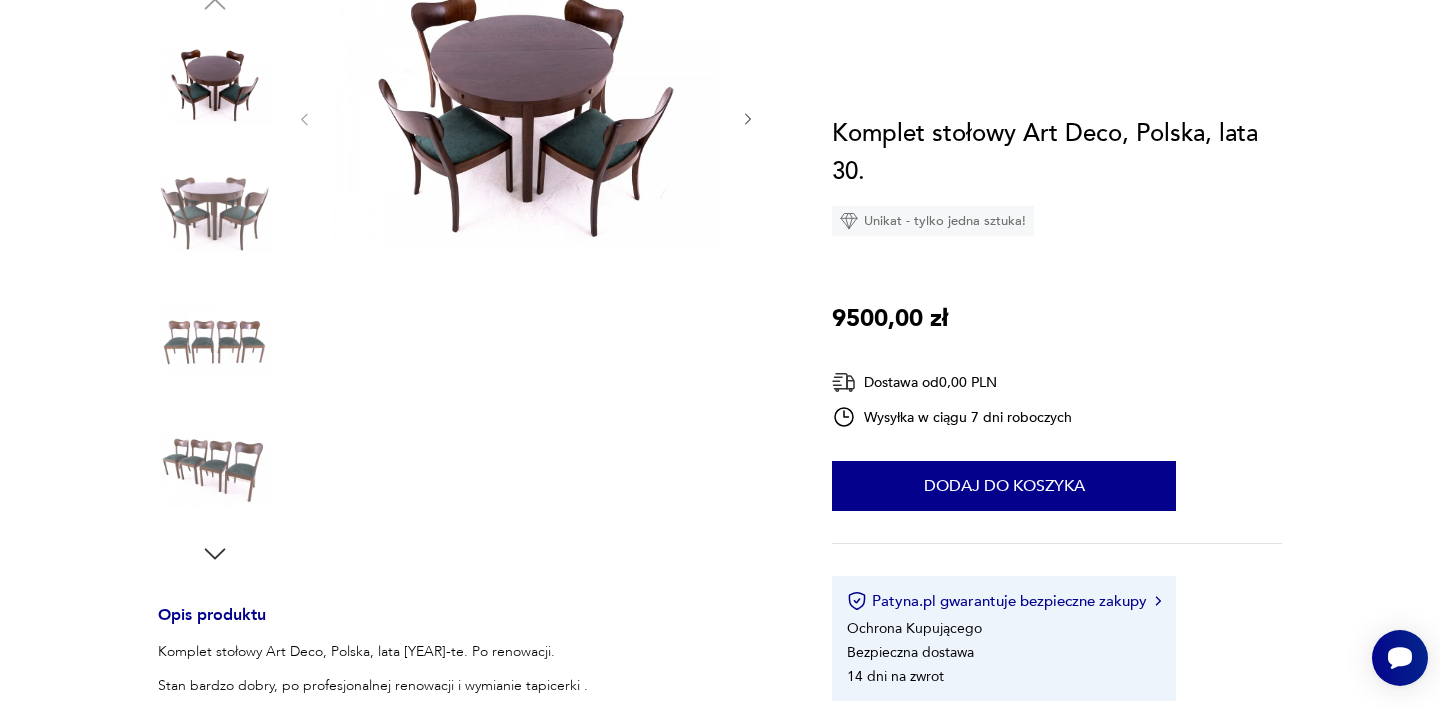 scroll, scrollTop: 0, scrollLeft: 0, axis: both 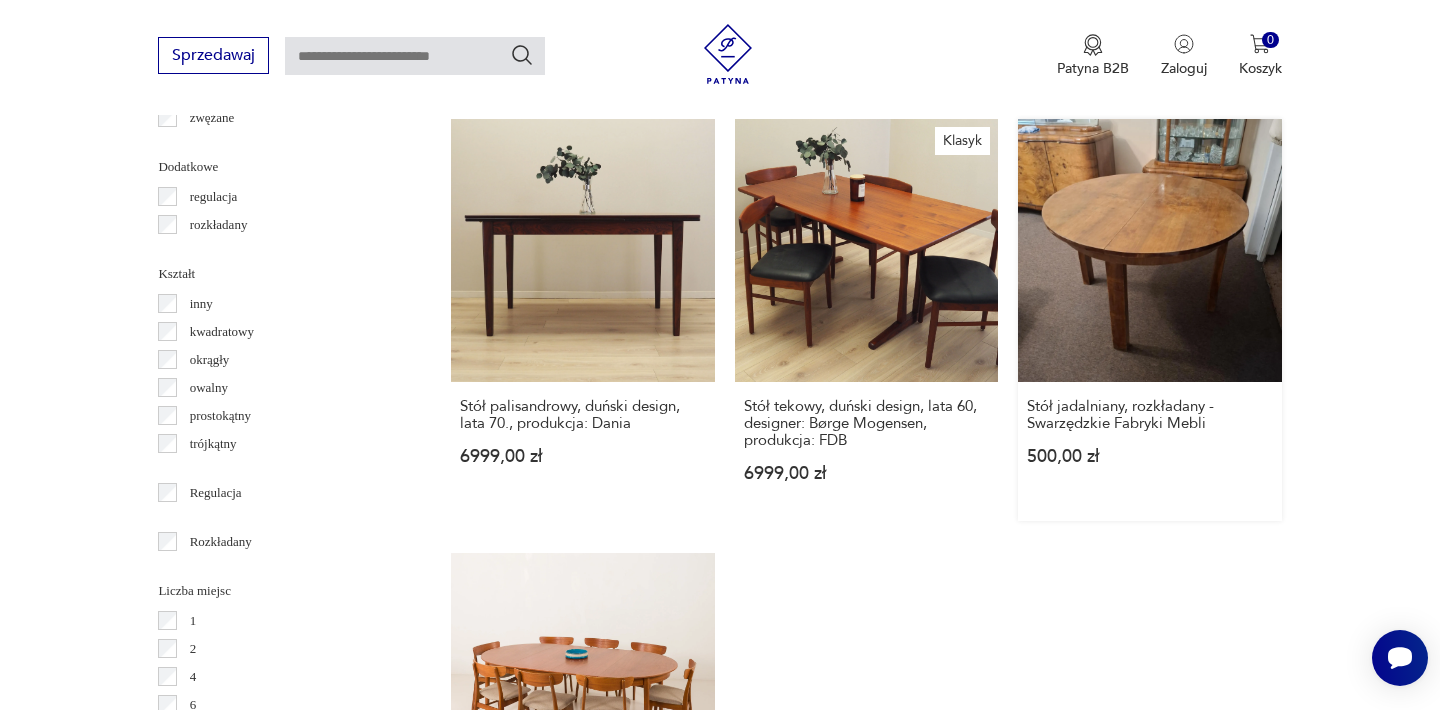 click on "Stół jadalniany, rozkładany - Swarzędzkie Fabryki Mebli 500,00 zł" at bounding box center [1149, 320] 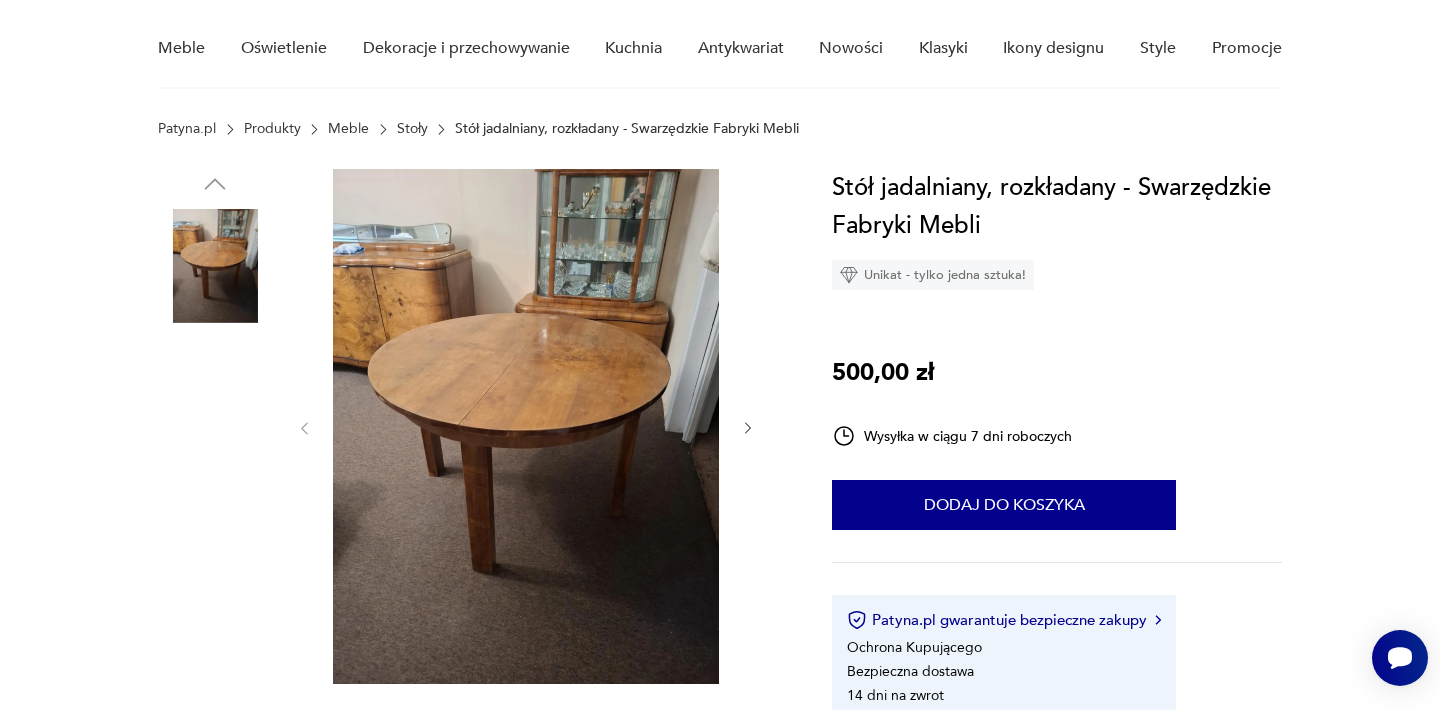scroll, scrollTop: 160, scrollLeft: 0, axis: vertical 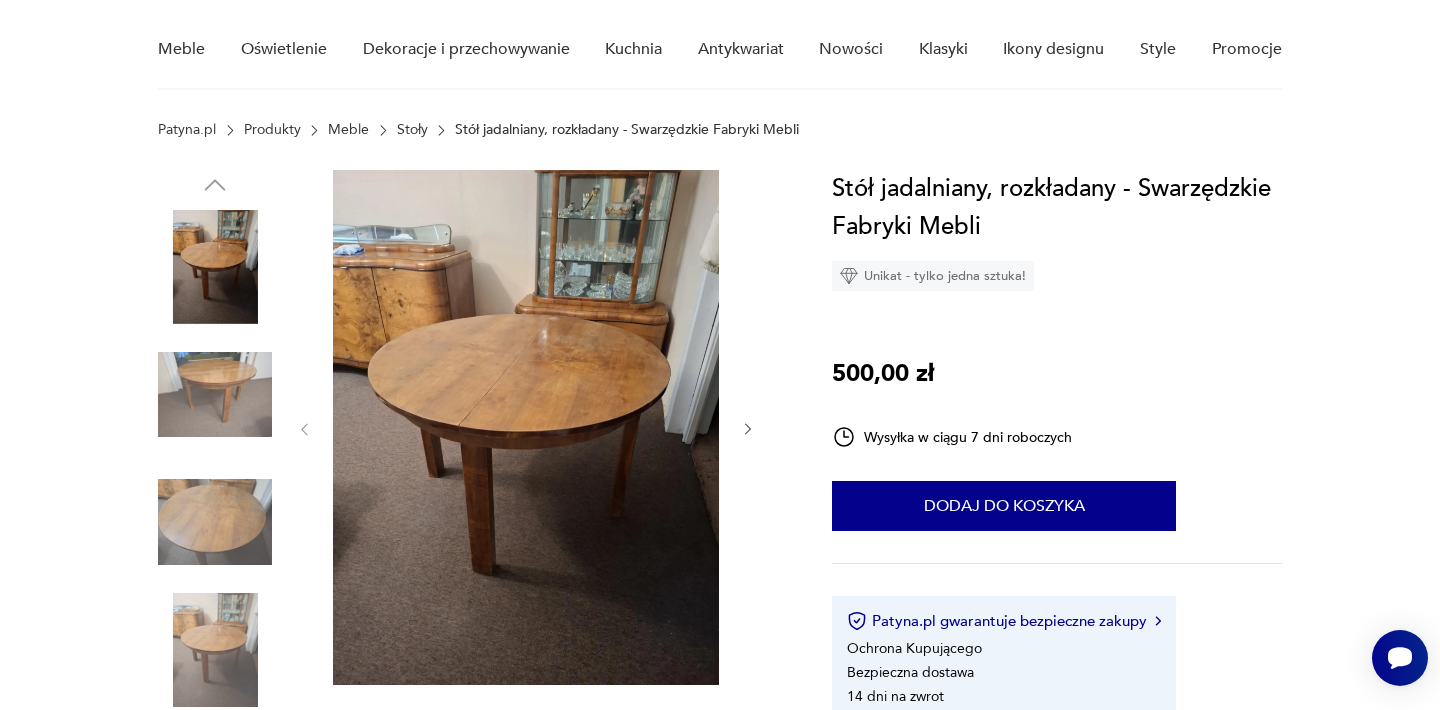 click at bounding box center (526, 427) 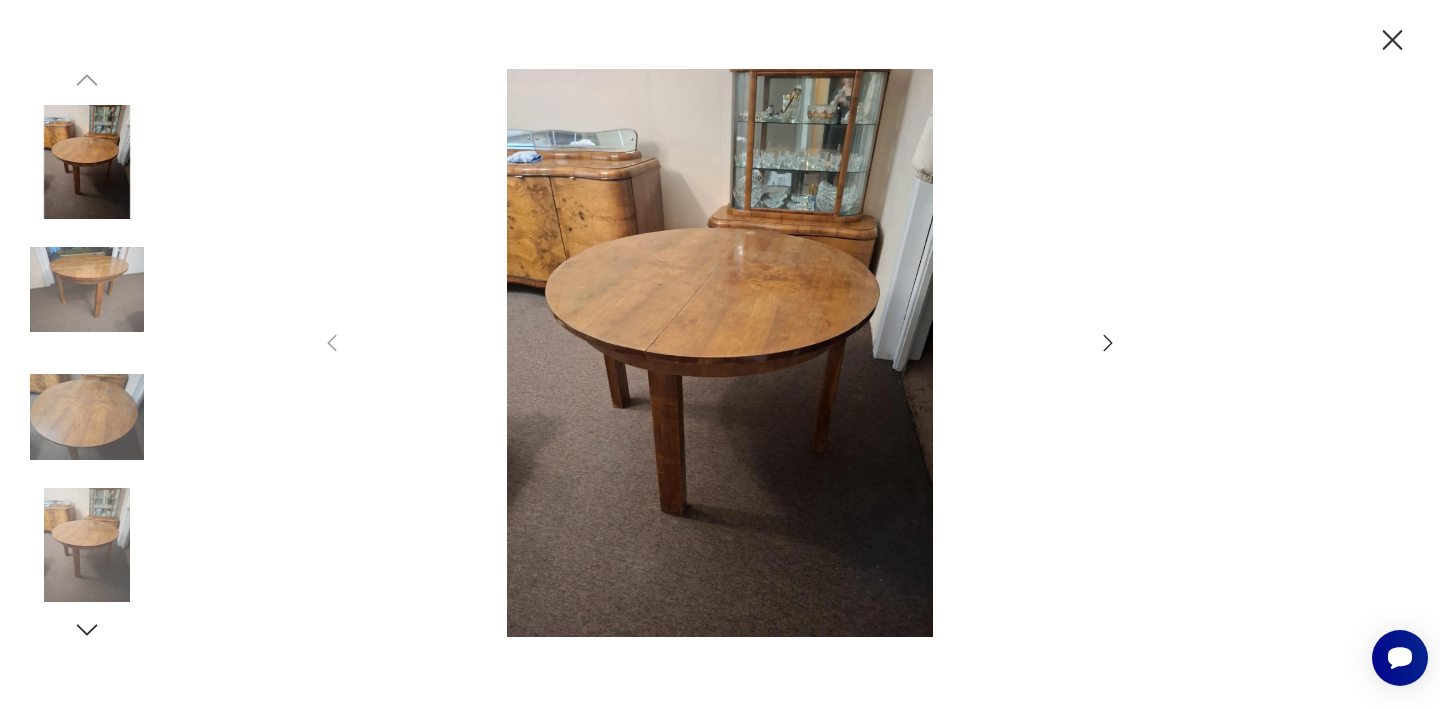 click 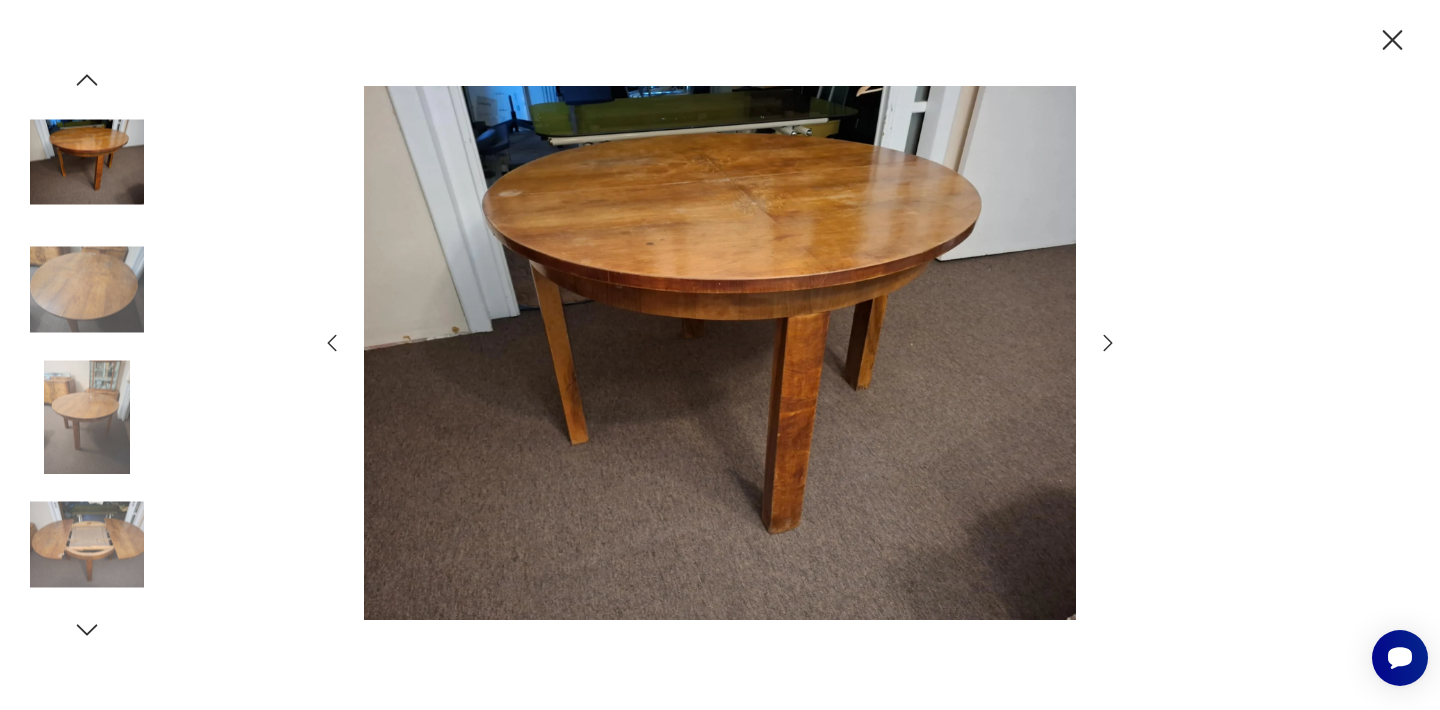 click 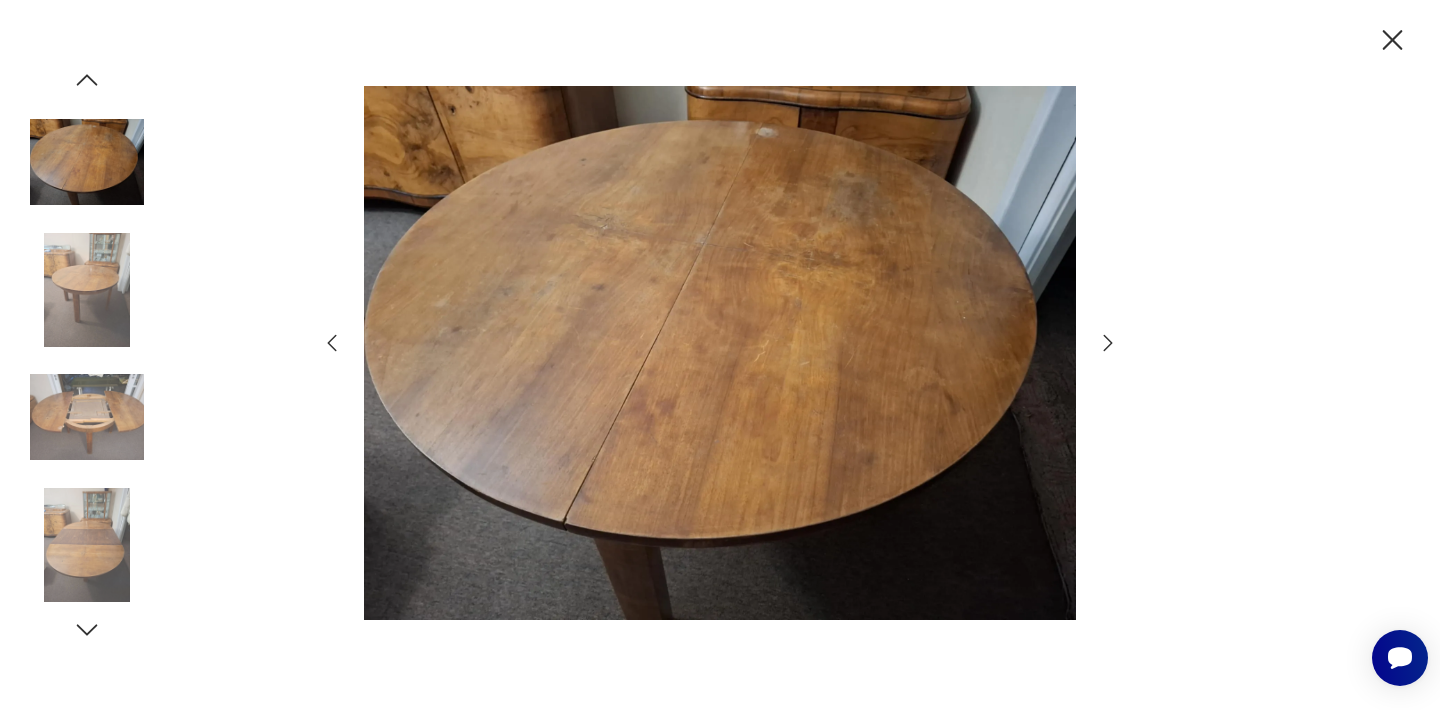click 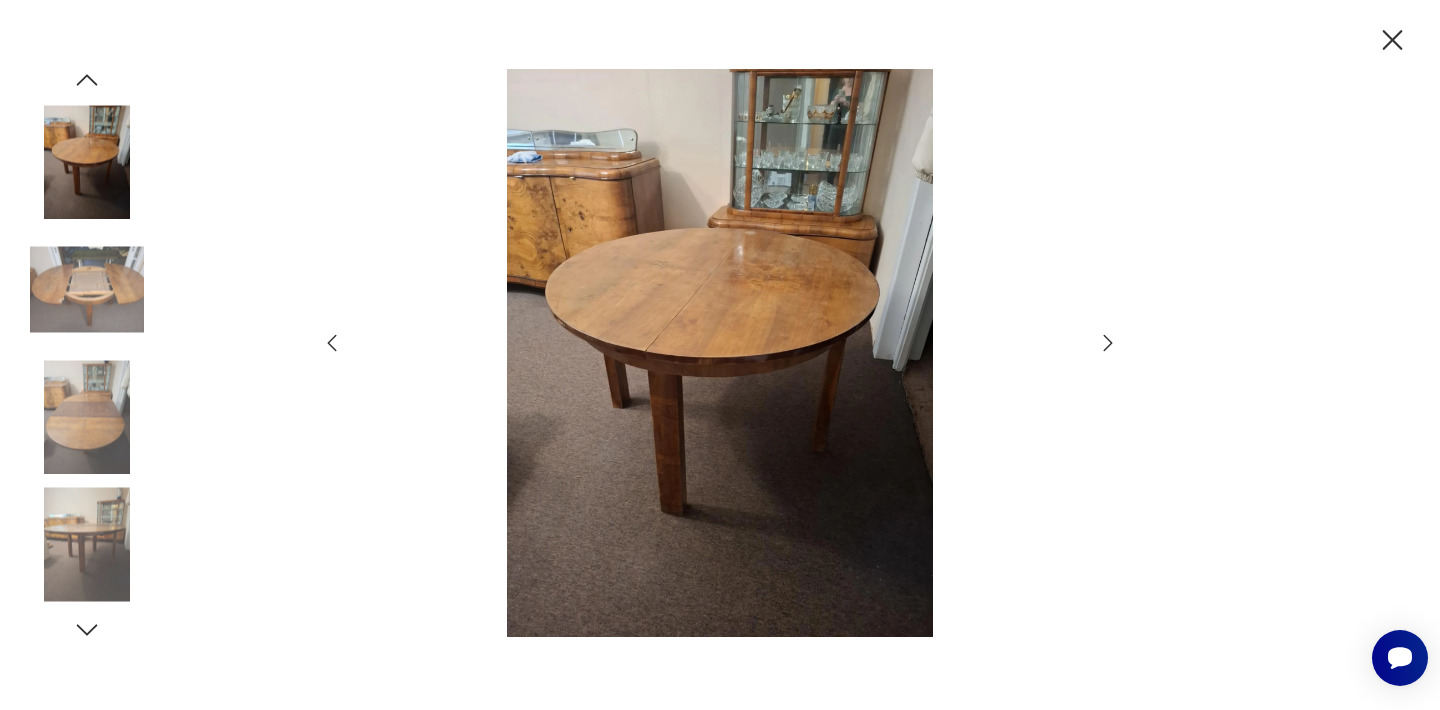 click 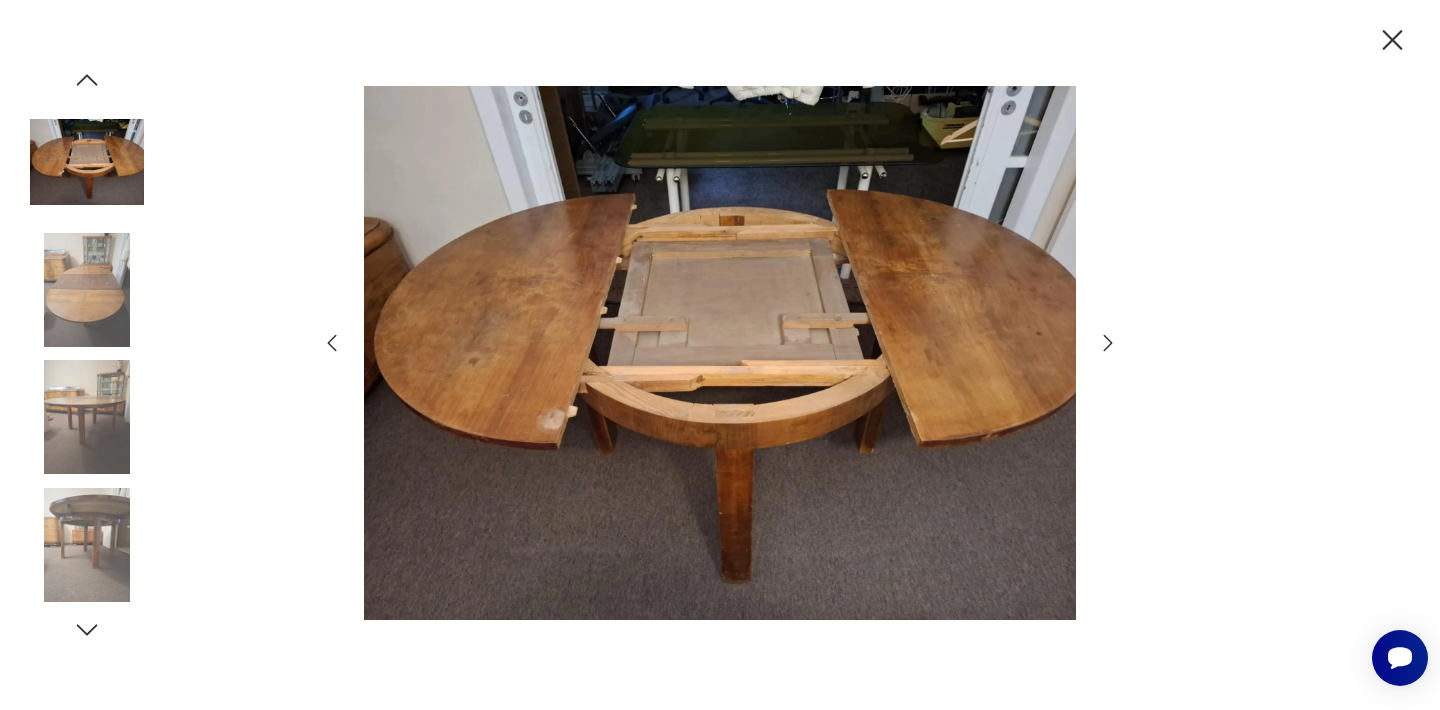 click 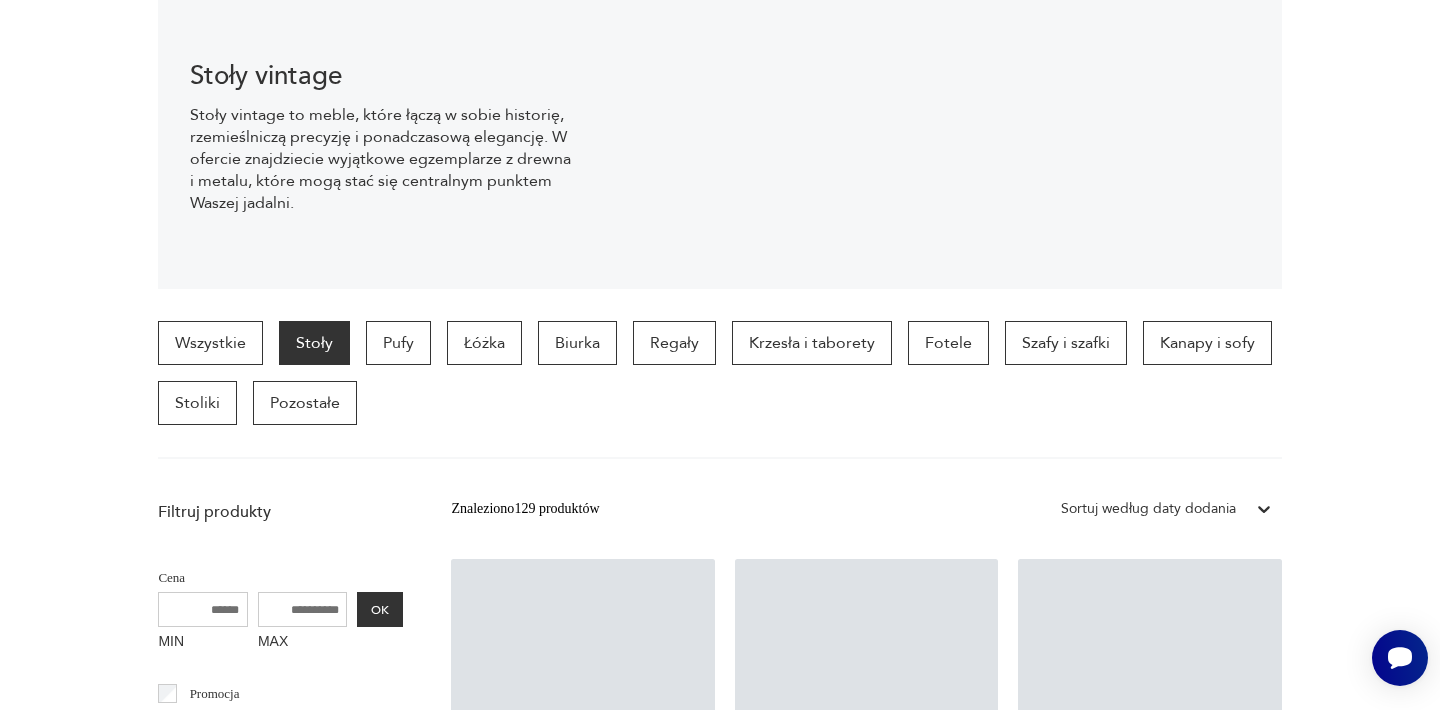 scroll, scrollTop: 4028, scrollLeft: 0, axis: vertical 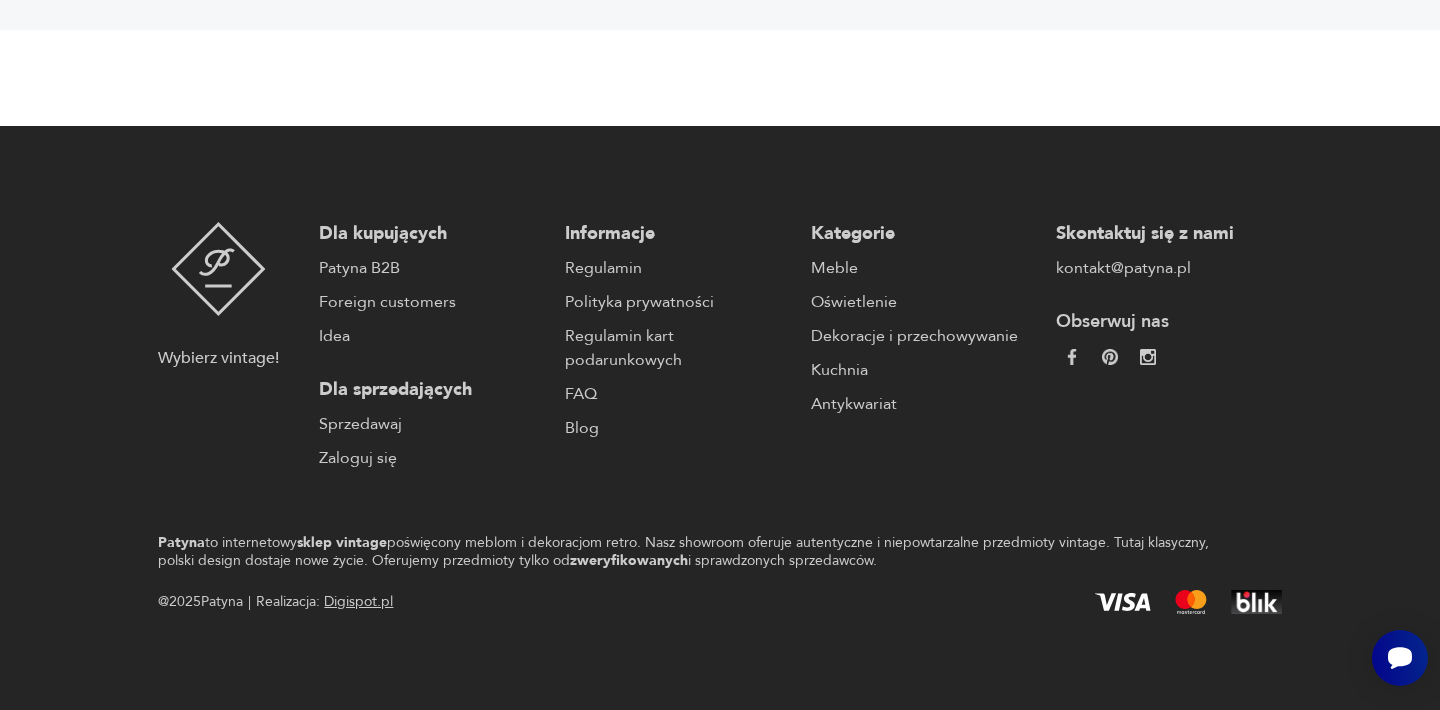 click on "Cenimy prywatność użytkowników Używamy plików cookie, aby poprawić jakość przeglądania, wyświetlać reklamy lub treści dostosowane do indywidualnych potrzeb użytkowników oraz analizować ruch na stronie. Kliknięcie przycisku „Akceptuj wszystkie” oznacza zgodę na wykorzystywanie przez nas plików cookie. Ustawienia    Akceptuję wszystkie Dostosuj preferencje dotyczące zgody   Używamy plików cookie, aby pomóc użytkownikom w sprawnej nawigacji i wykonywaniu określonych funkcji. Szczegółowe informacje na temat wszystkich plików cookie odpowiadających poszczególnym kategoriom zgody znajdują się poniżej. Pliki cookie sklasyfikowane jako „niezbędne” są przechowywane w przeglądarce użytkownika, ponieważ są niezbędne do włączenia podstawowych funkcji witryny....  Pokaż więcej Niezbędne Zawsze aktywne Plik cookie connect.sid Czas trwania 10 godzin Opis This cookie is used for authentication and for secure log-in. It registers the log-in information.  Plik cookie Opis" at bounding box center (720, -1659) 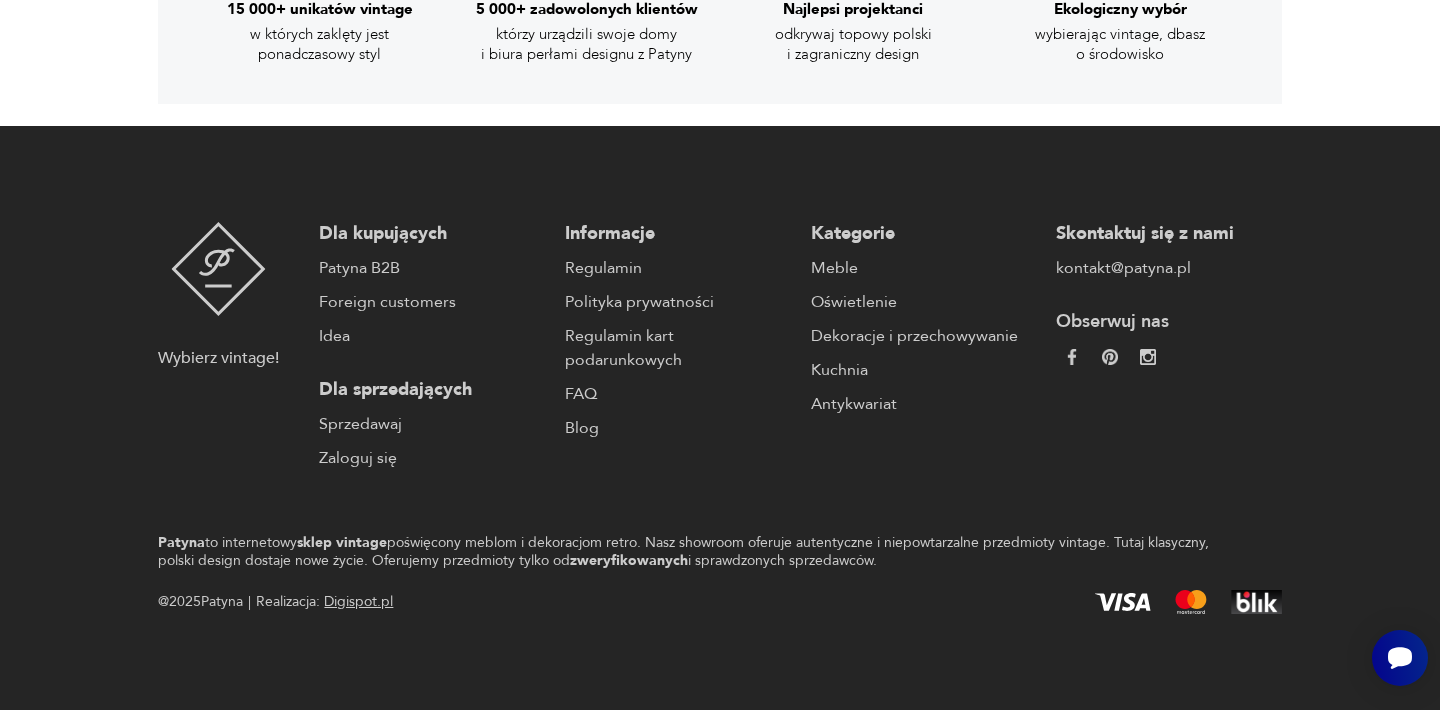 scroll, scrollTop: 0, scrollLeft: 0, axis: both 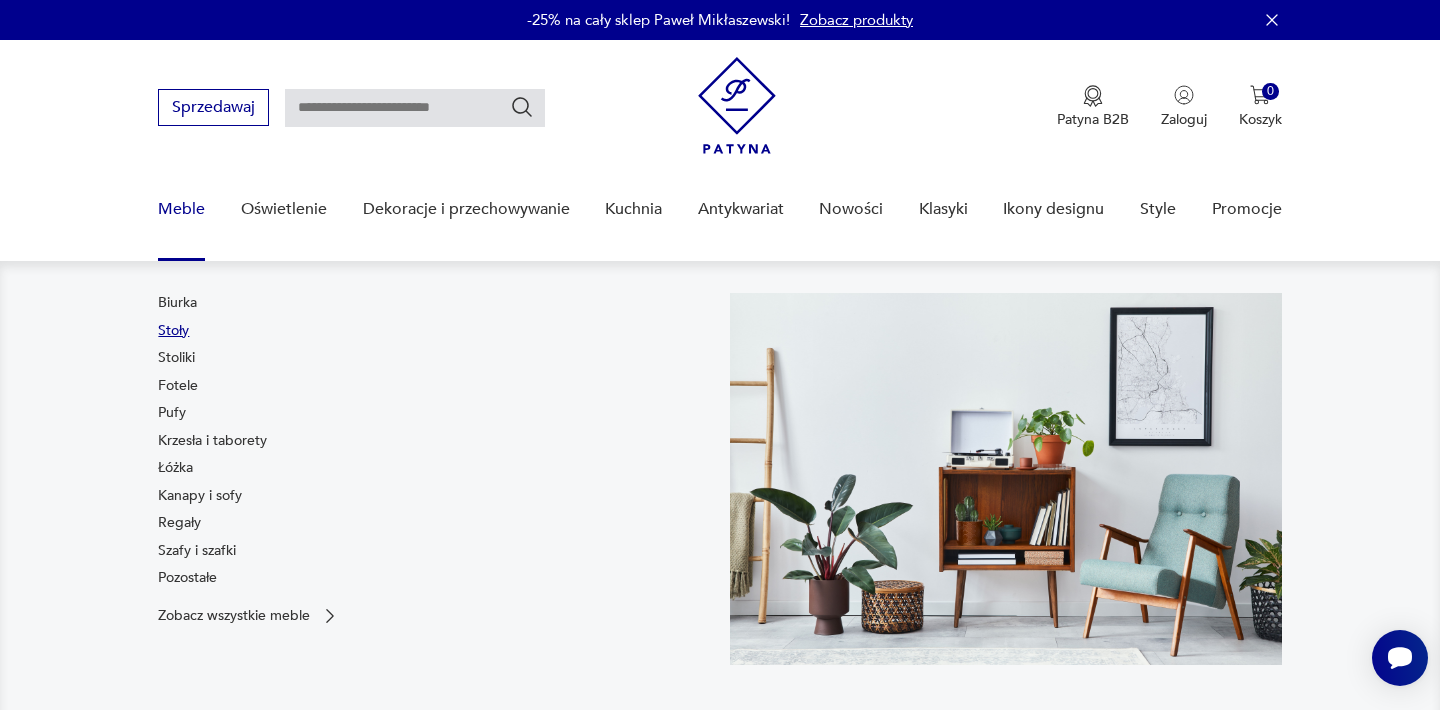 click on "Stoły" at bounding box center (173, 331) 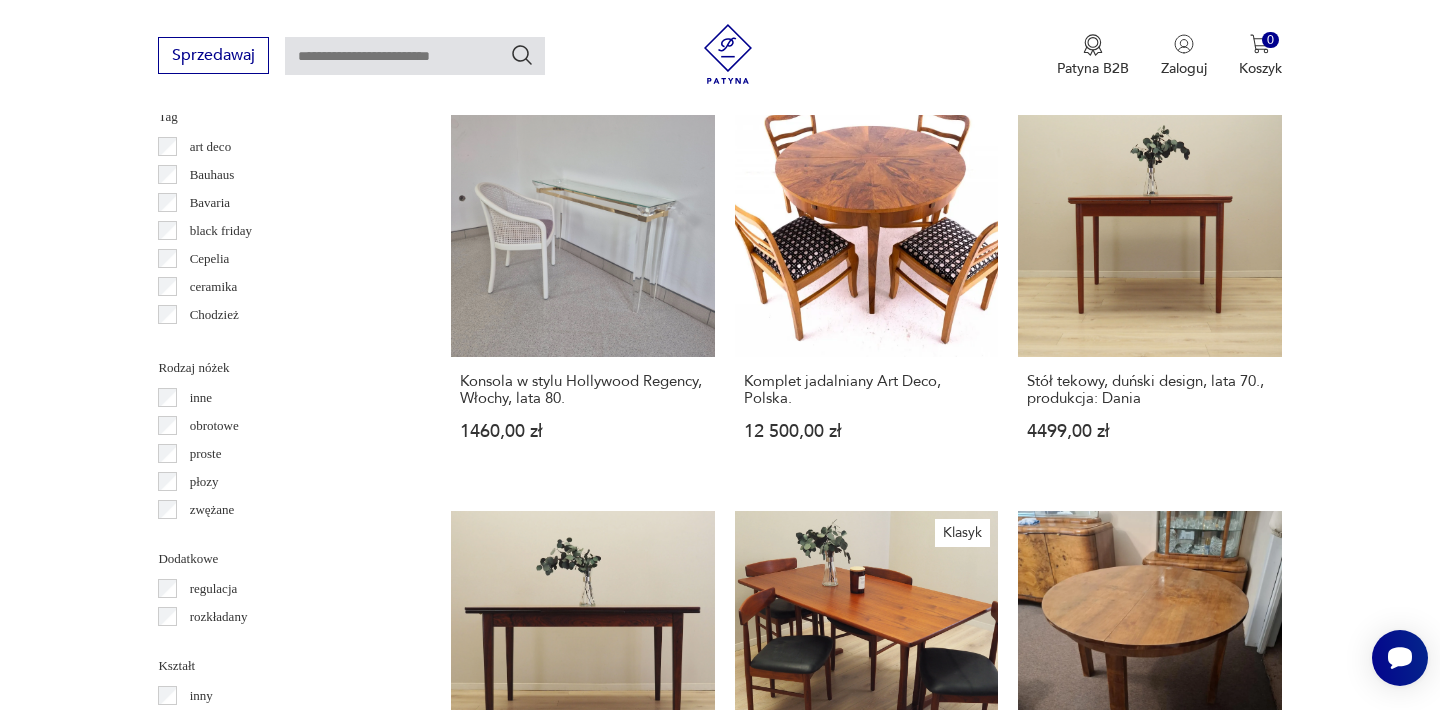 scroll, scrollTop: 2080, scrollLeft: 0, axis: vertical 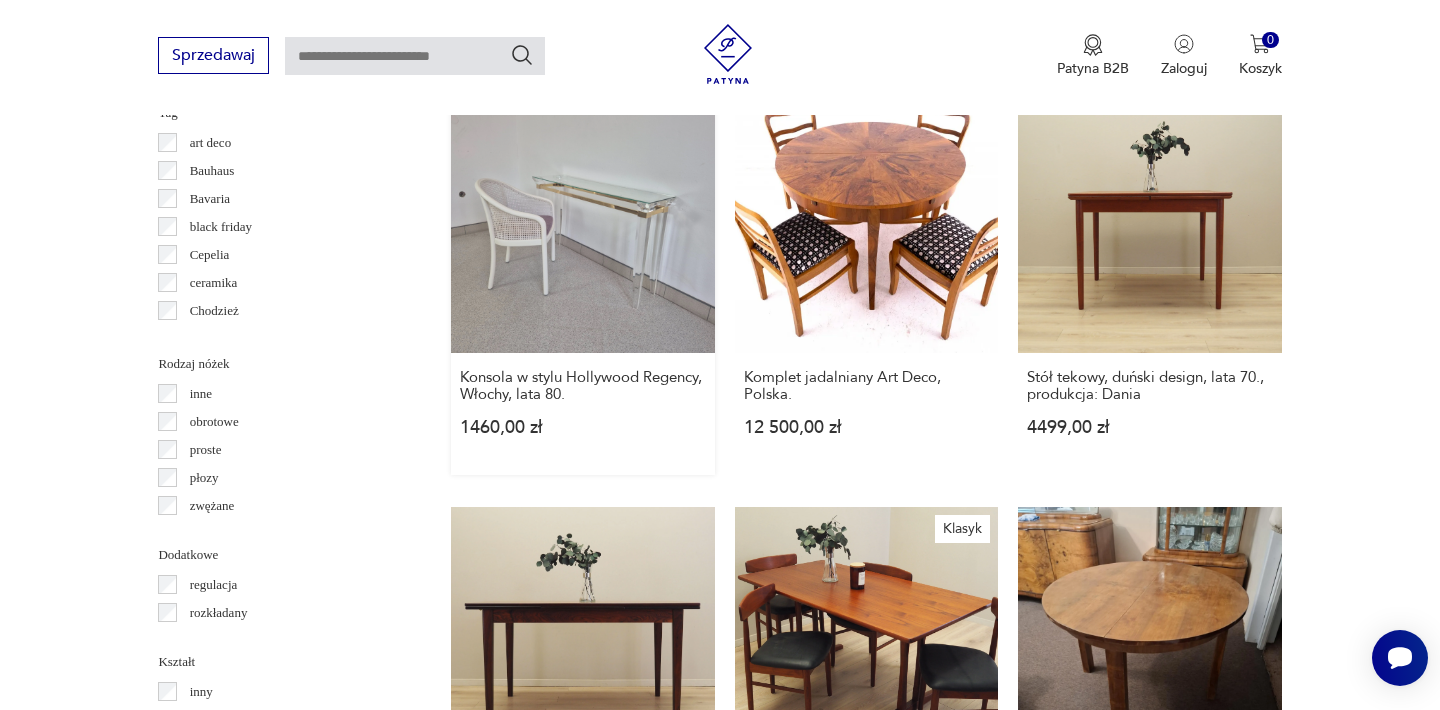 click on "Konsola w stylu Hollywood Regency, Włochy, lata 80. 1460,00 zł" at bounding box center (582, 281) 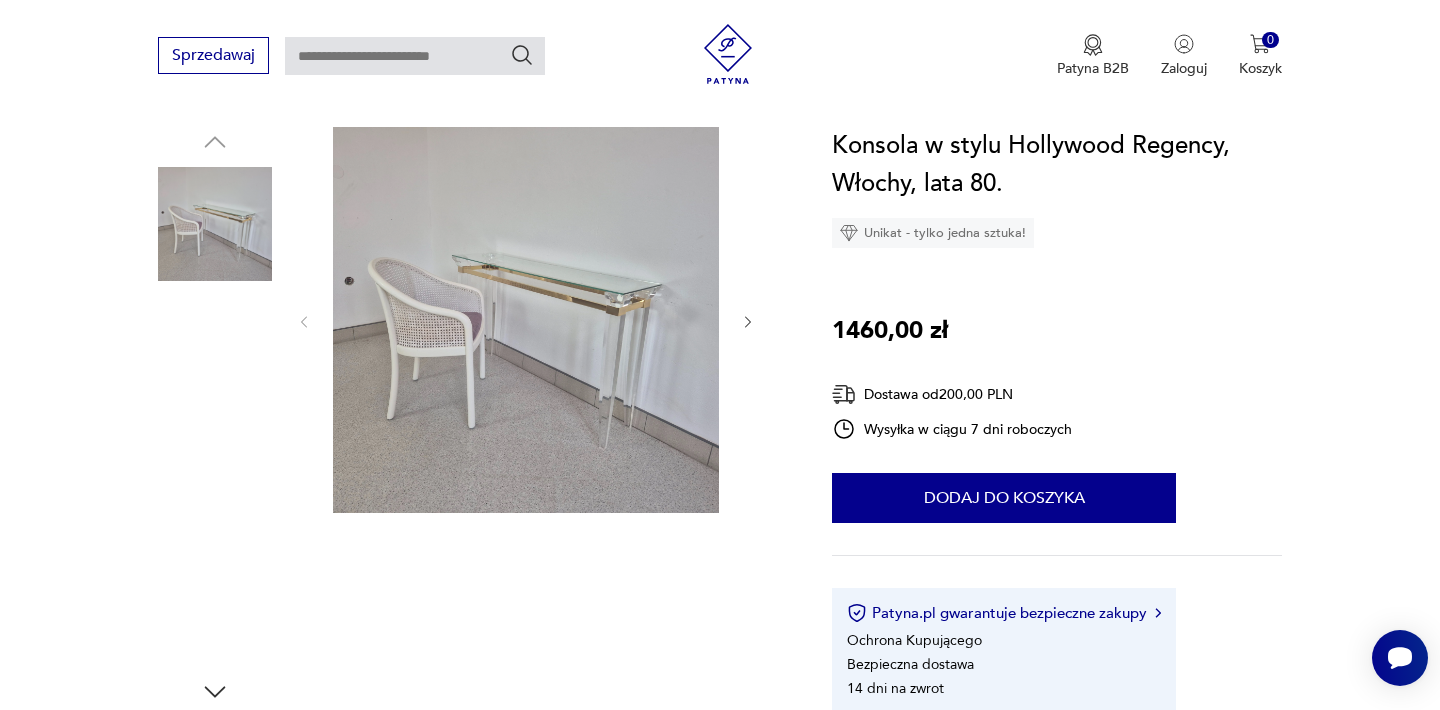 scroll, scrollTop: 200, scrollLeft: 0, axis: vertical 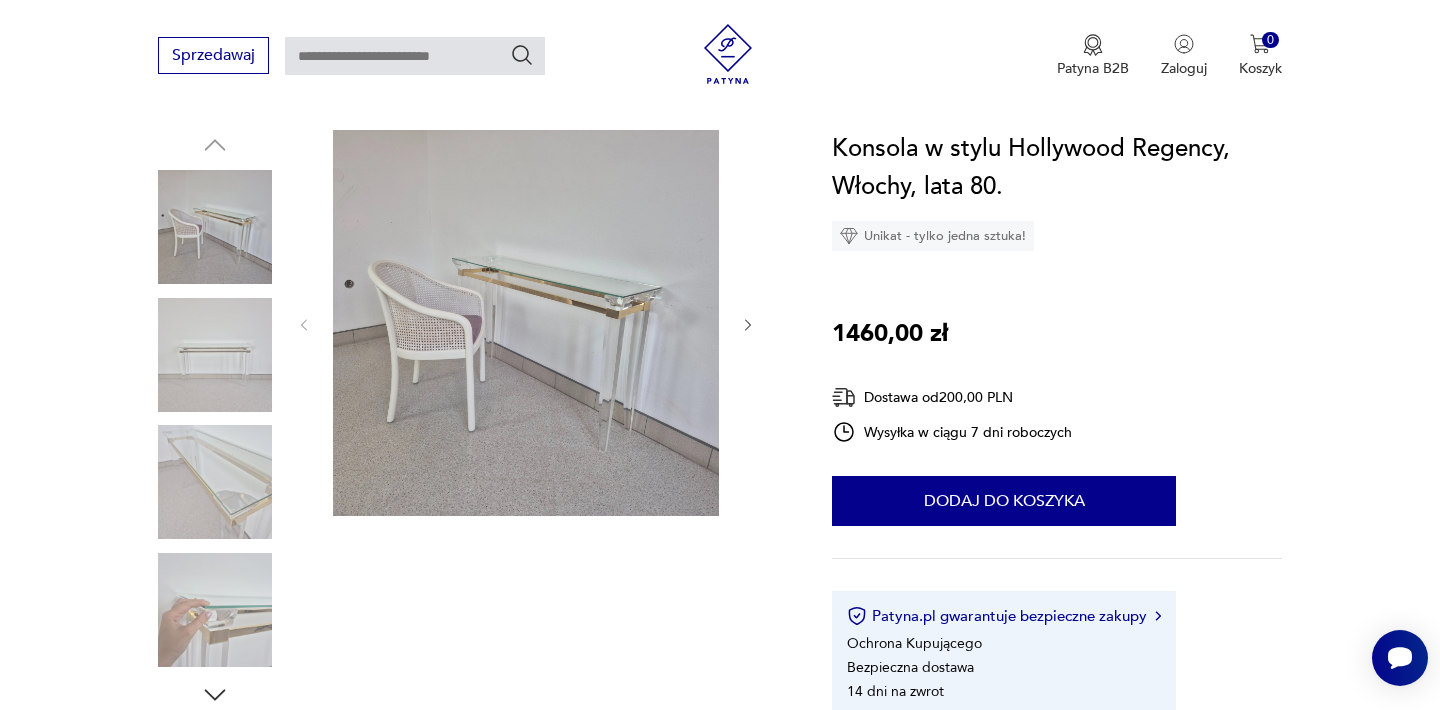 click at bounding box center [526, 323] 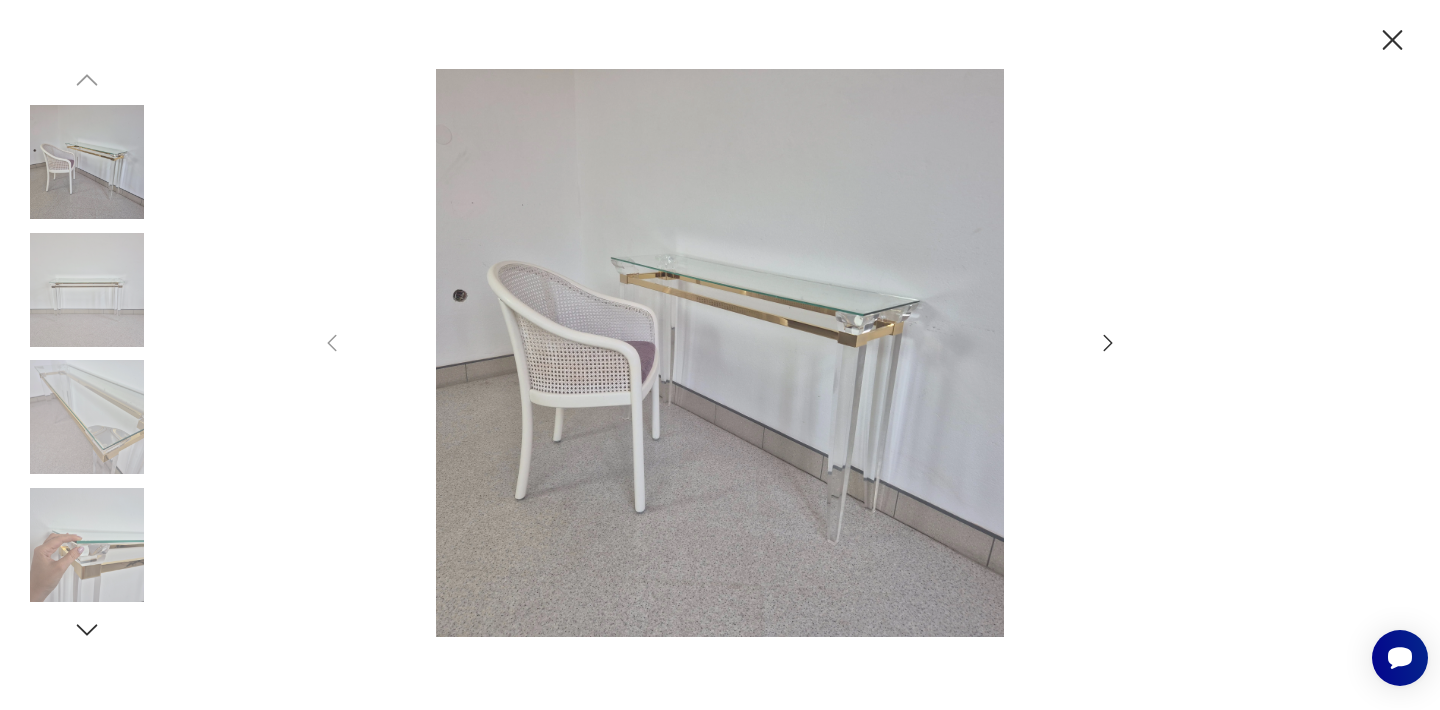 click 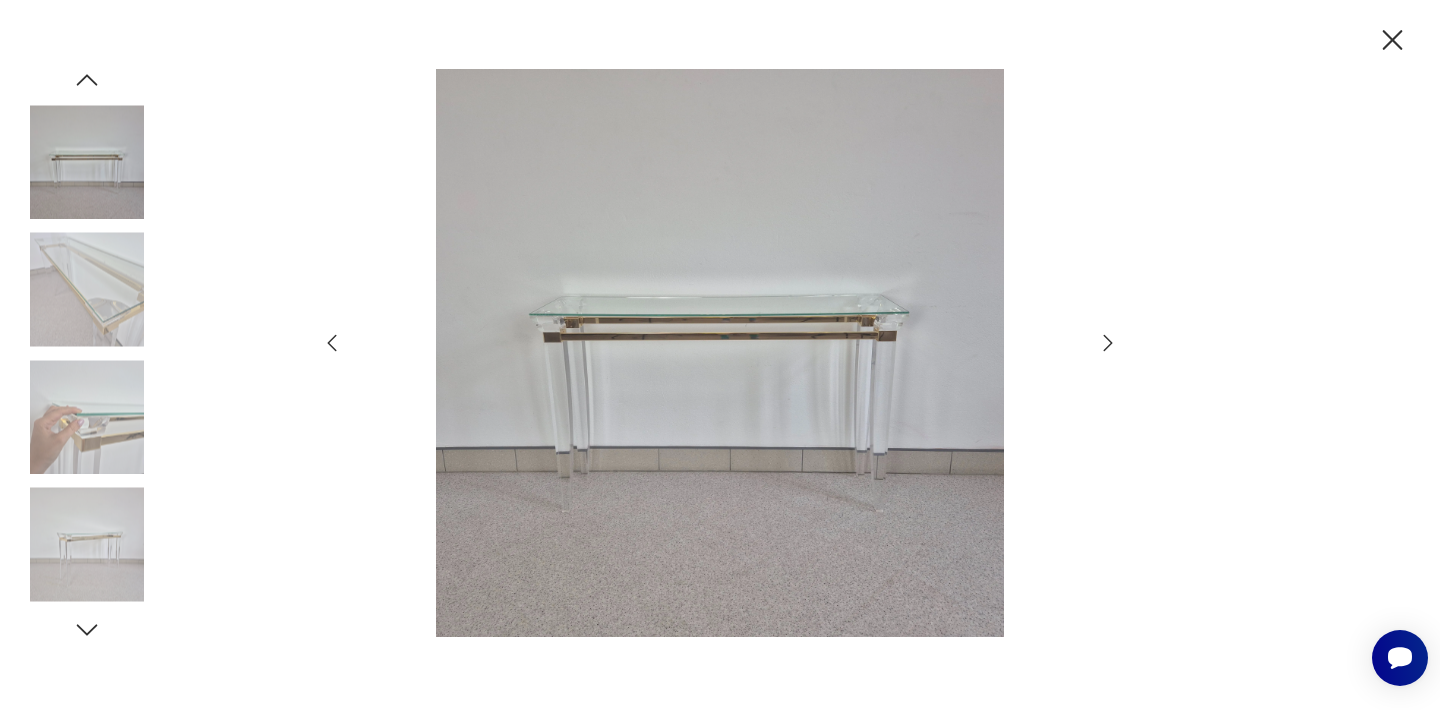 click 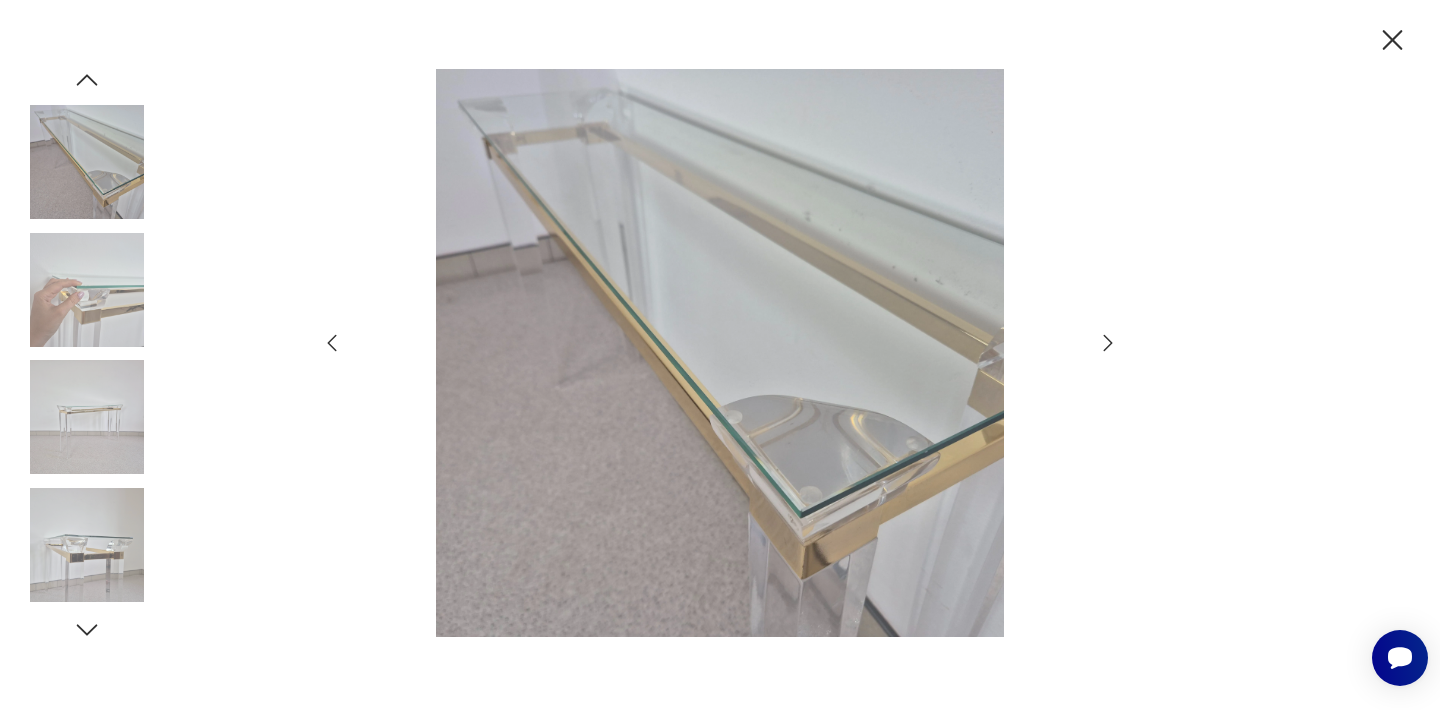 click 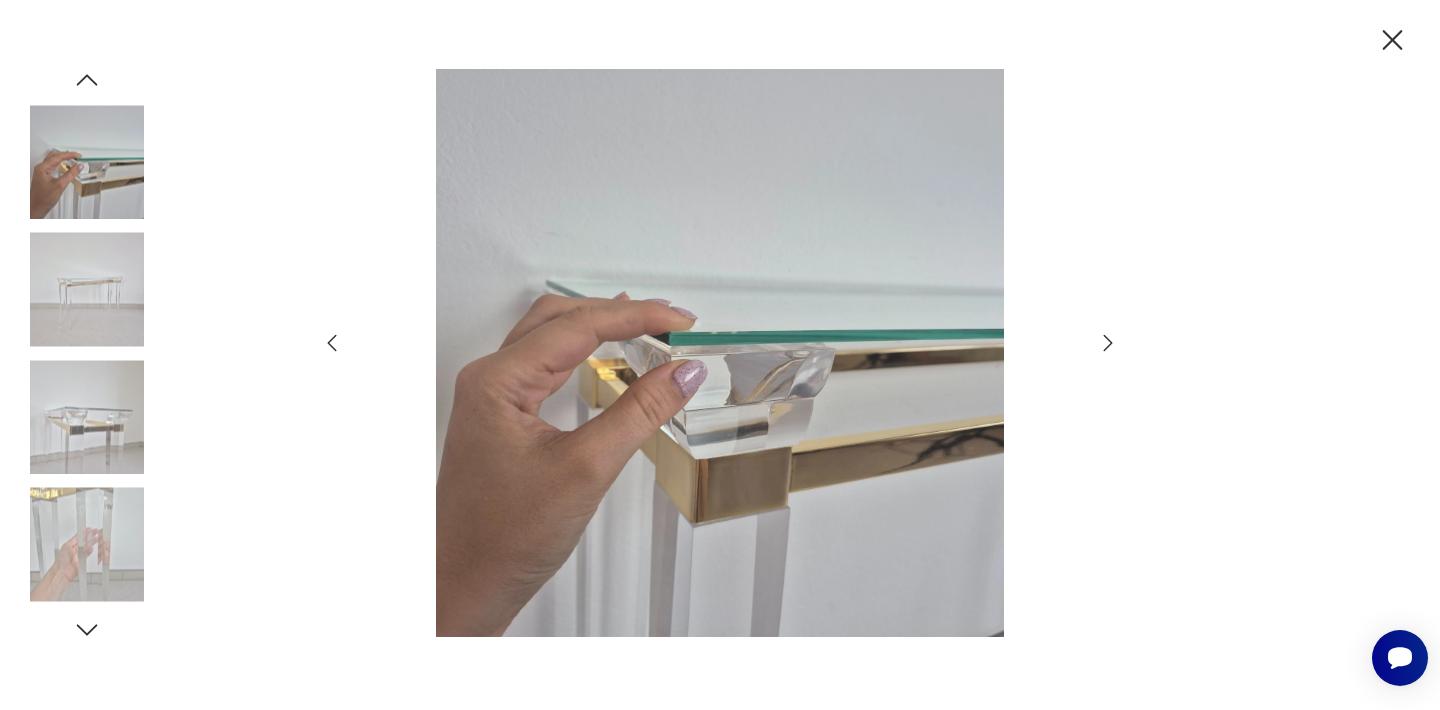 click 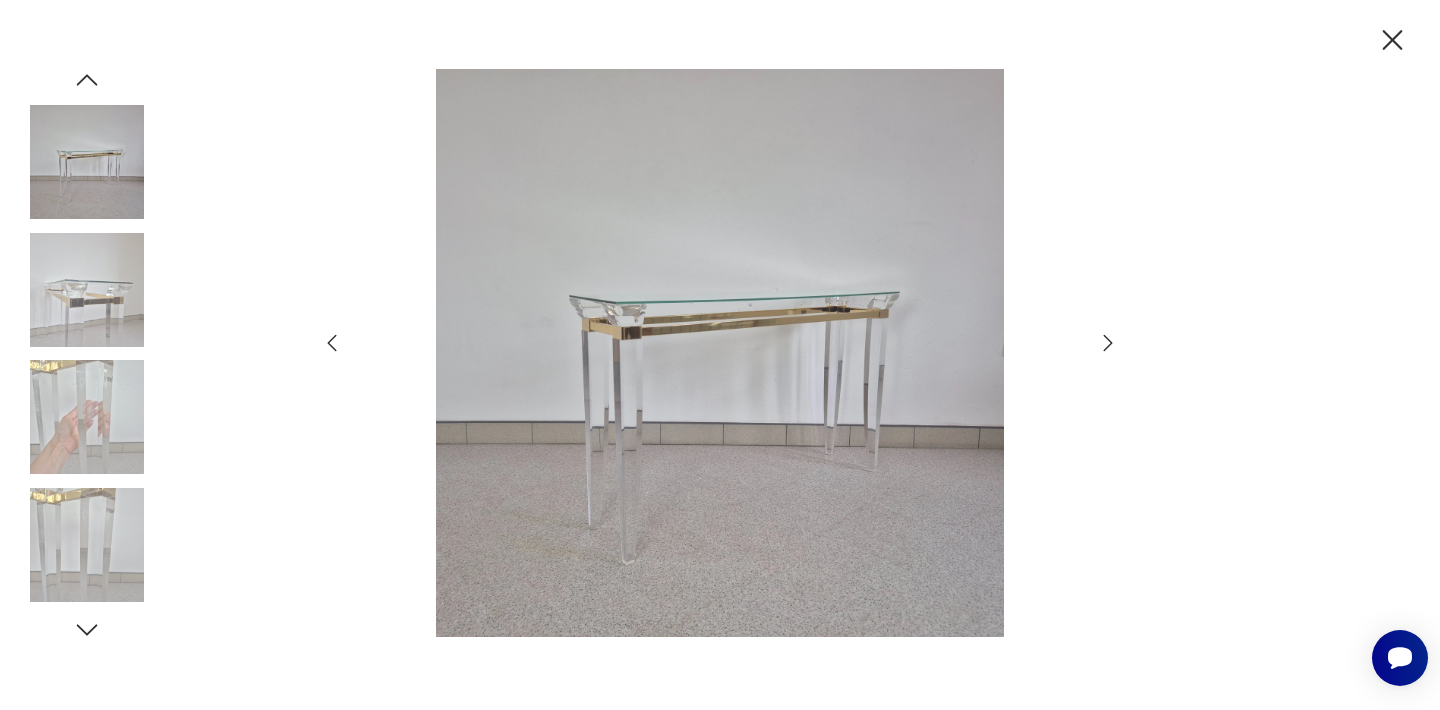 click 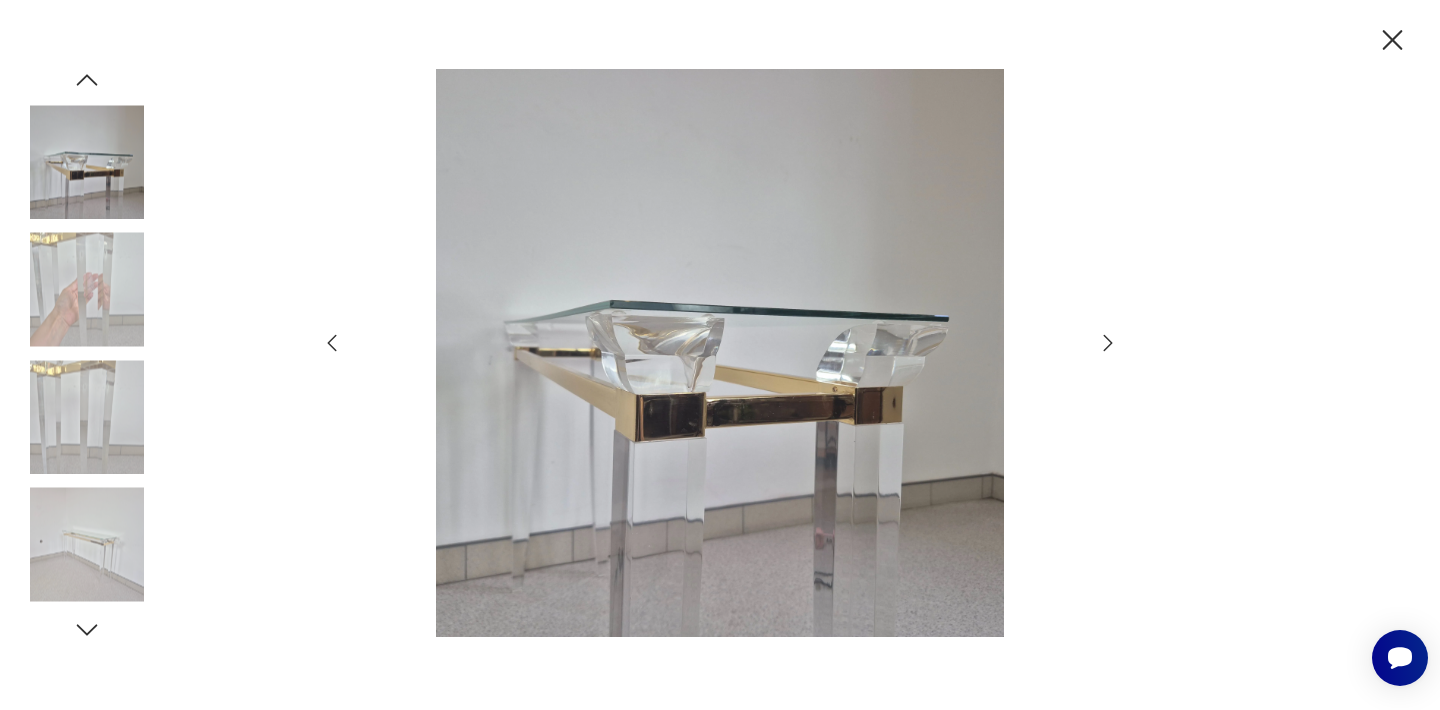 click 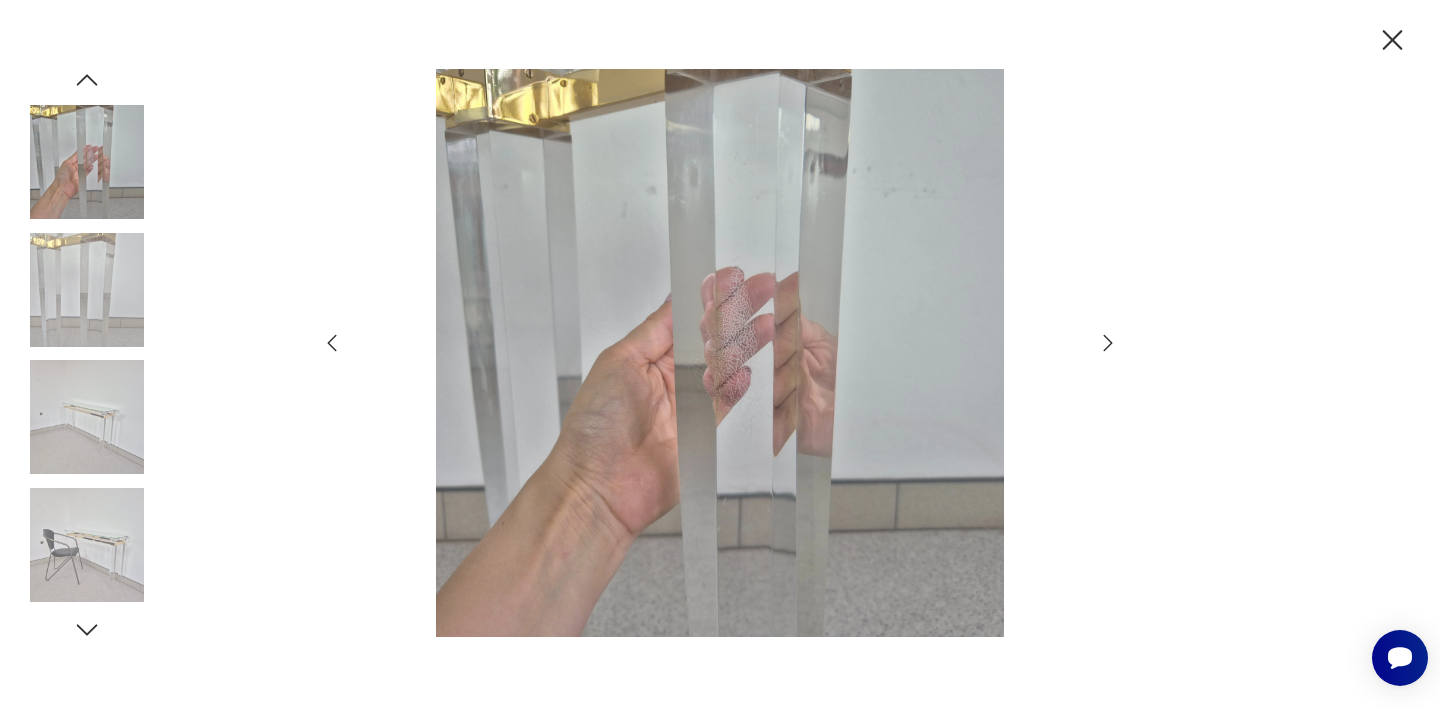 click 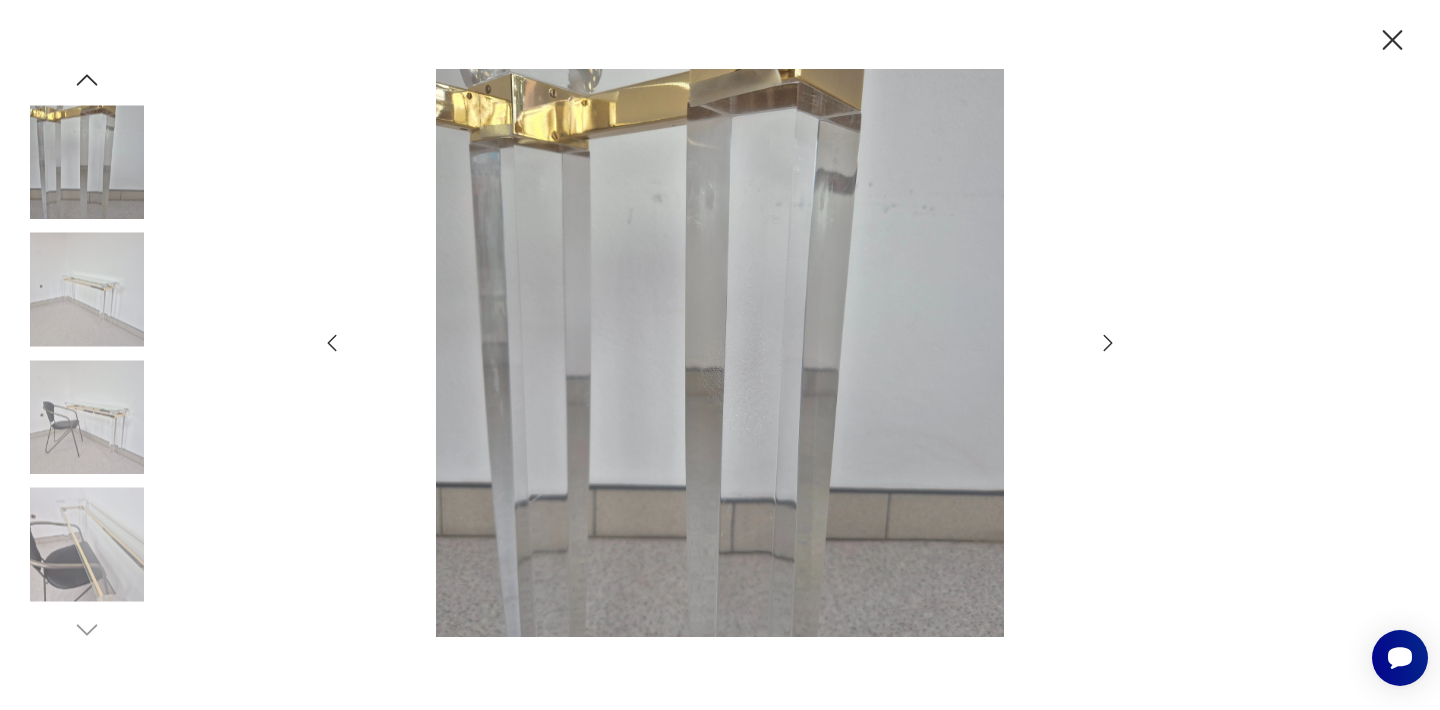click 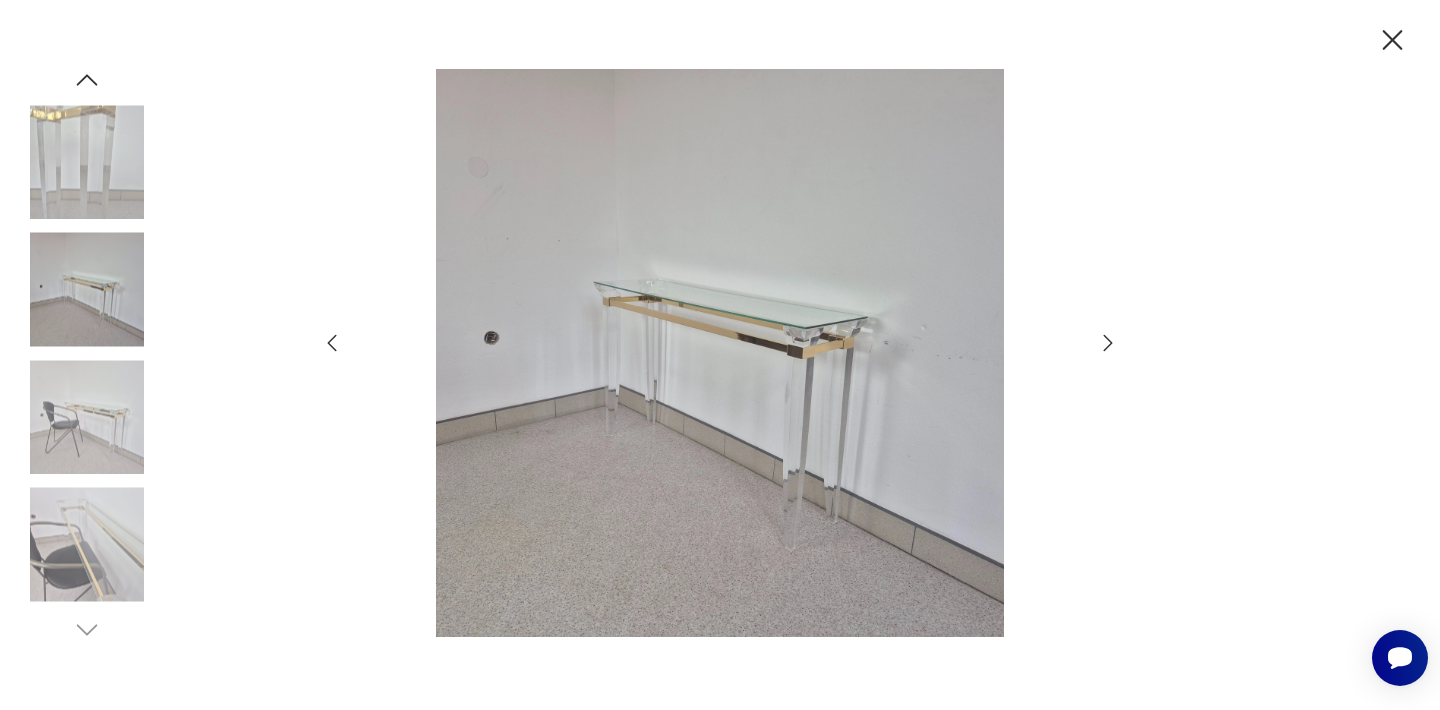 click 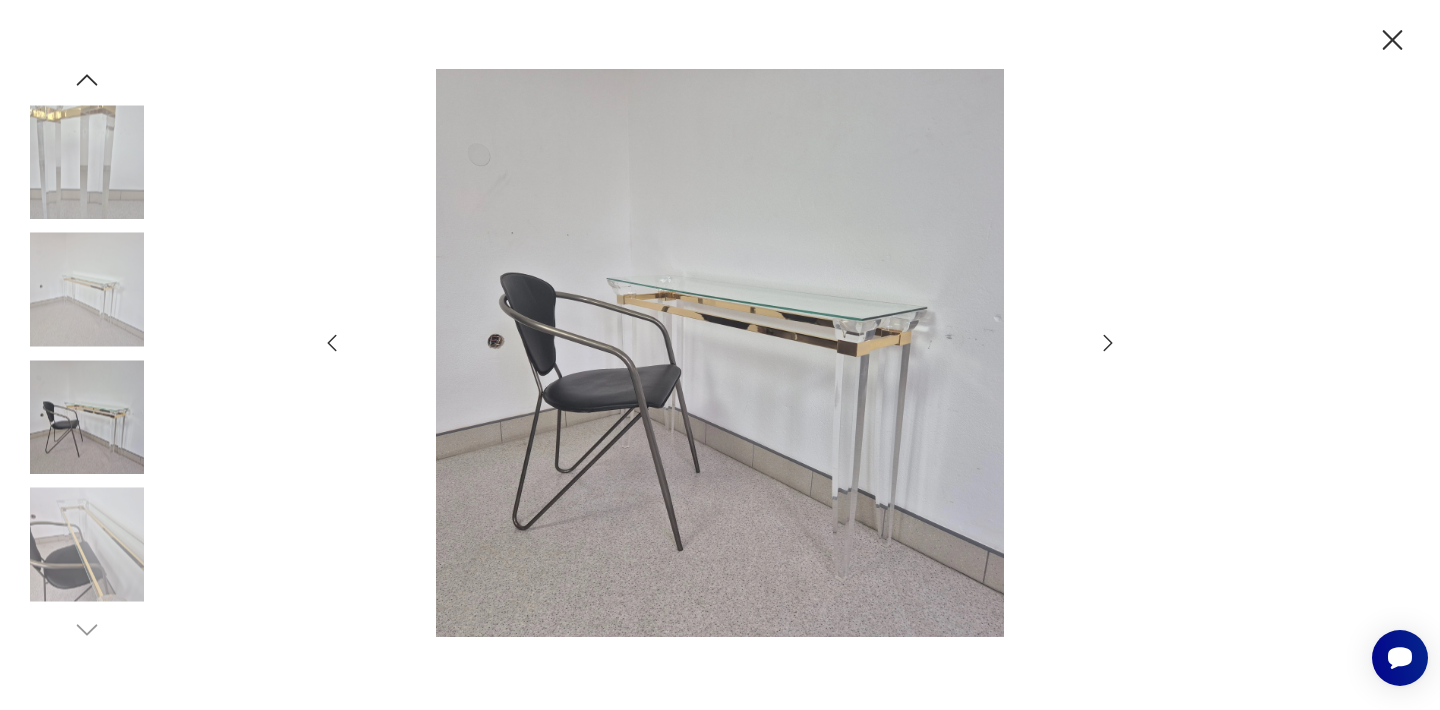 click 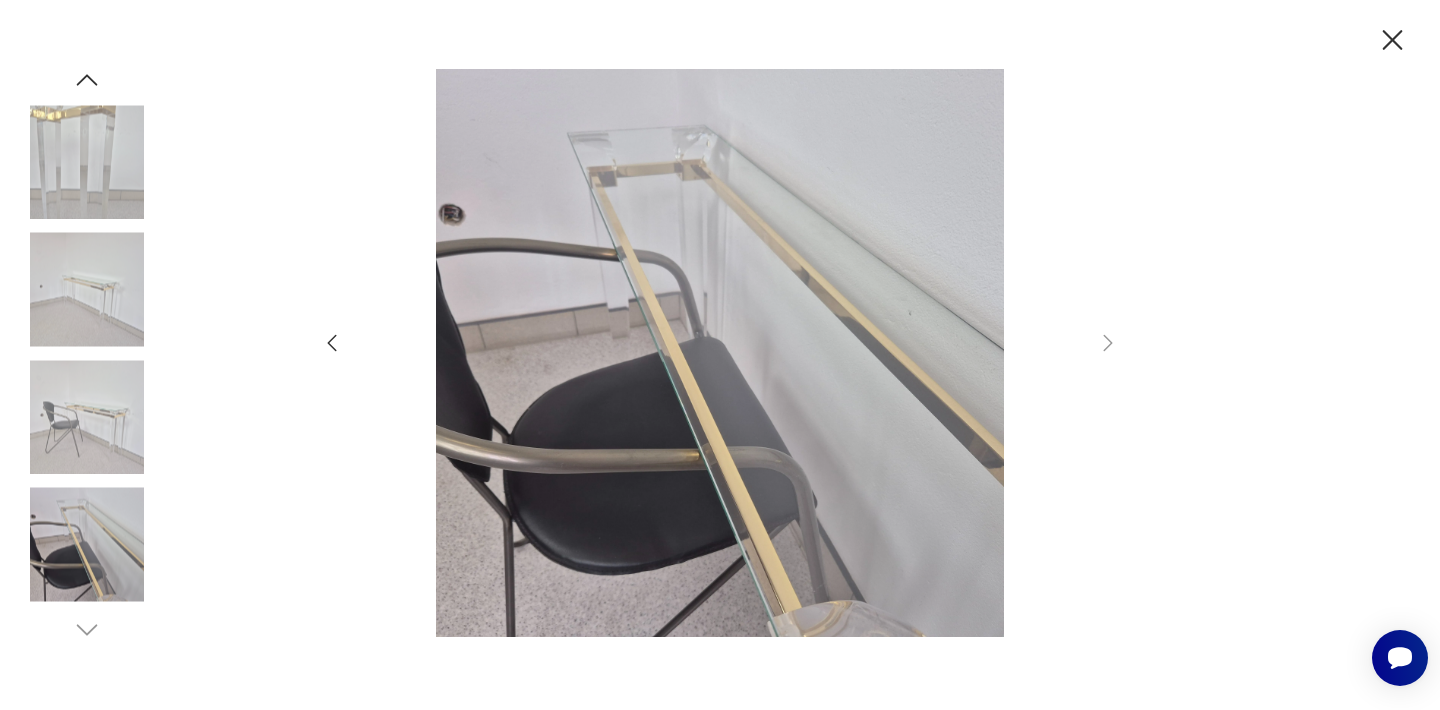 click 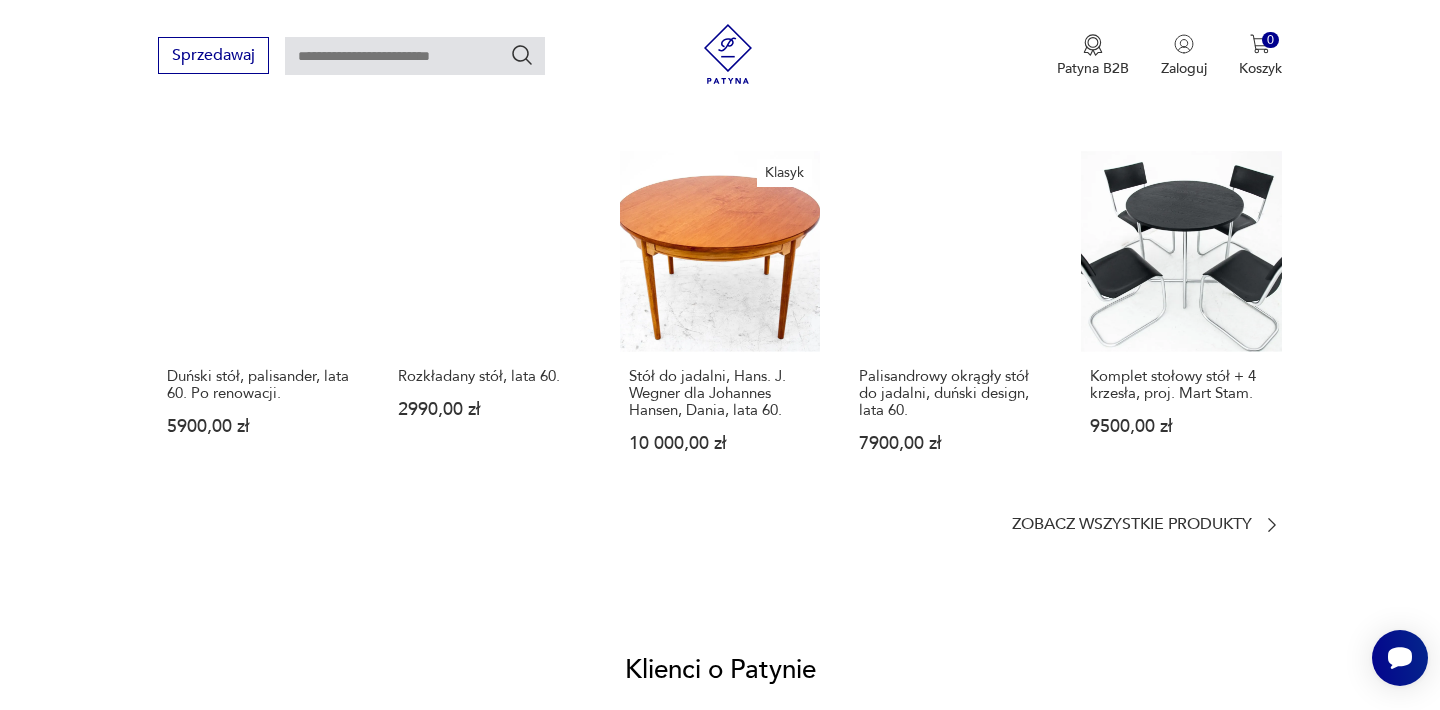 scroll, scrollTop: 1640, scrollLeft: 0, axis: vertical 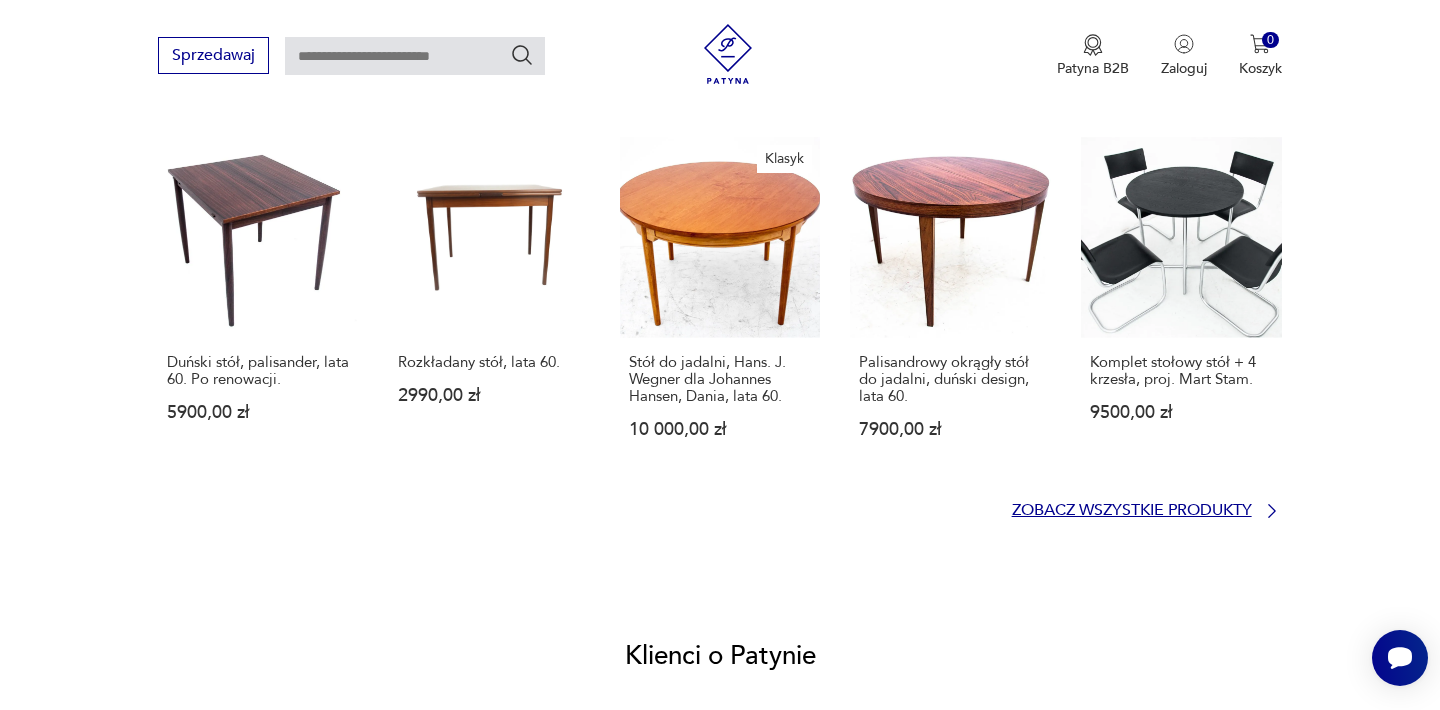 click on "Zobacz wszystkie produkty" at bounding box center [1132, 510] 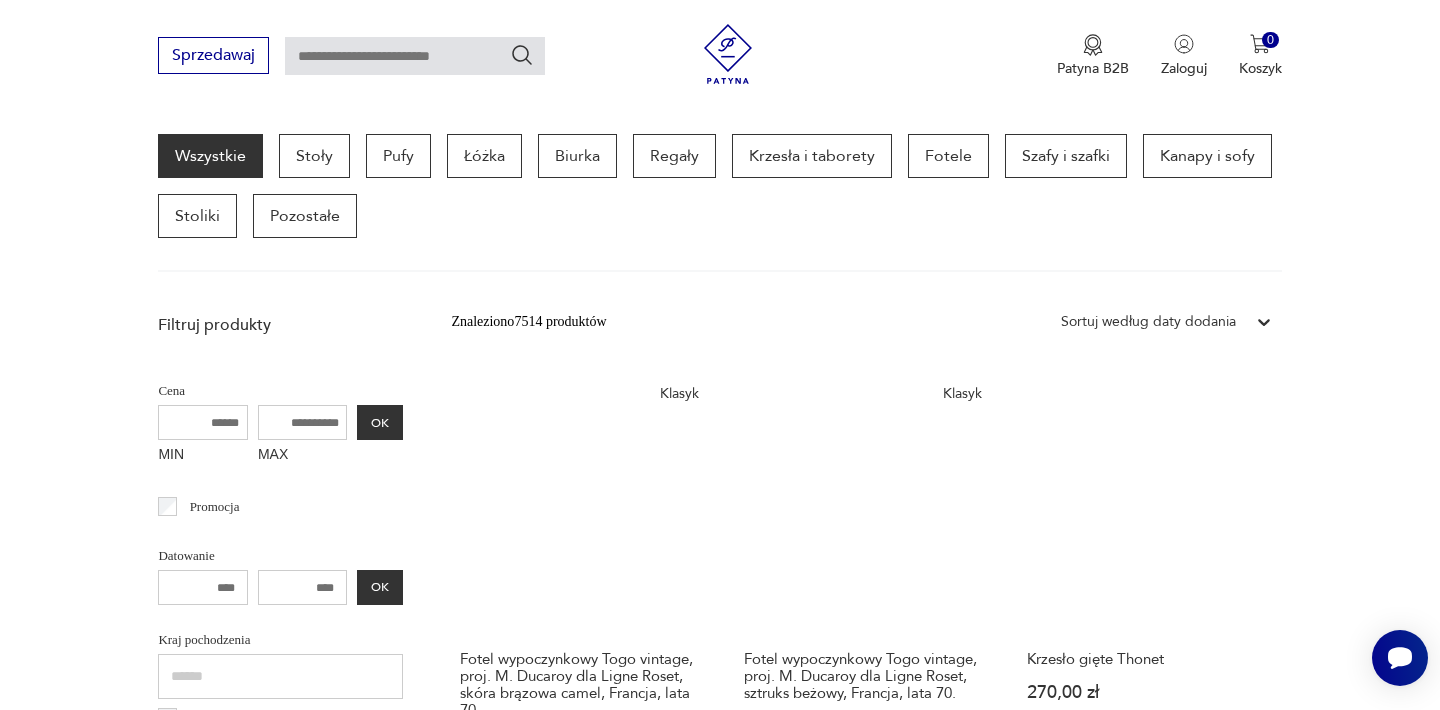 scroll, scrollTop: 520, scrollLeft: 0, axis: vertical 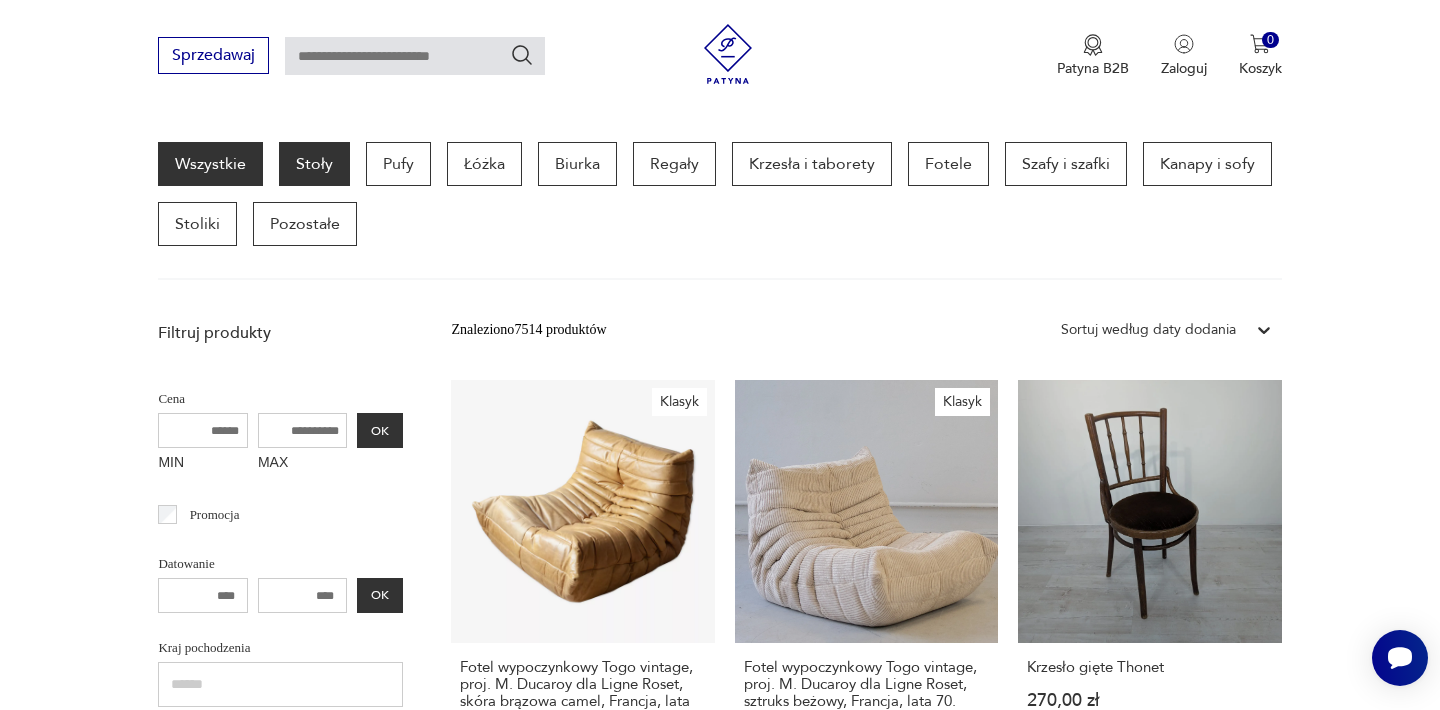 click on "Stoły" at bounding box center (314, 164) 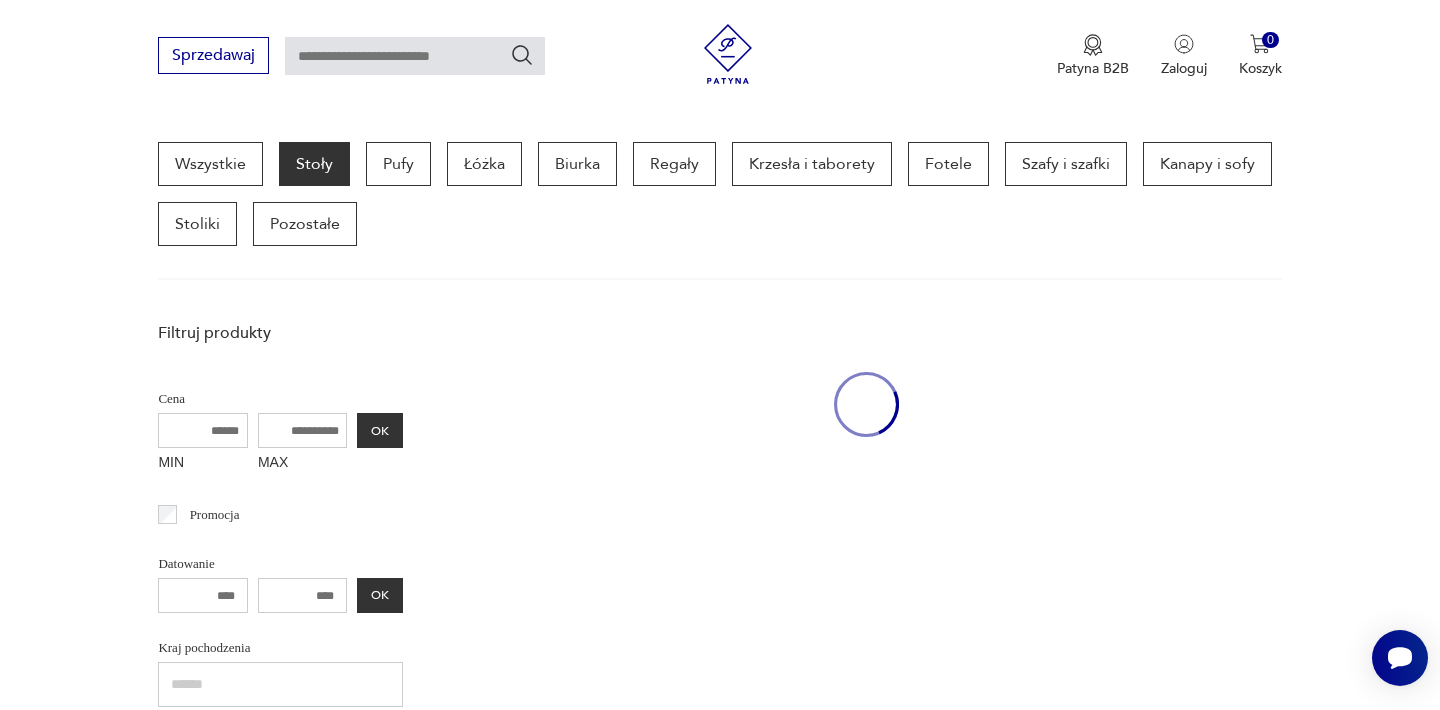 scroll, scrollTop: 532, scrollLeft: 0, axis: vertical 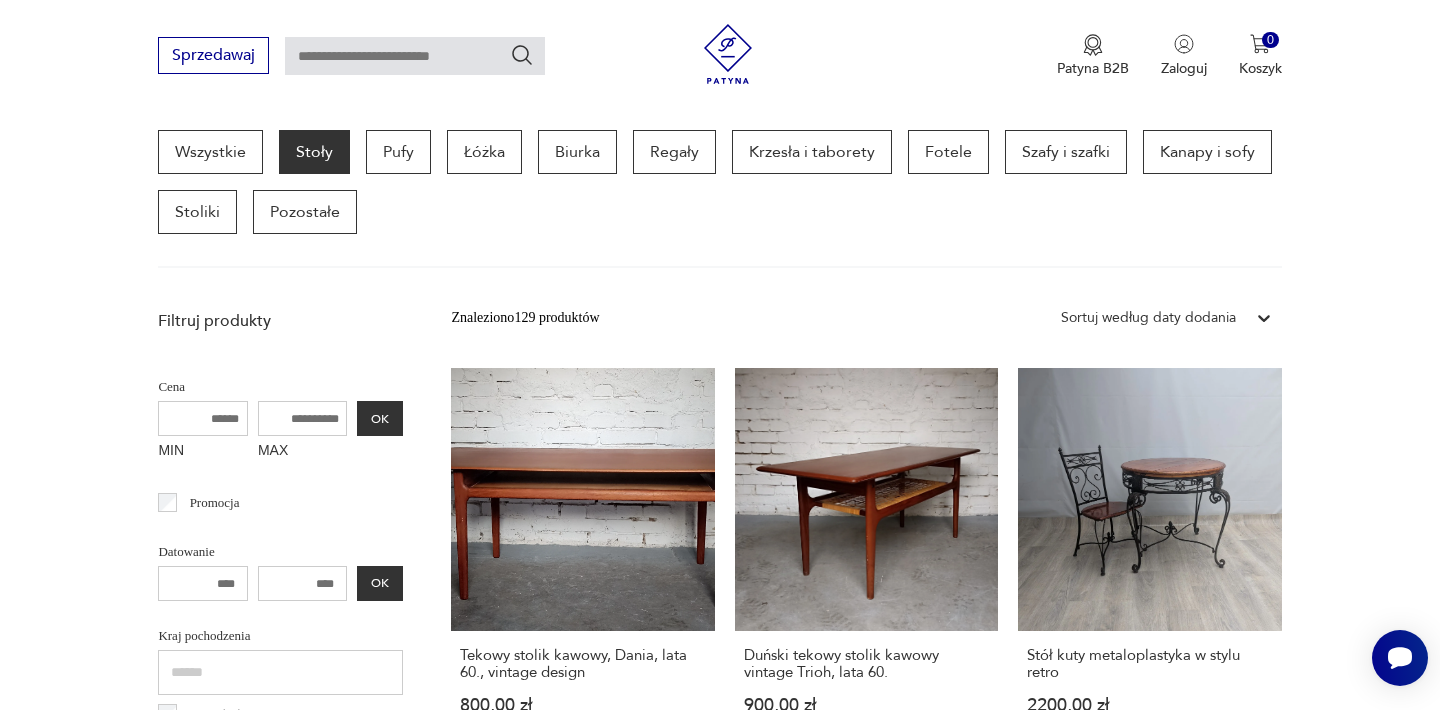 click on "Filtruj produkty Cena MIN MAX OK Promocja Datowanie OK Kraj pochodzenia Dania  ( 36 ) Wielka Brytania  ( 30 ) Polska  ( 11 ) Francja  ( 4 ) Włochy  ( 4 ) Czechy  ( 3 ) Niemcy  ( 3 ) Szwecja  ( 3 ) Producent Projektant Typ do salonu inny kawowy kuchenny Stan przedmiotu Klasyk Kolor Tag art deco Bauhaus Bavaria black friday Cepelia ceramika Chodzież Ćmielów Rodzaj nóżek inne obrotowe proste płozy zwężane Dodatkowe regulacja rozkładany Kształt inny kwadratowy okrągły owalny prostokątny trójkątny Regulacja Rozkładany Liczba miejsc 1 2 4 6 8 powyżej 8 Tworzywo chrom drewno inne jesion kamień metal palisander sklejka teak tworzywo sztuczne Wyczyść filtry Znaleziono  129   produktów Filtruj Sortuj według daty dodania Sortuj według daty dodania Tekowy stolik kawowy, Dania, lata 60., vintage design 800,00 zł Duński tekowy stolik kawowy vintage Trioh, lata 60. 900,00 zł Stół kuty metaloplastyka w stylu retro 2200,00 zł 10 000,00 zł 4499,00 zł 5100,00 zł 8450,00 zł 9500,00 zł" at bounding box center [720, 1708] 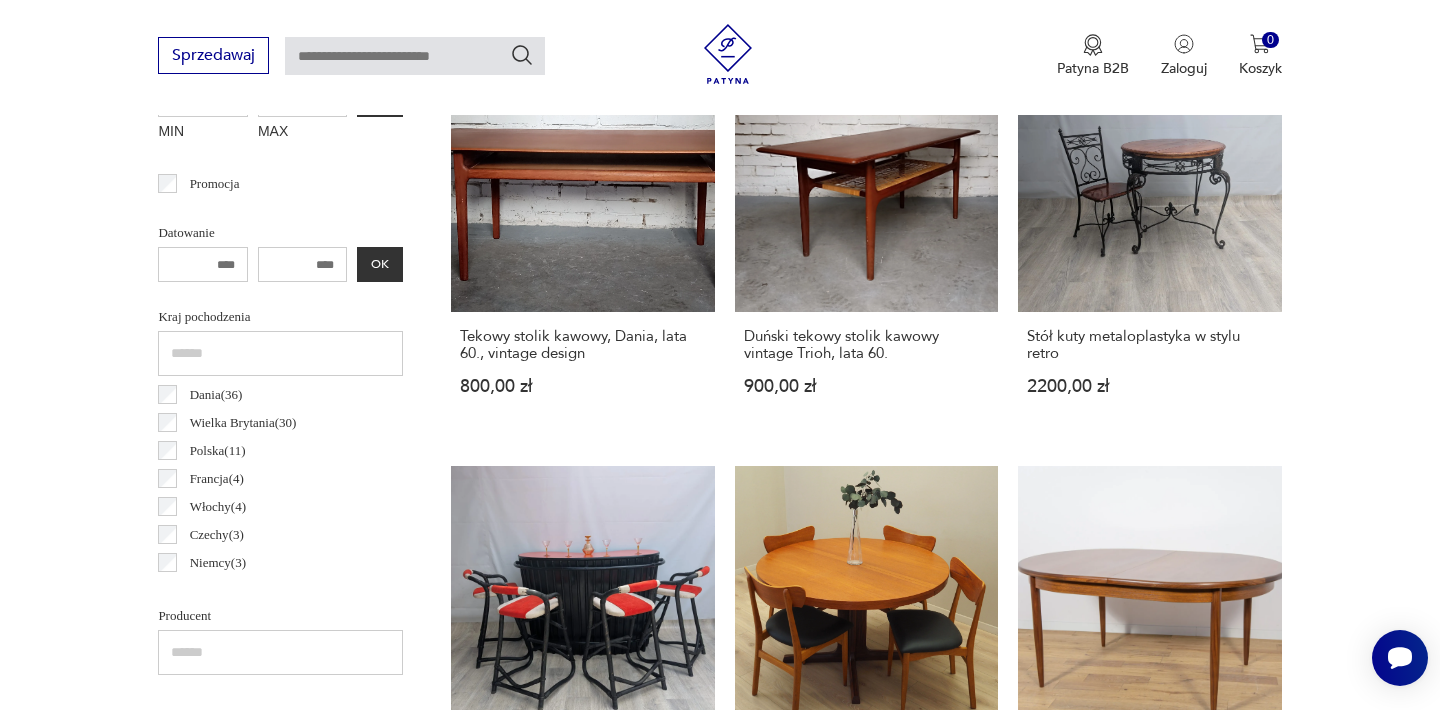 scroll, scrollTop: 892, scrollLeft: 0, axis: vertical 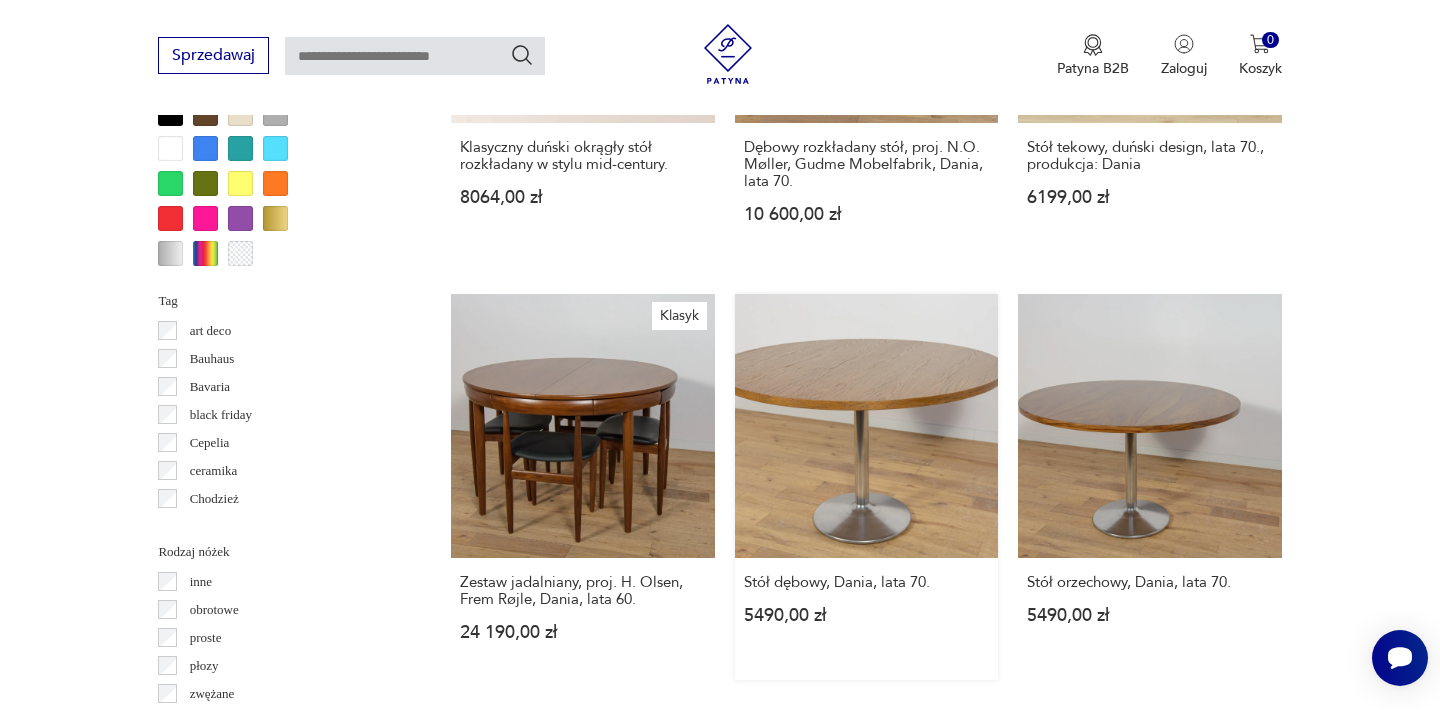 click on "Stół dębowy, Dania, lata 70. 5490,00 zł" at bounding box center [866, 486] 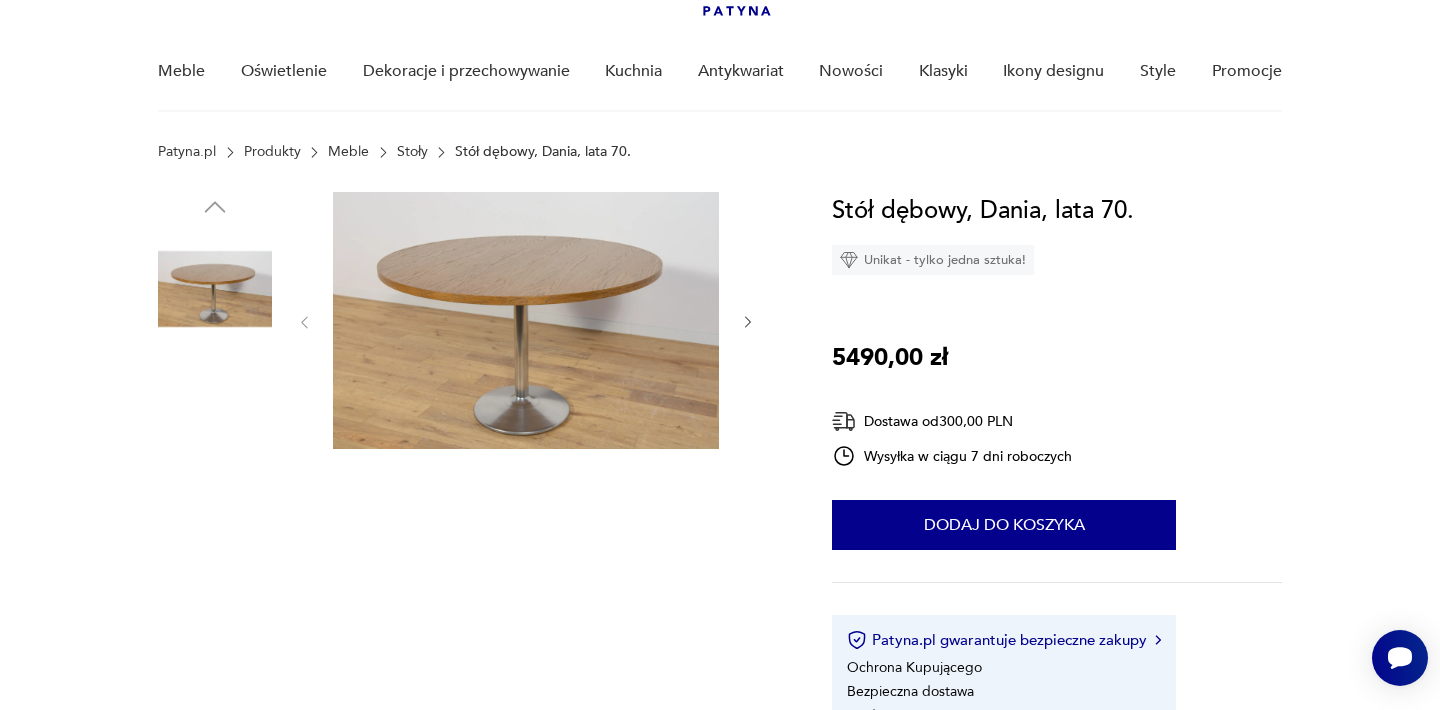 scroll, scrollTop: 160, scrollLeft: 0, axis: vertical 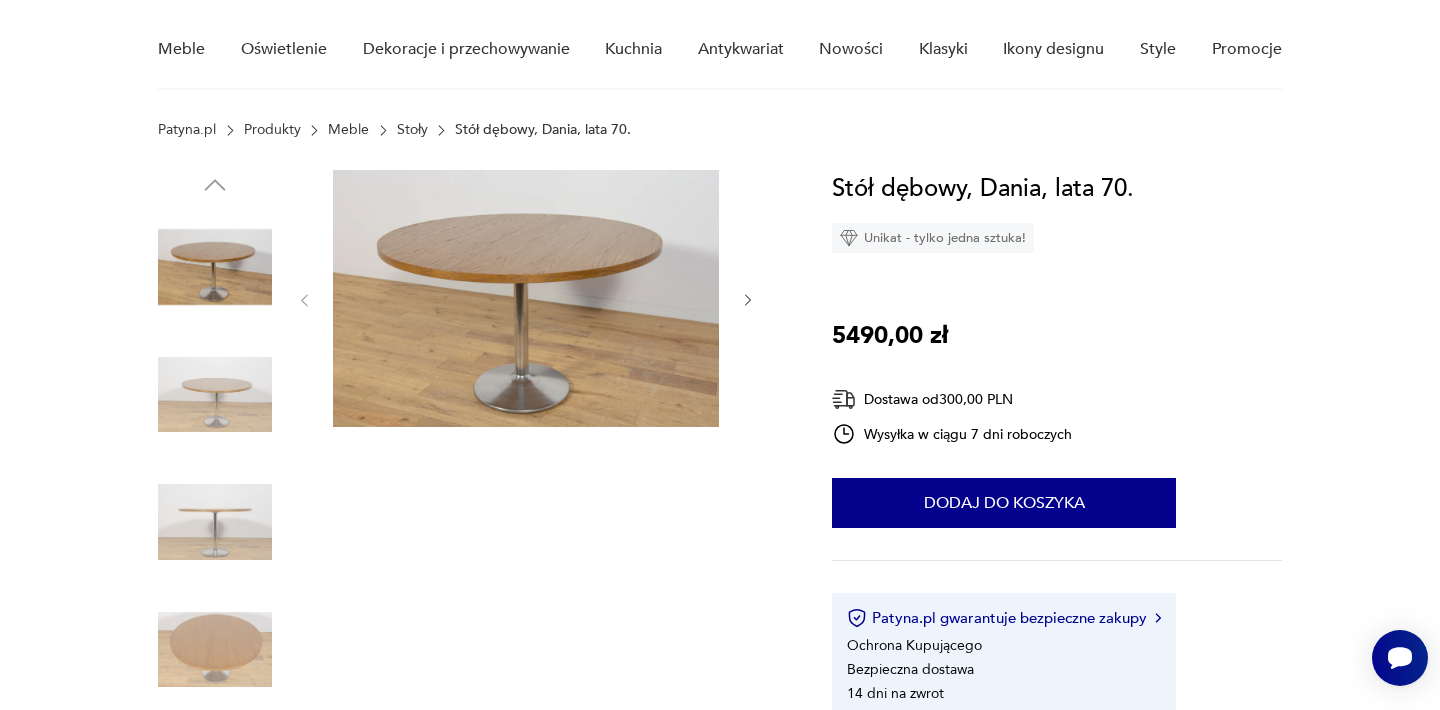 click at bounding box center [526, 298] 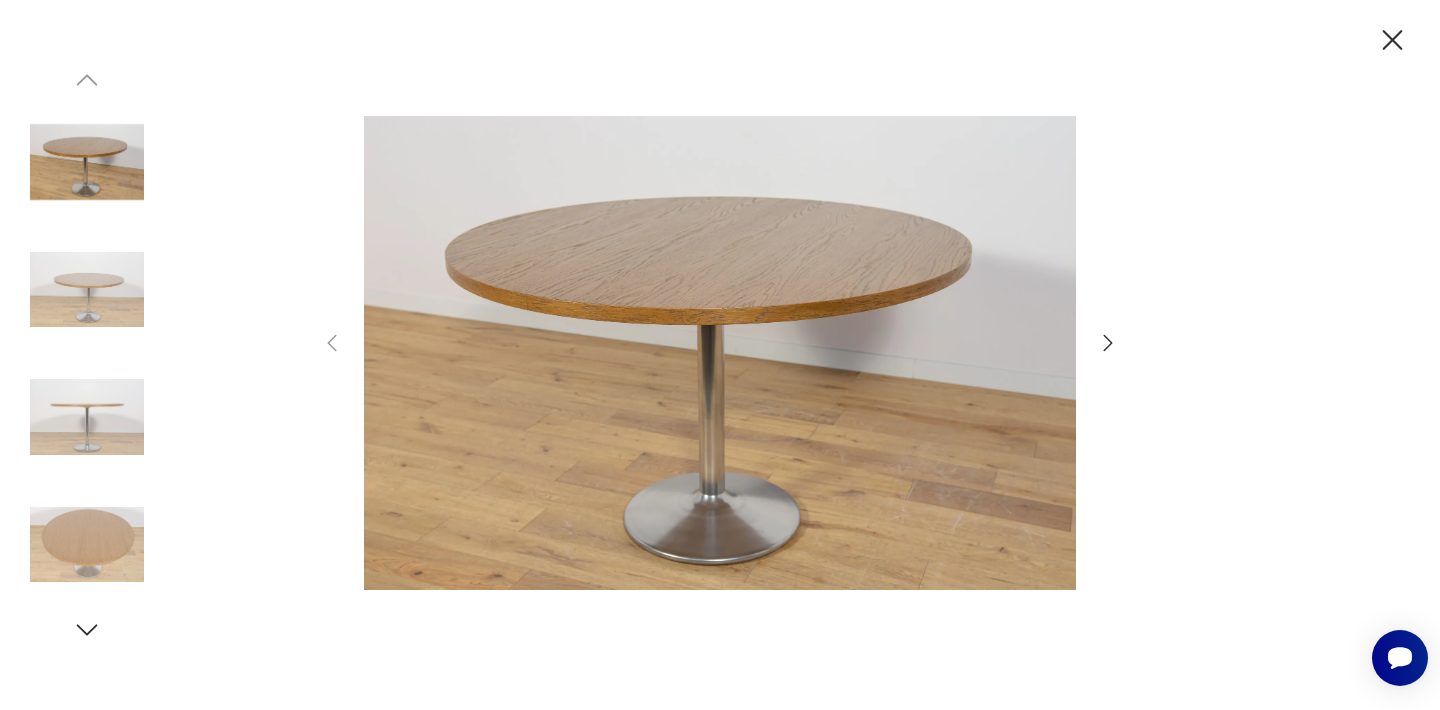 click 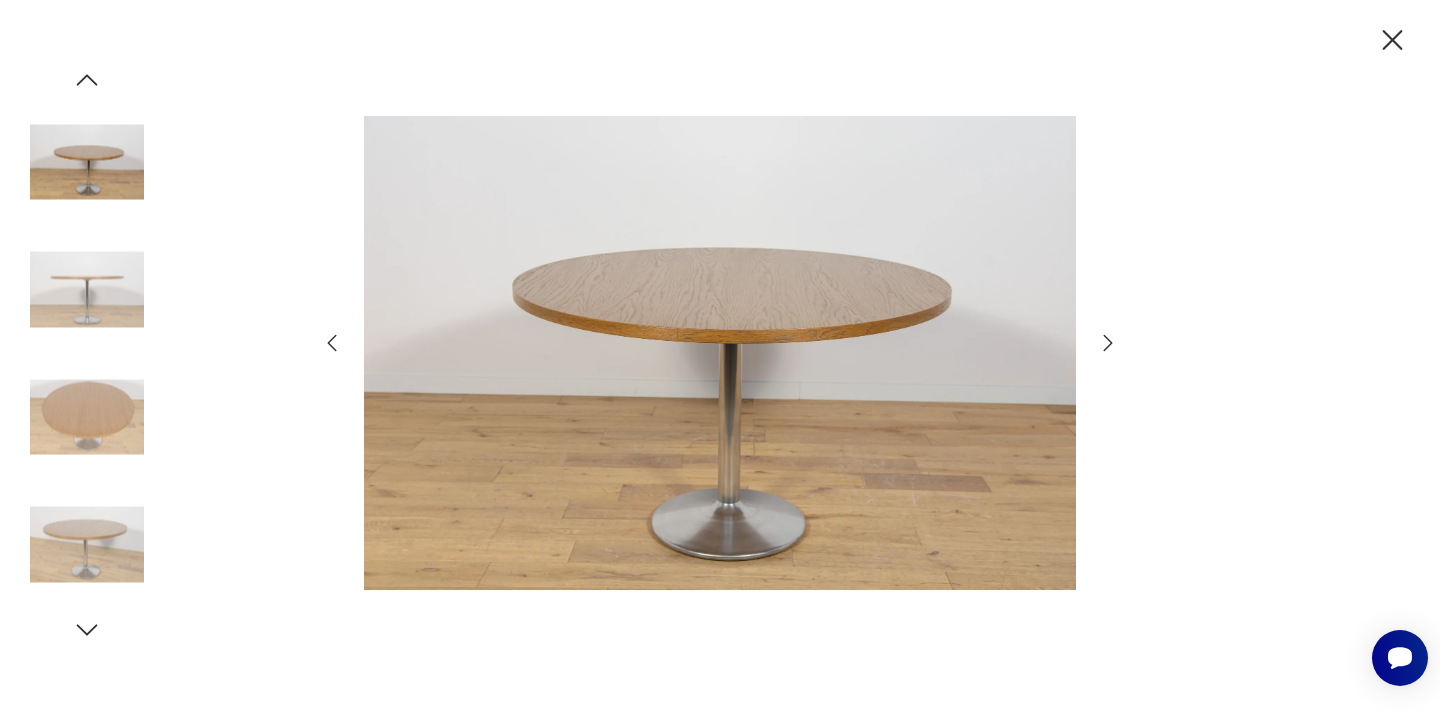click 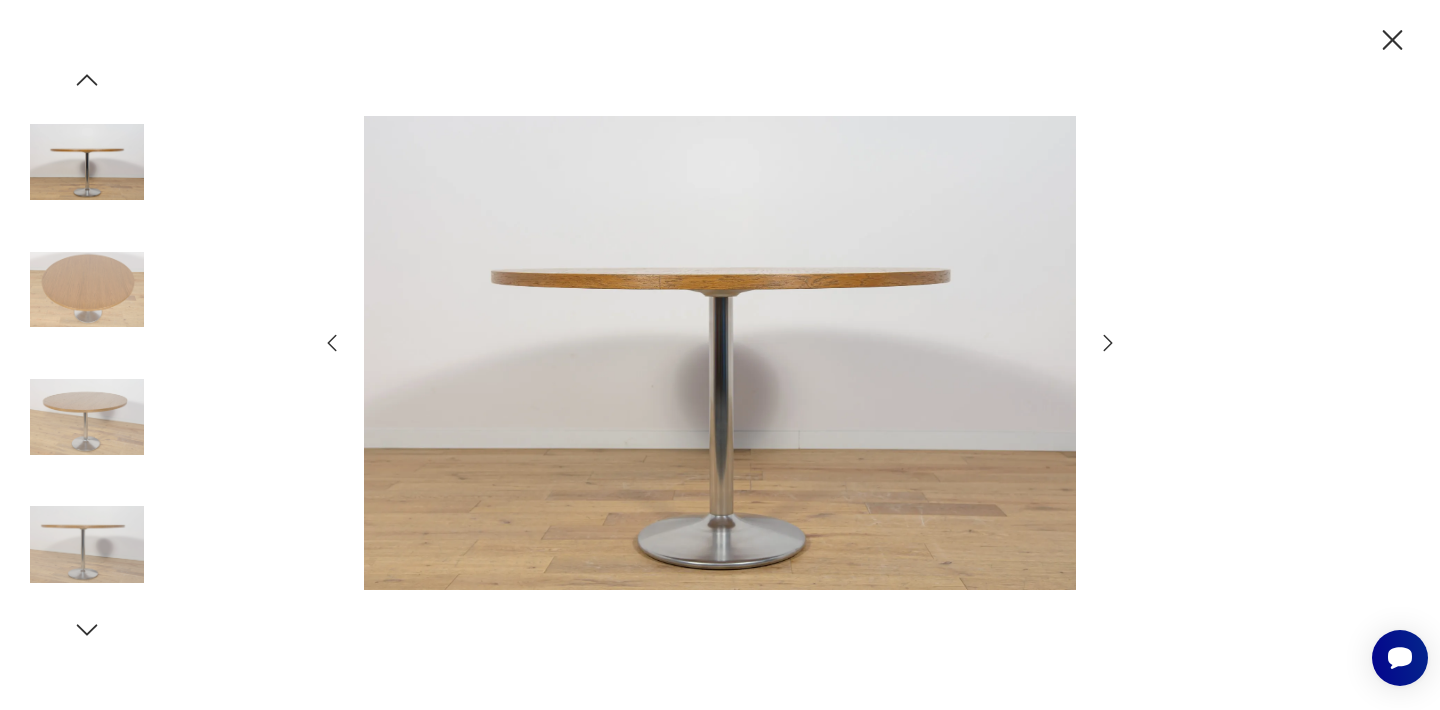 click 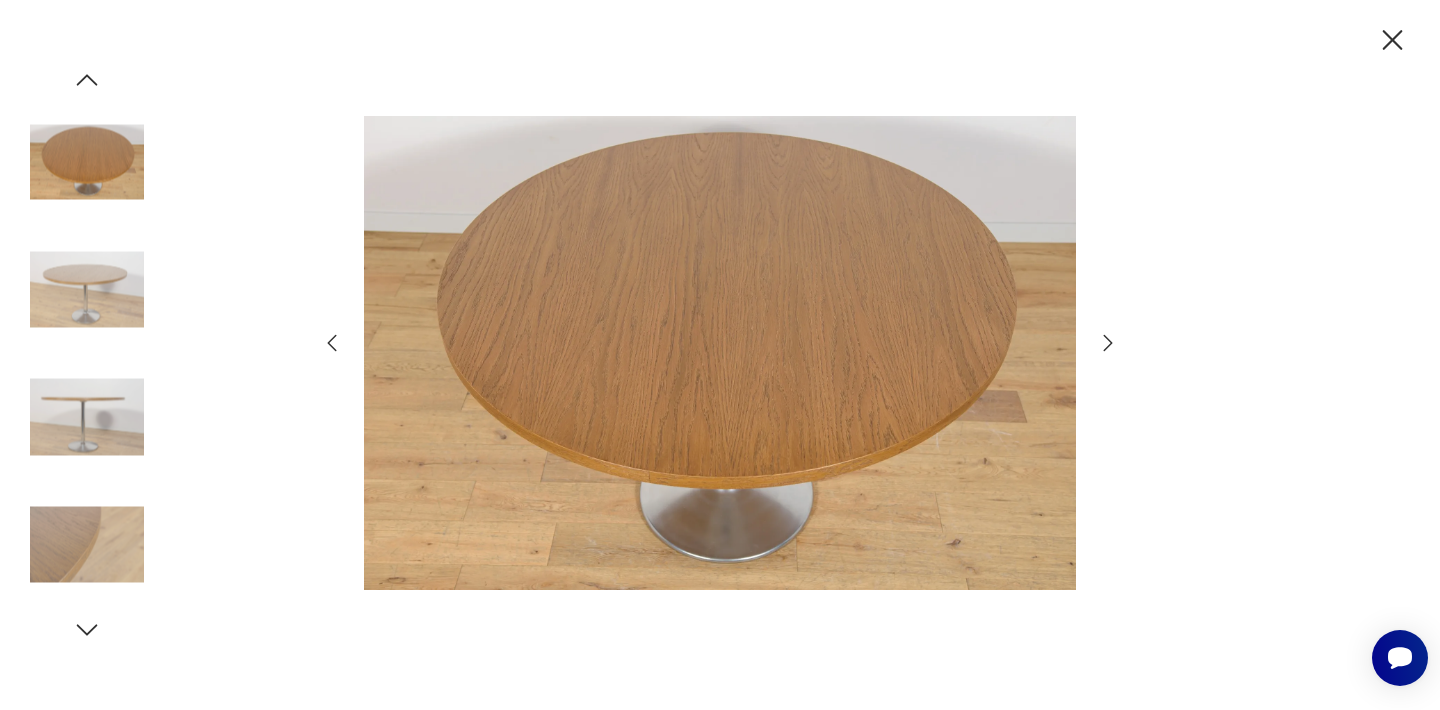 click 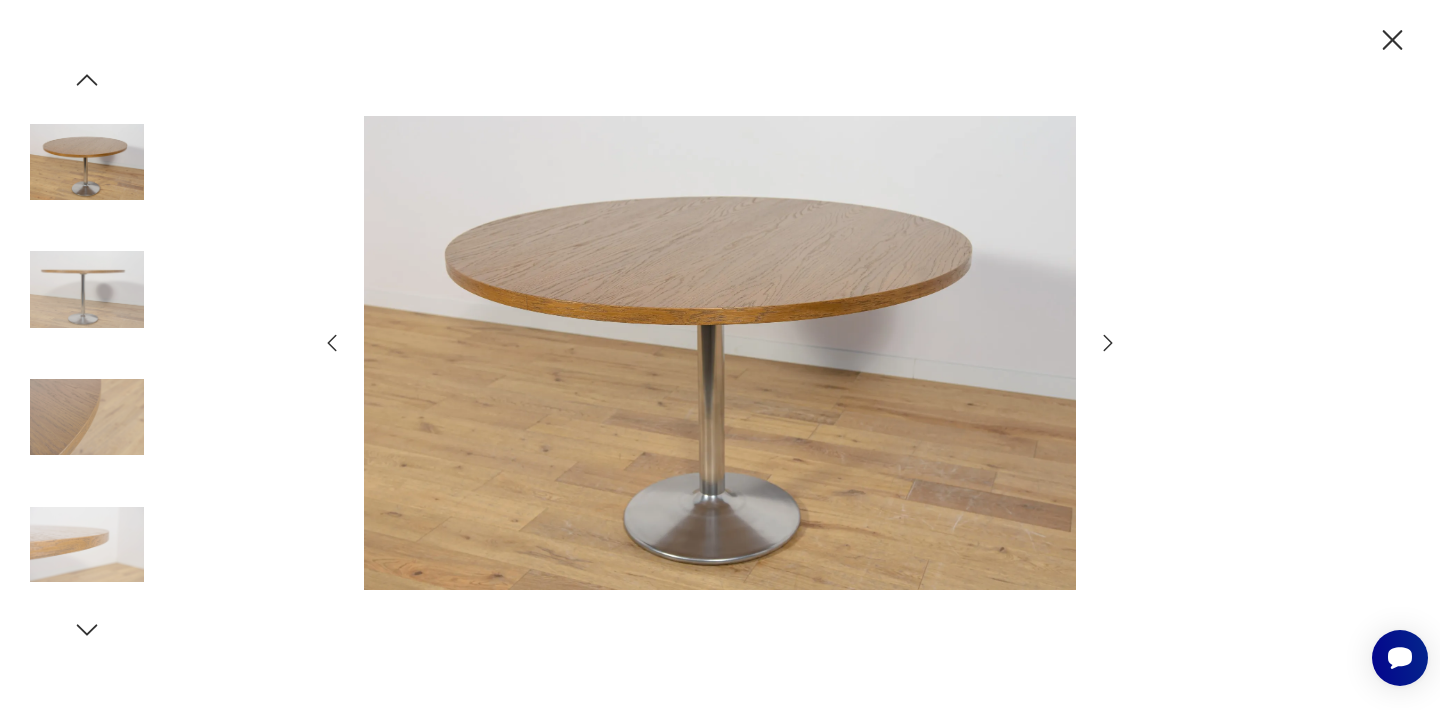 click 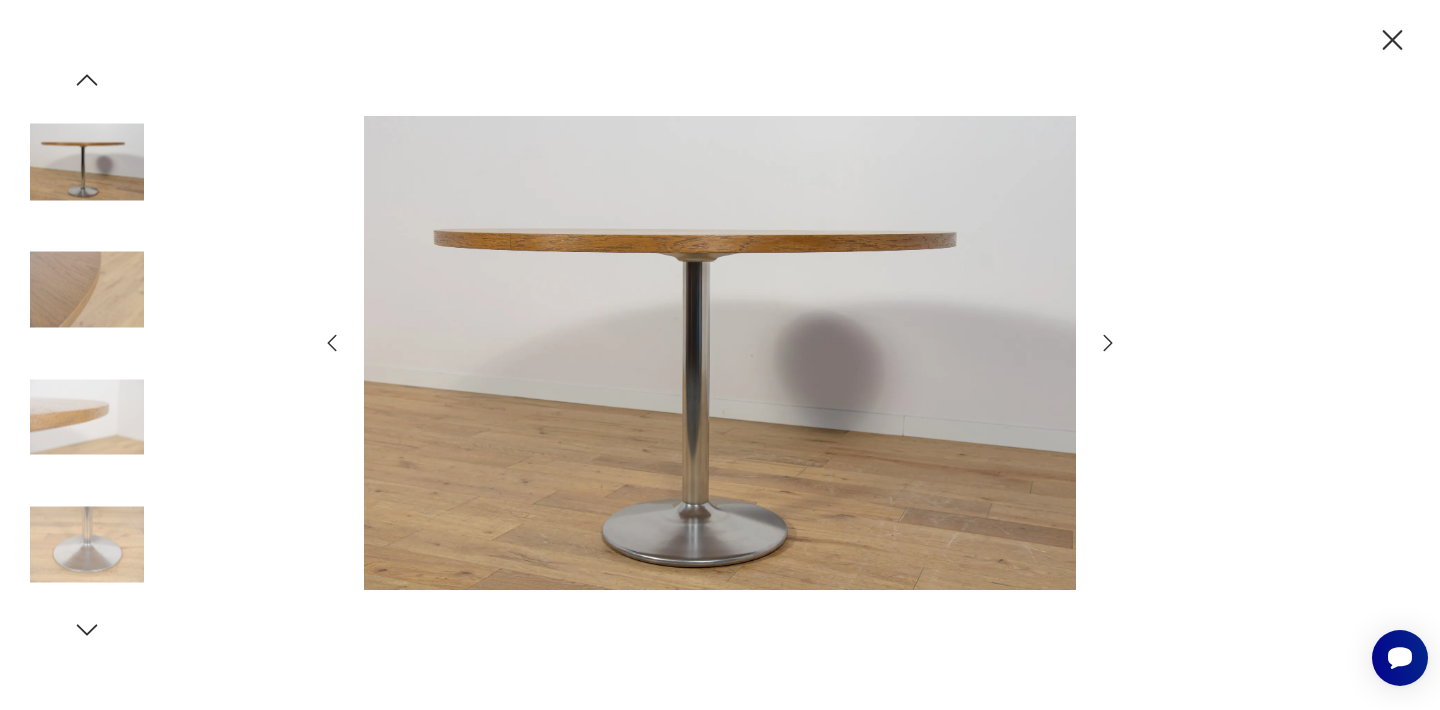 click 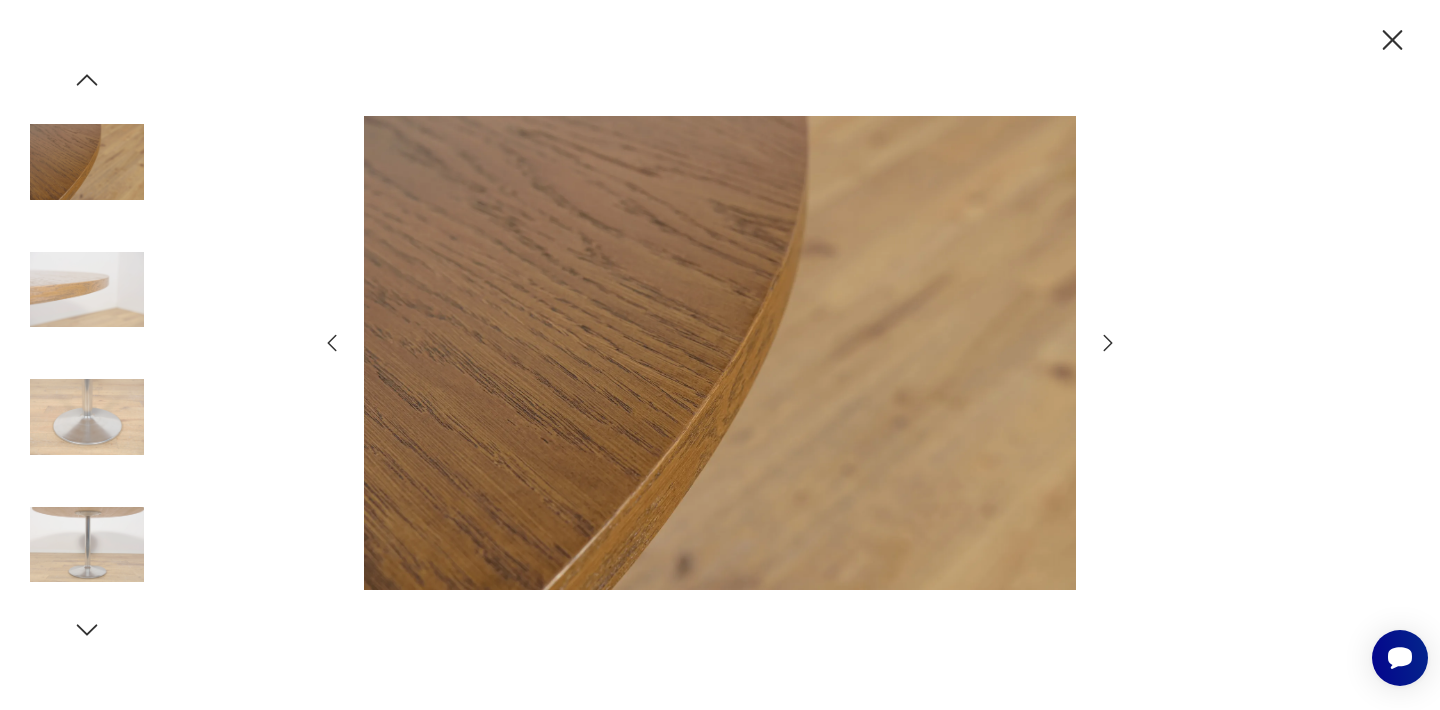 click 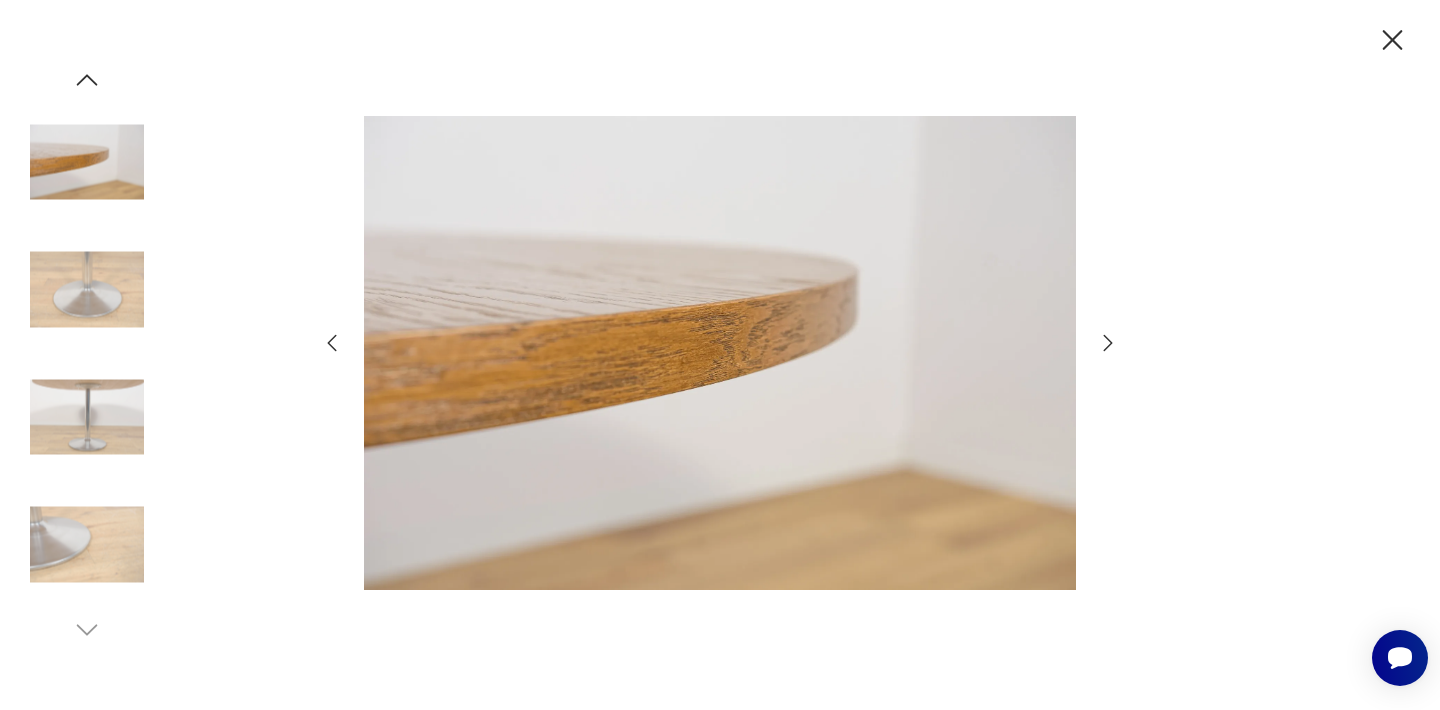 click 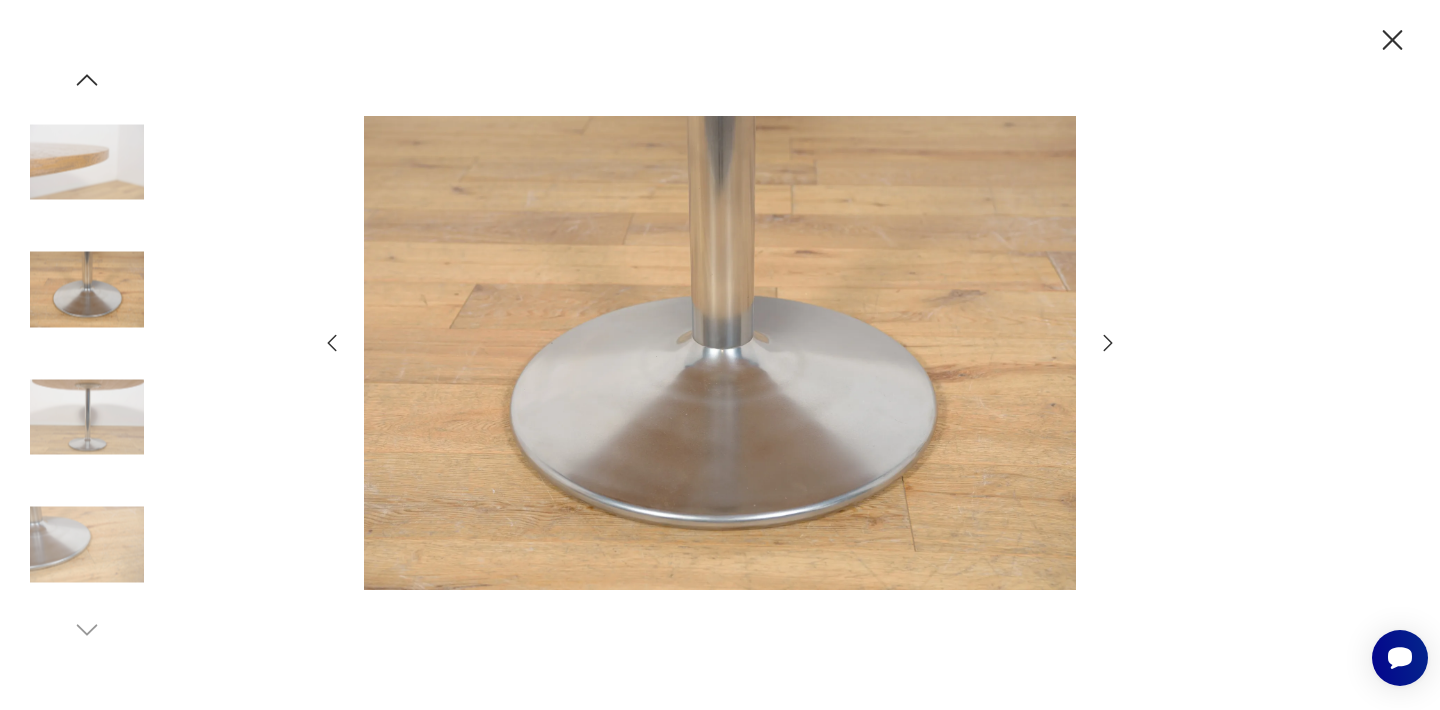 click 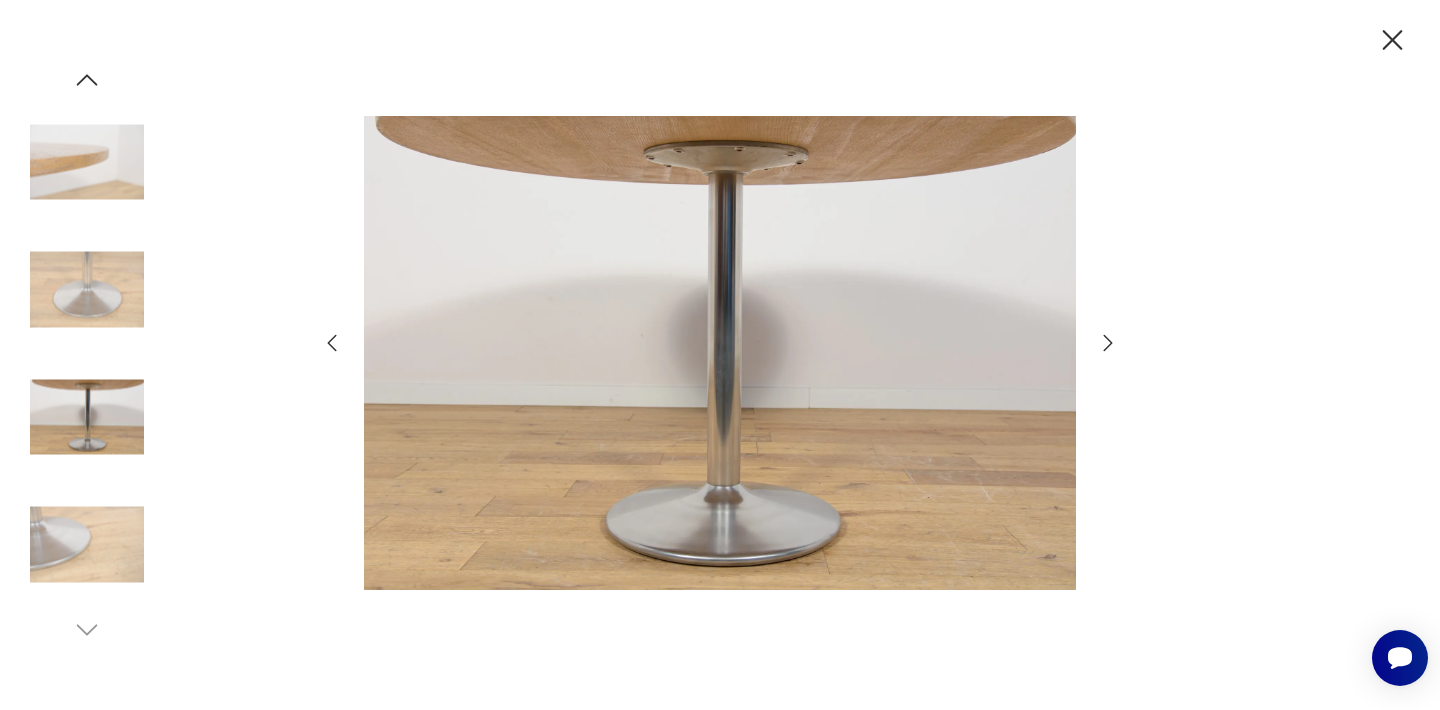 click 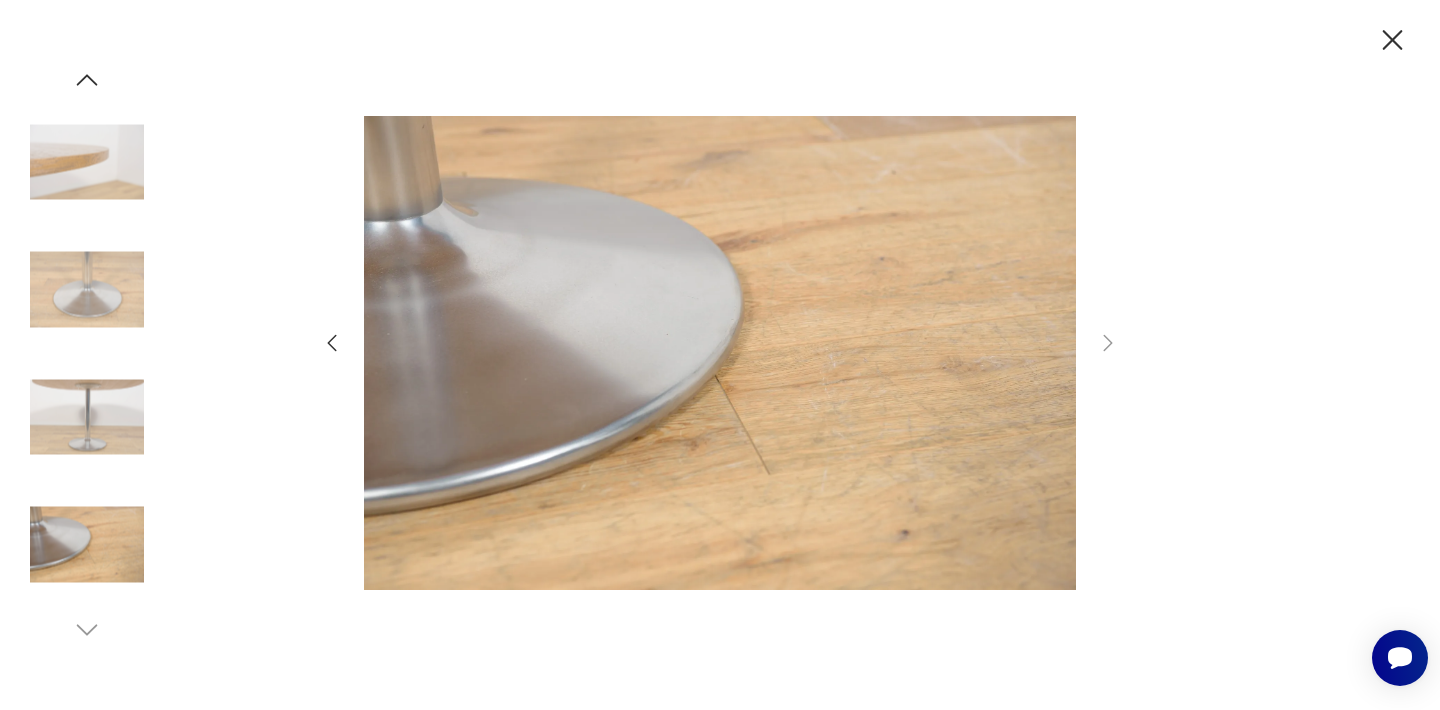 click 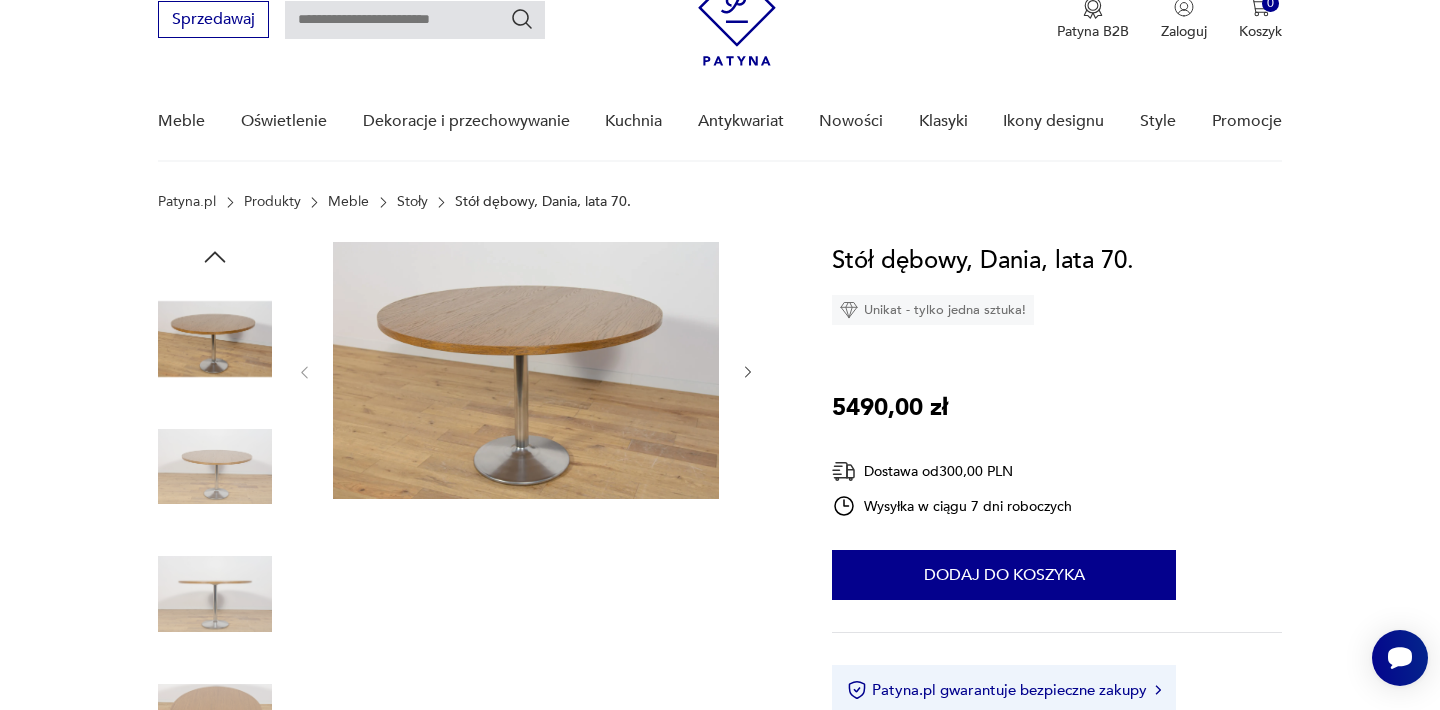 scroll, scrollTop: 40, scrollLeft: 0, axis: vertical 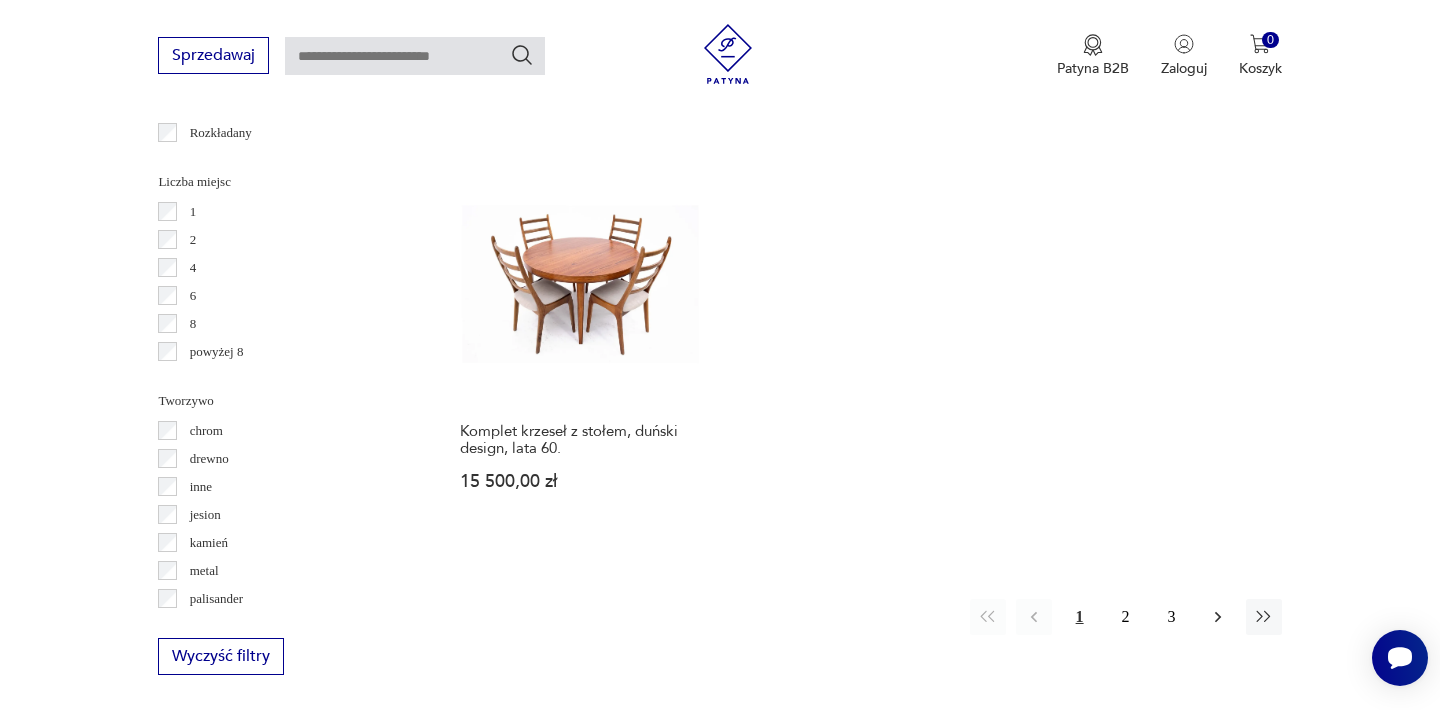 click 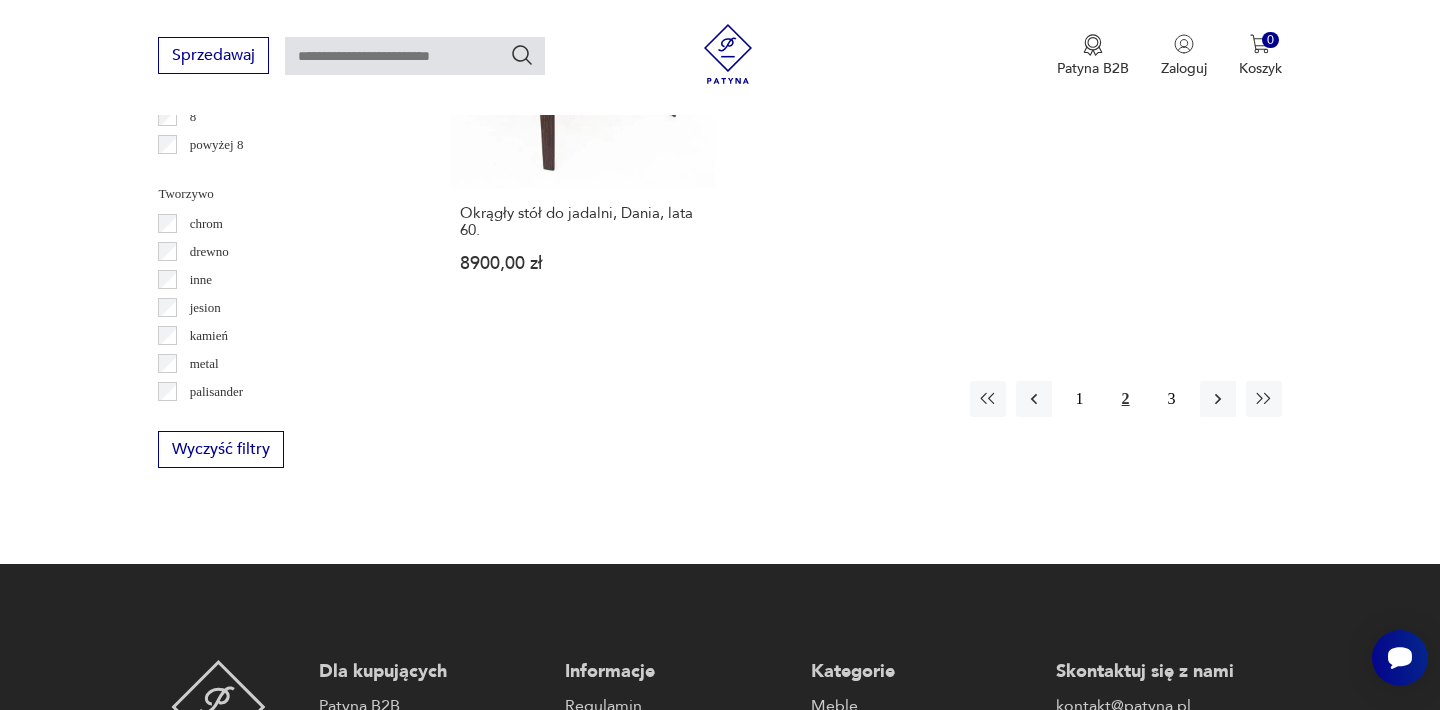 scroll, scrollTop: 3092, scrollLeft: 0, axis: vertical 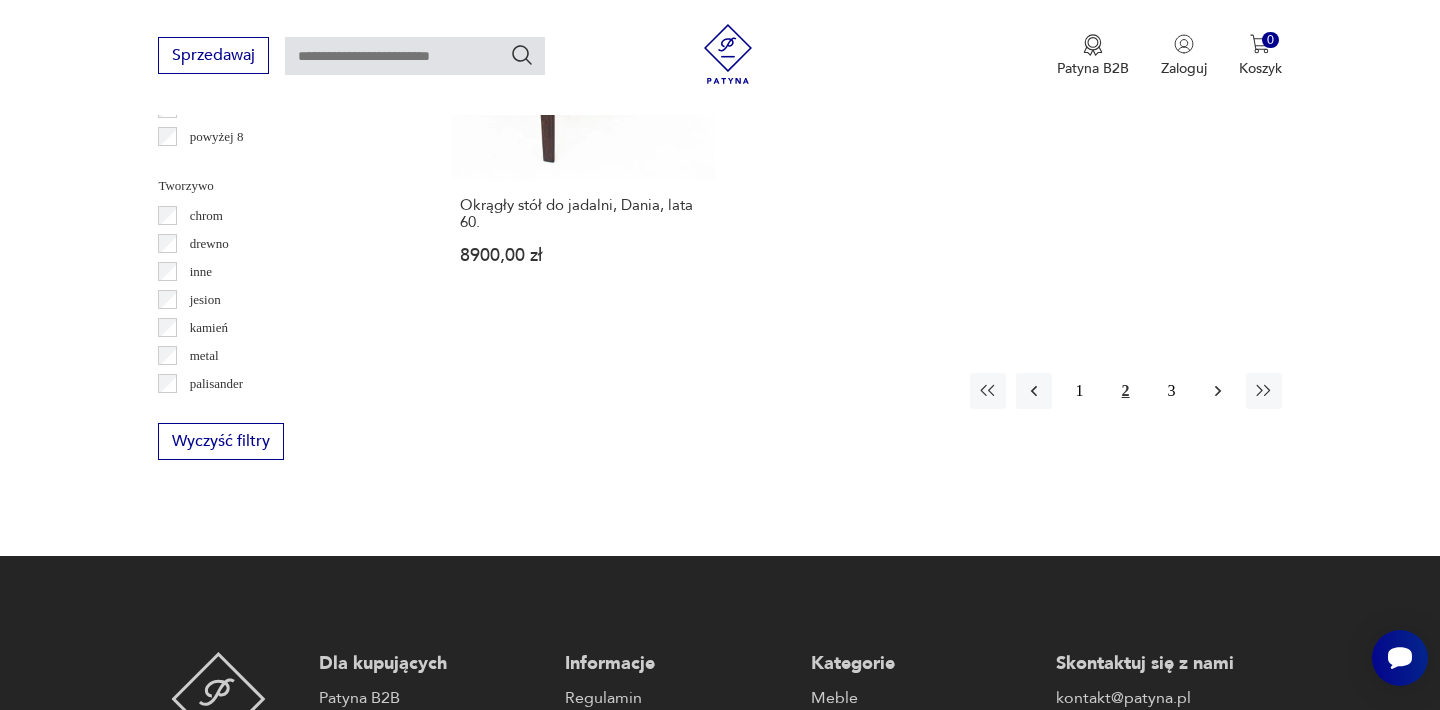 click 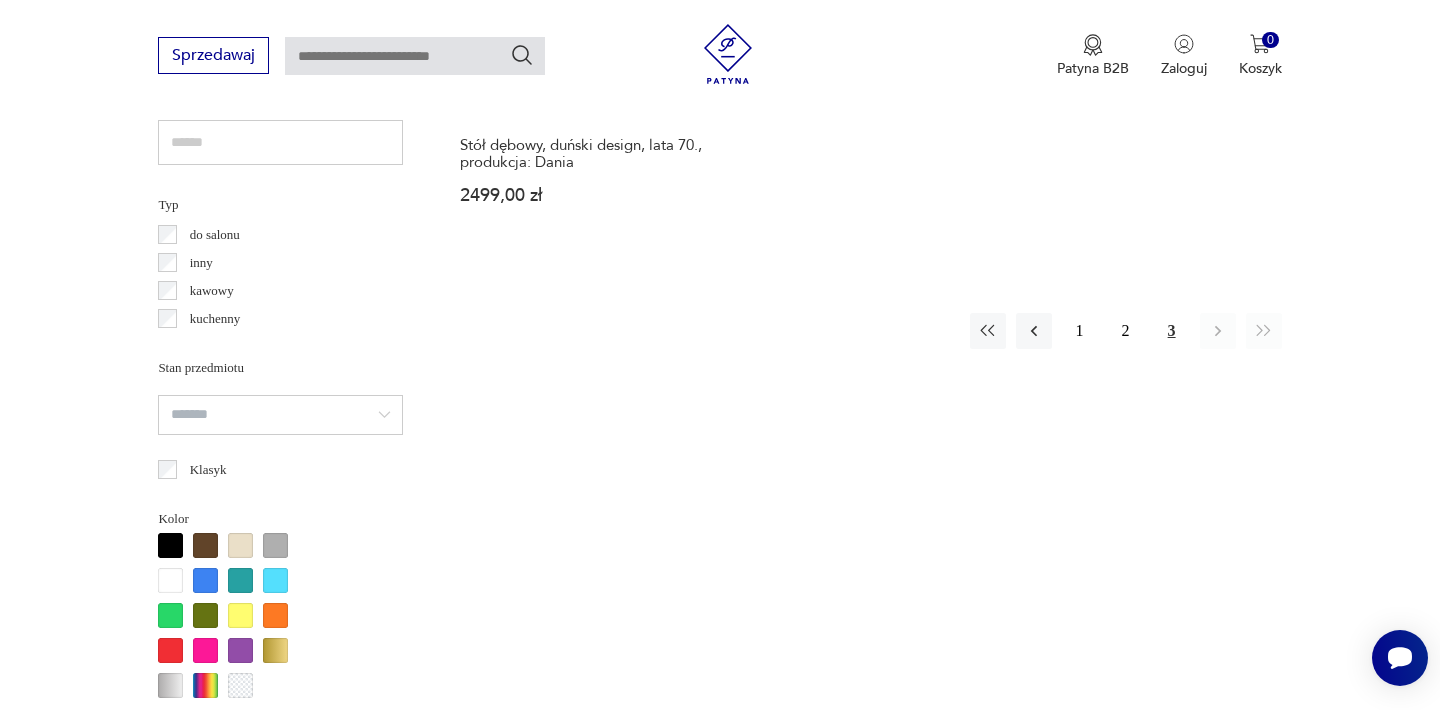 scroll, scrollTop: 1492, scrollLeft: 0, axis: vertical 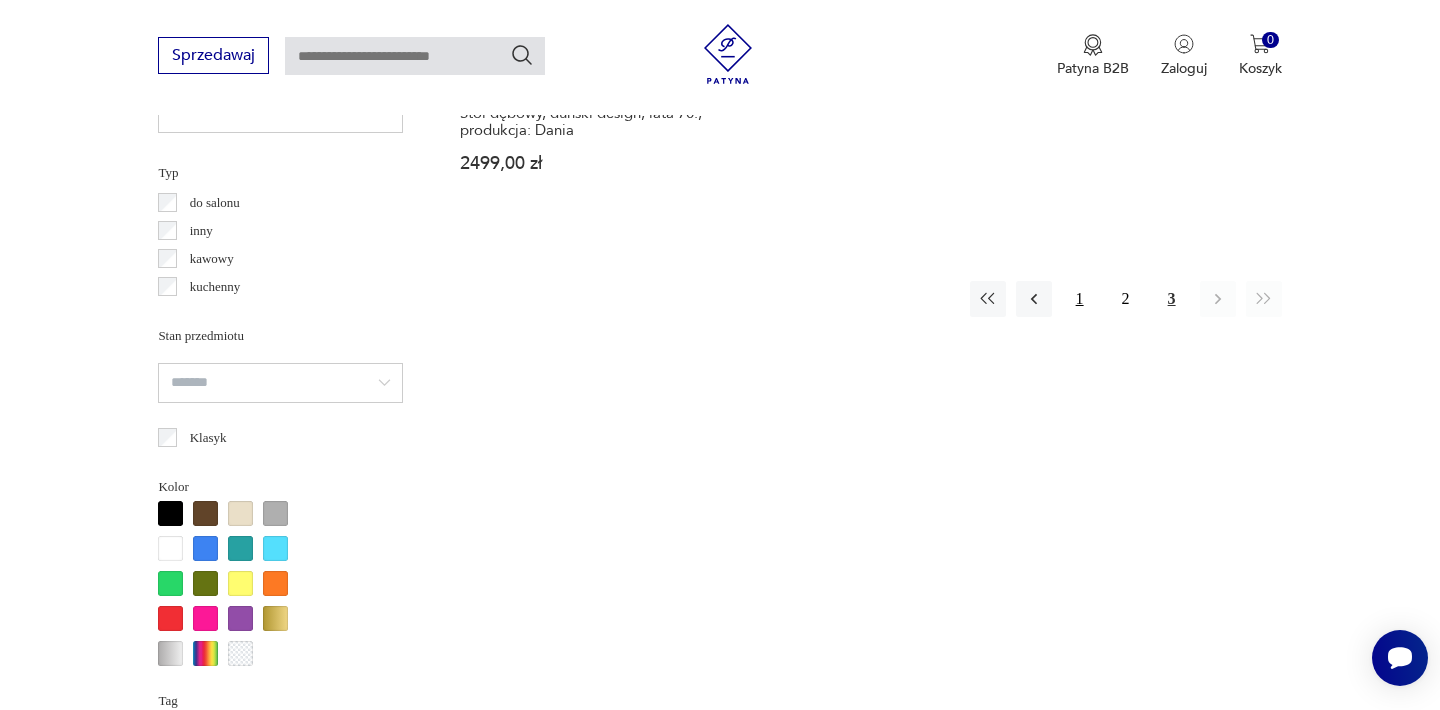 click on "1" at bounding box center (1080, 299) 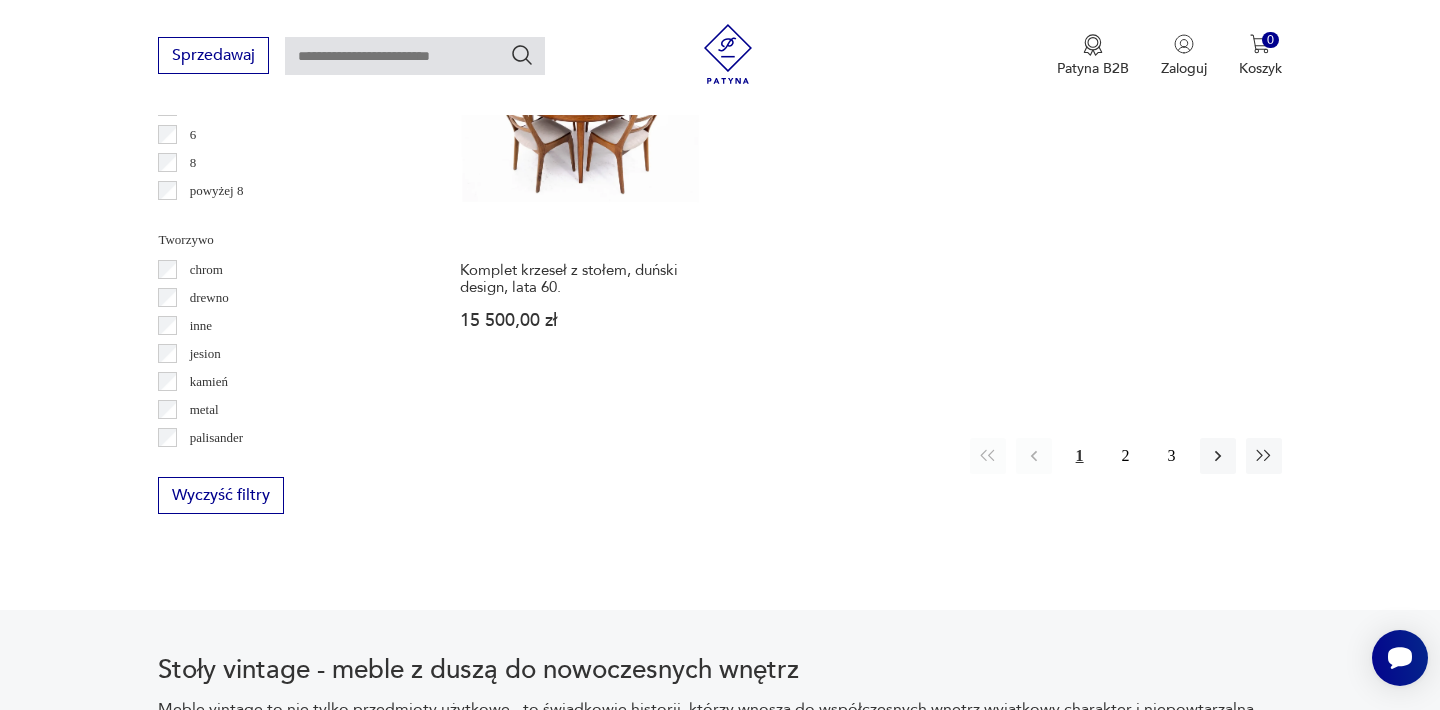 scroll, scrollTop: 3052, scrollLeft: 0, axis: vertical 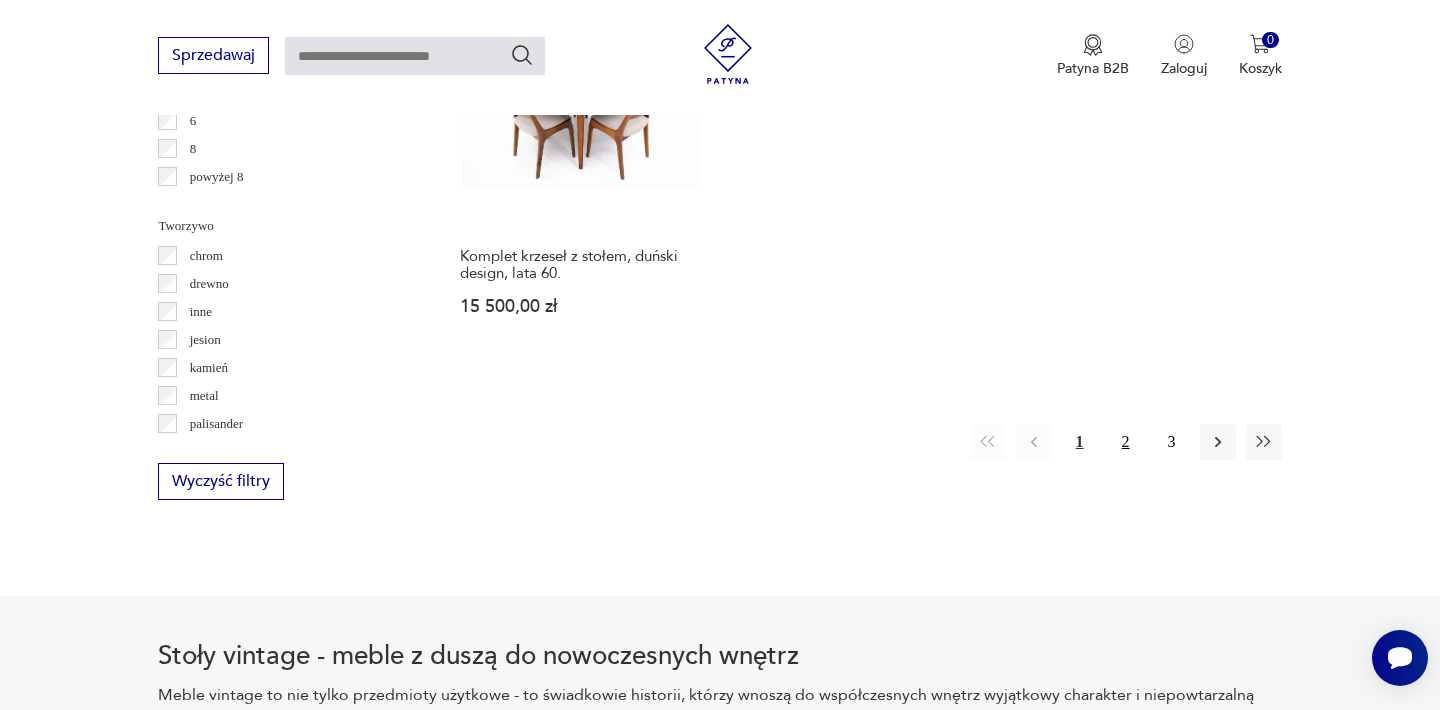 click on "2" at bounding box center (1126, 442) 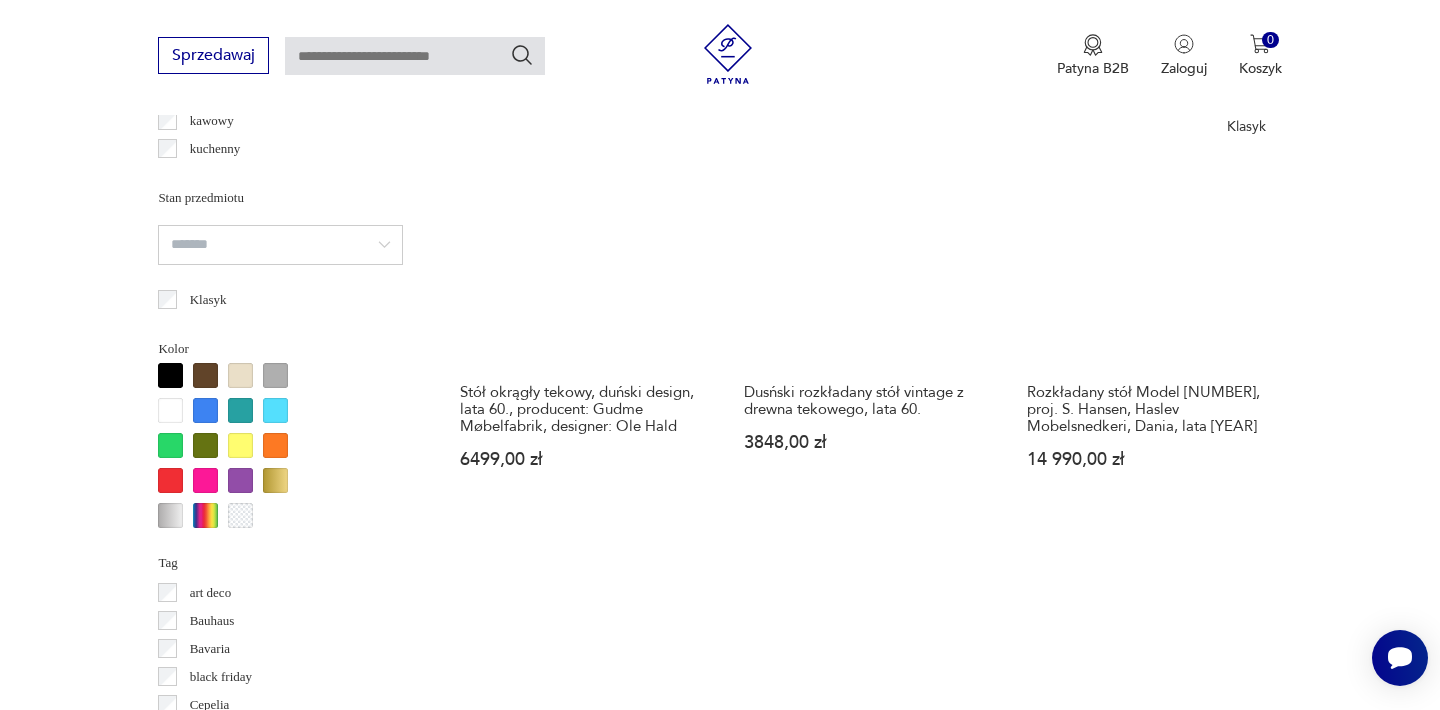 scroll, scrollTop: 1492, scrollLeft: 0, axis: vertical 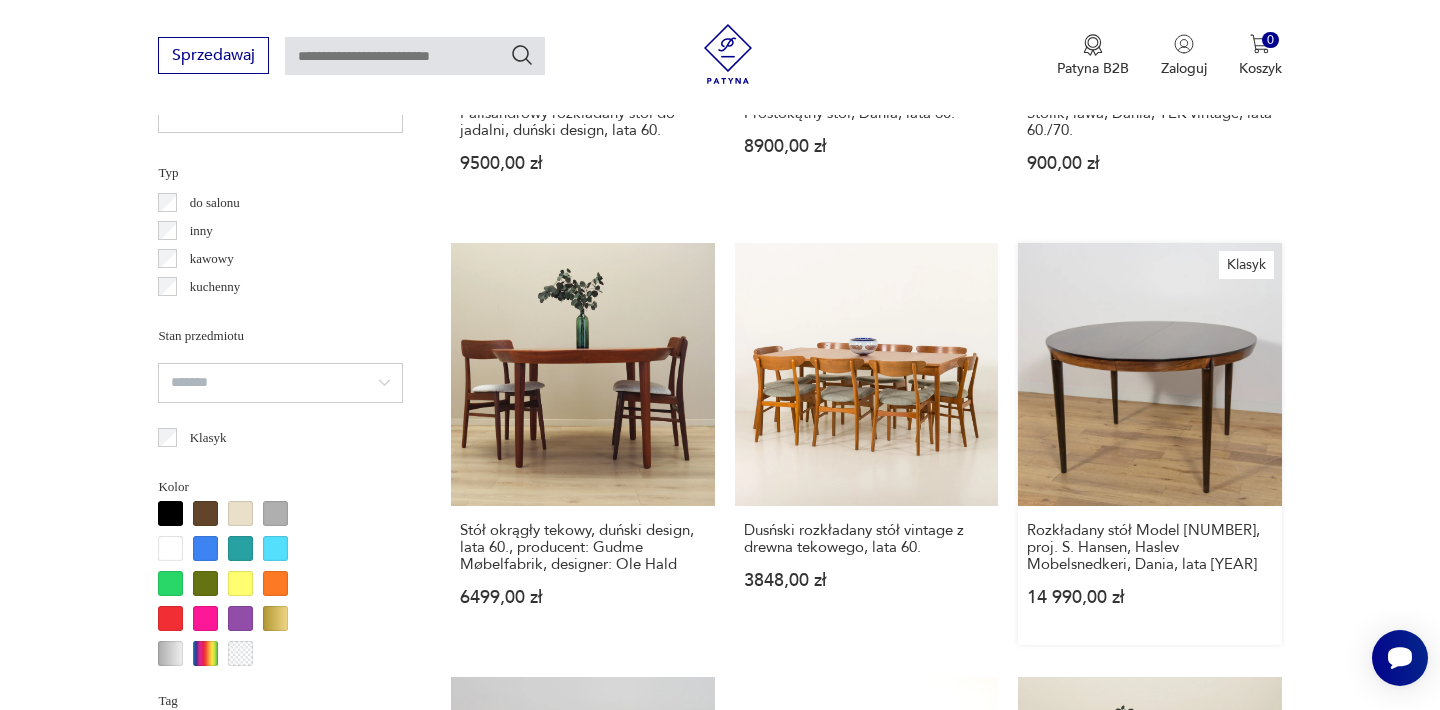 click on "Klasyk Rozkładany stół Model 71, proj. S. Hansen, Haslev Mobelsnedkeri, Dania, lata 60. 14 990,00 zł" at bounding box center [1149, 444] 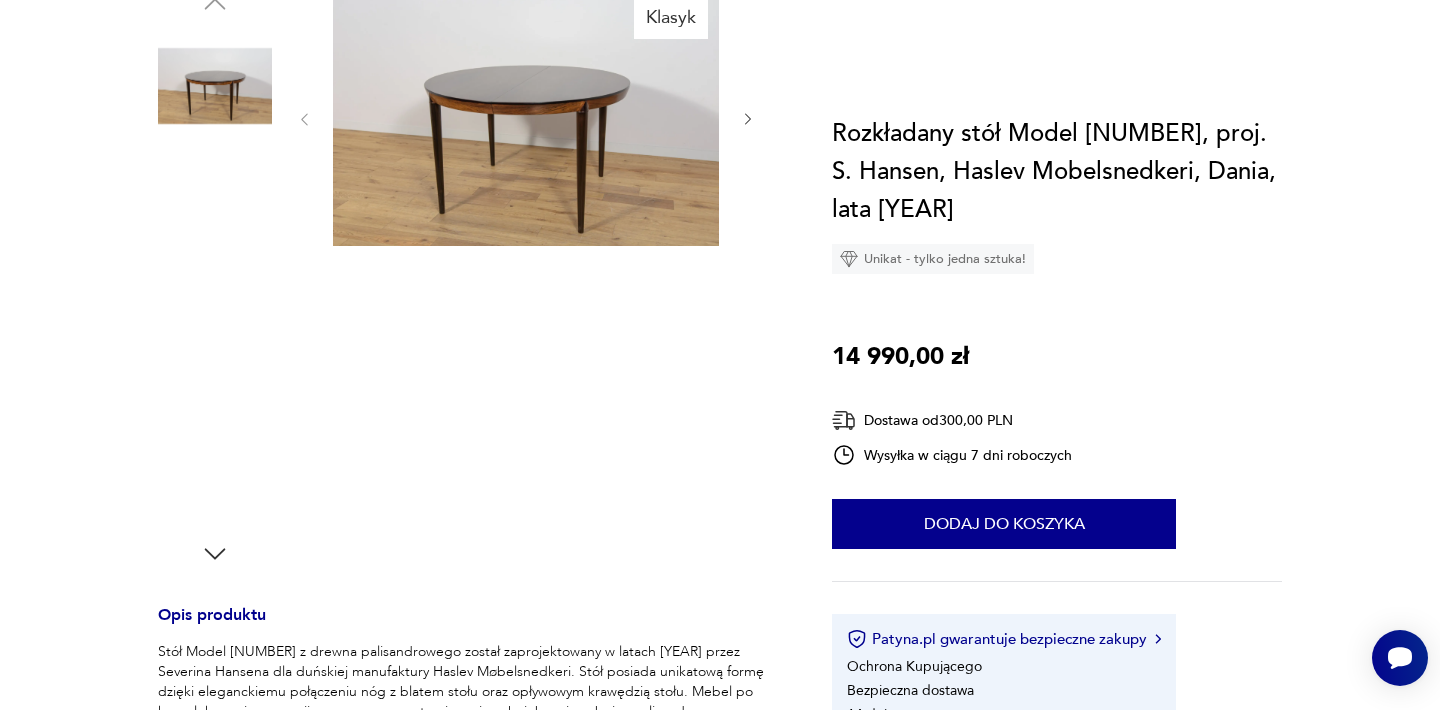 scroll, scrollTop: 0, scrollLeft: 0, axis: both 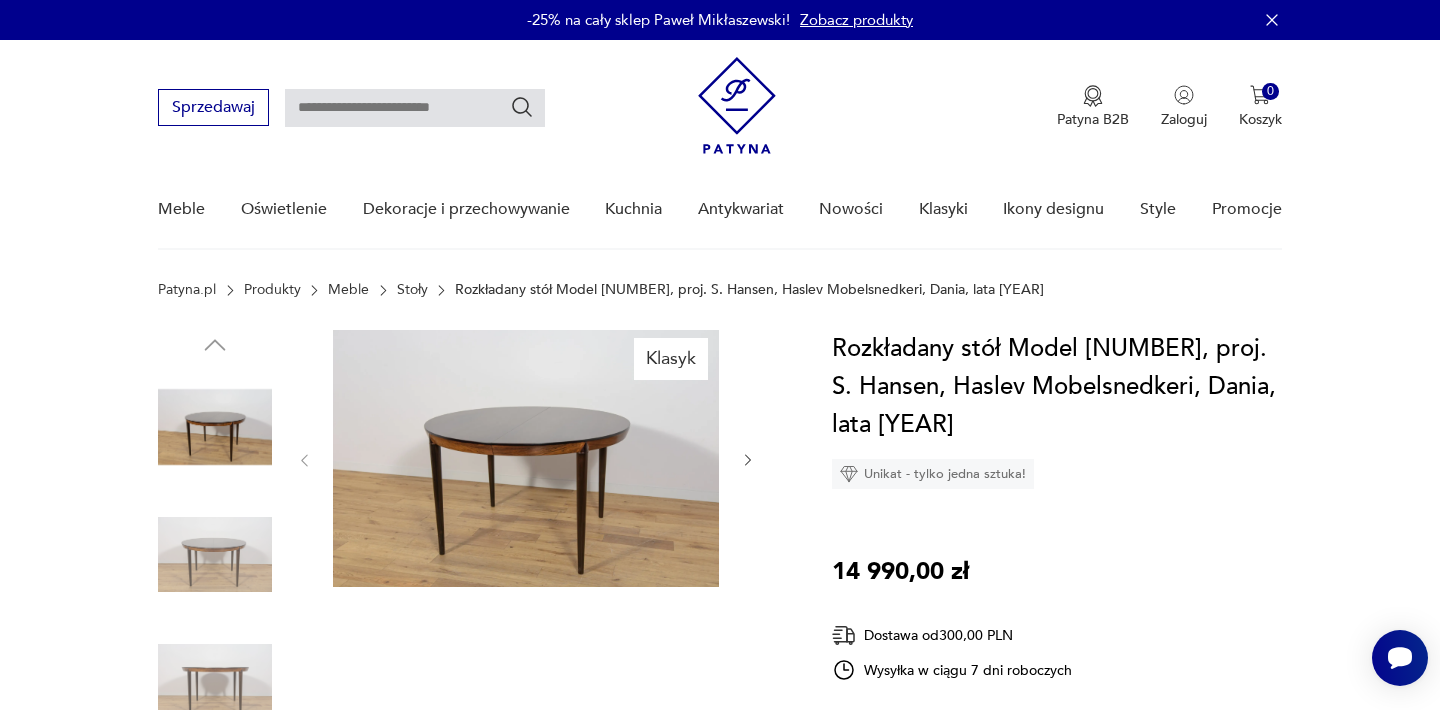click at bounding box center (526, 458) 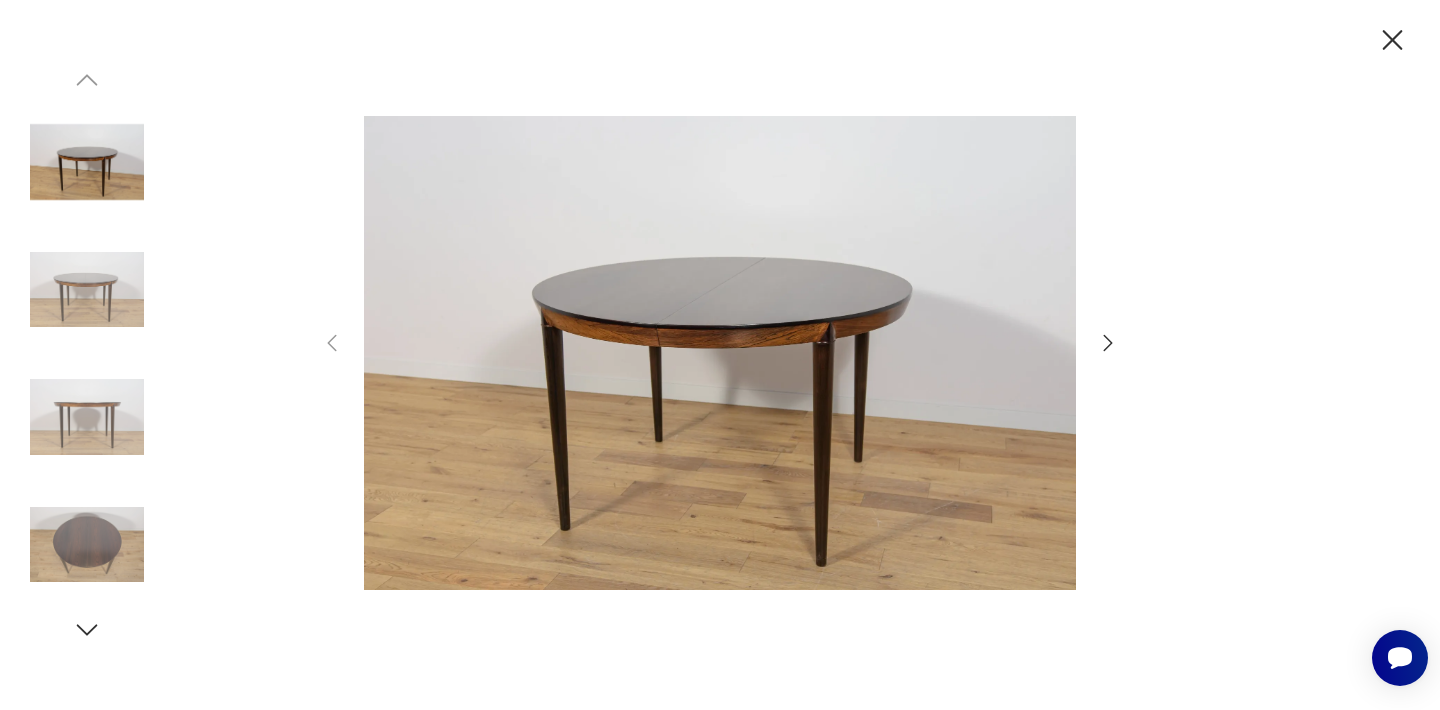 click 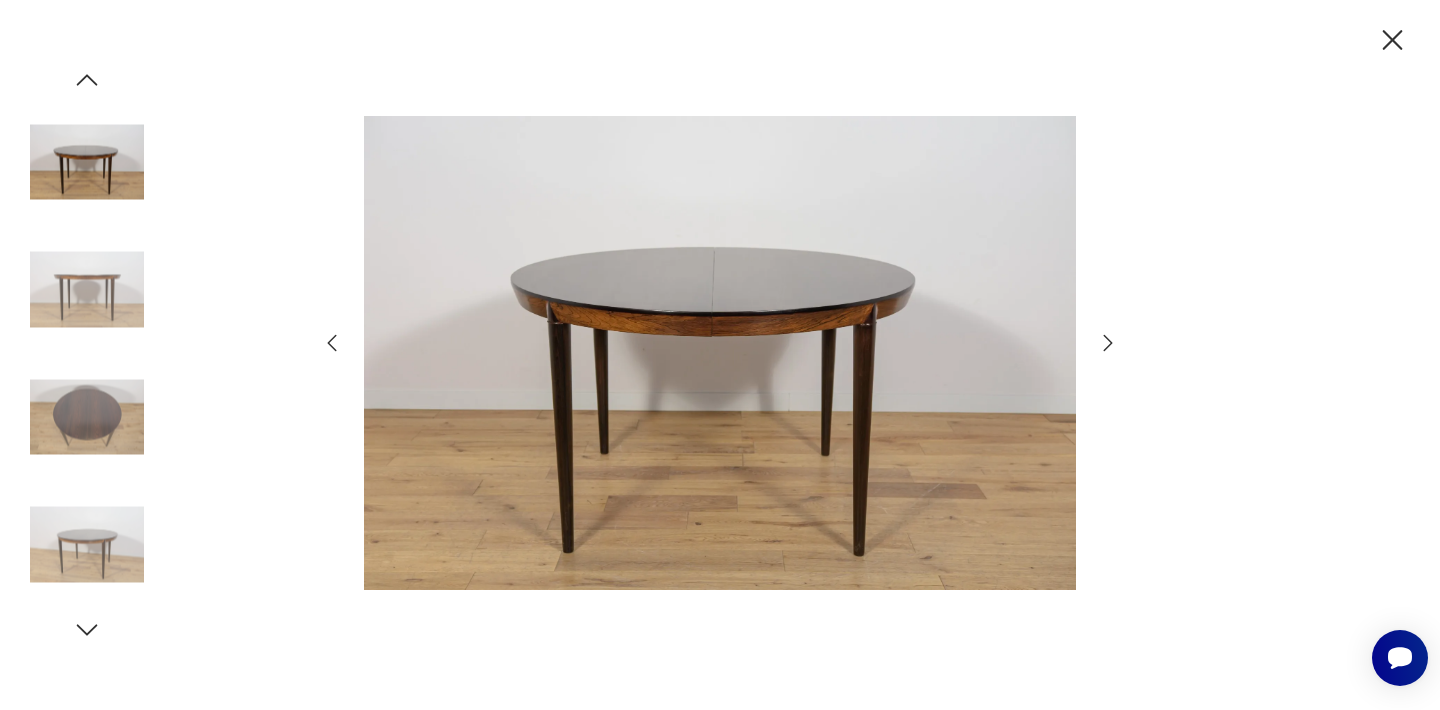 click 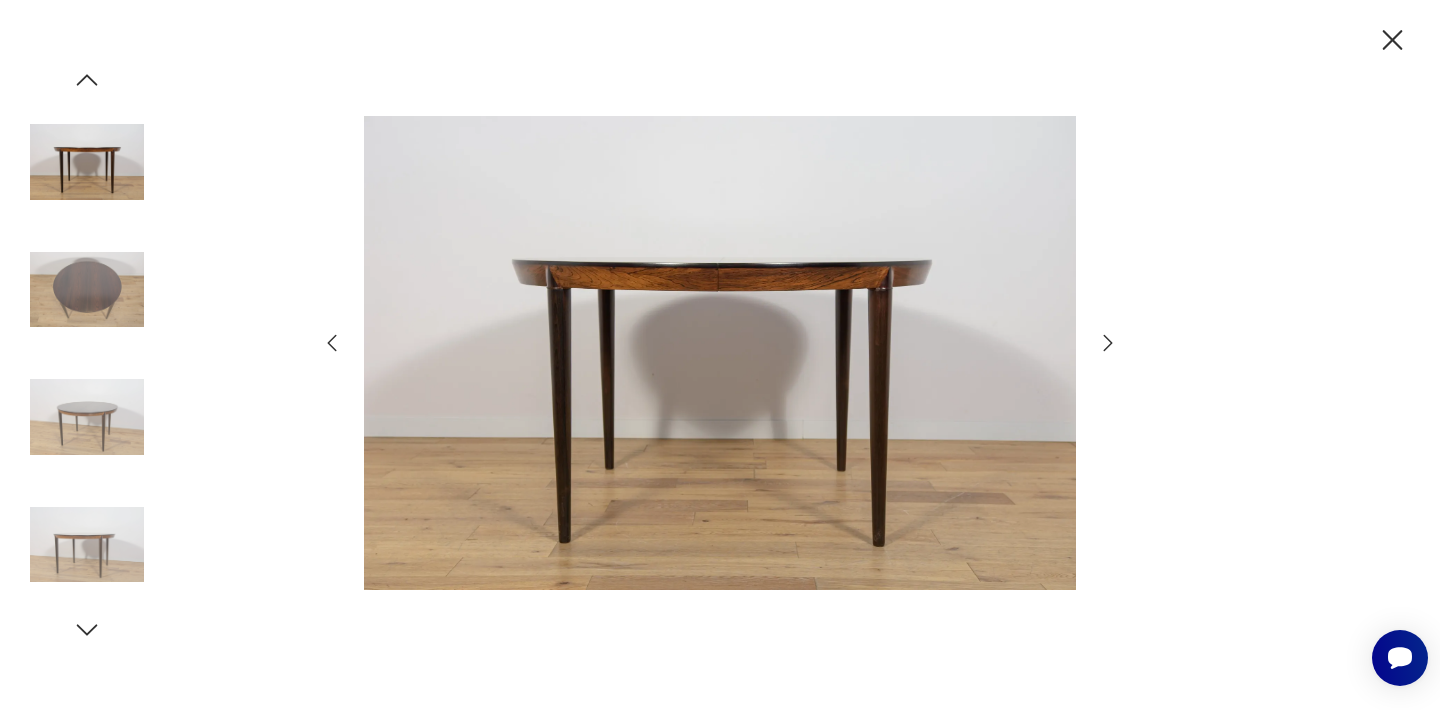 click 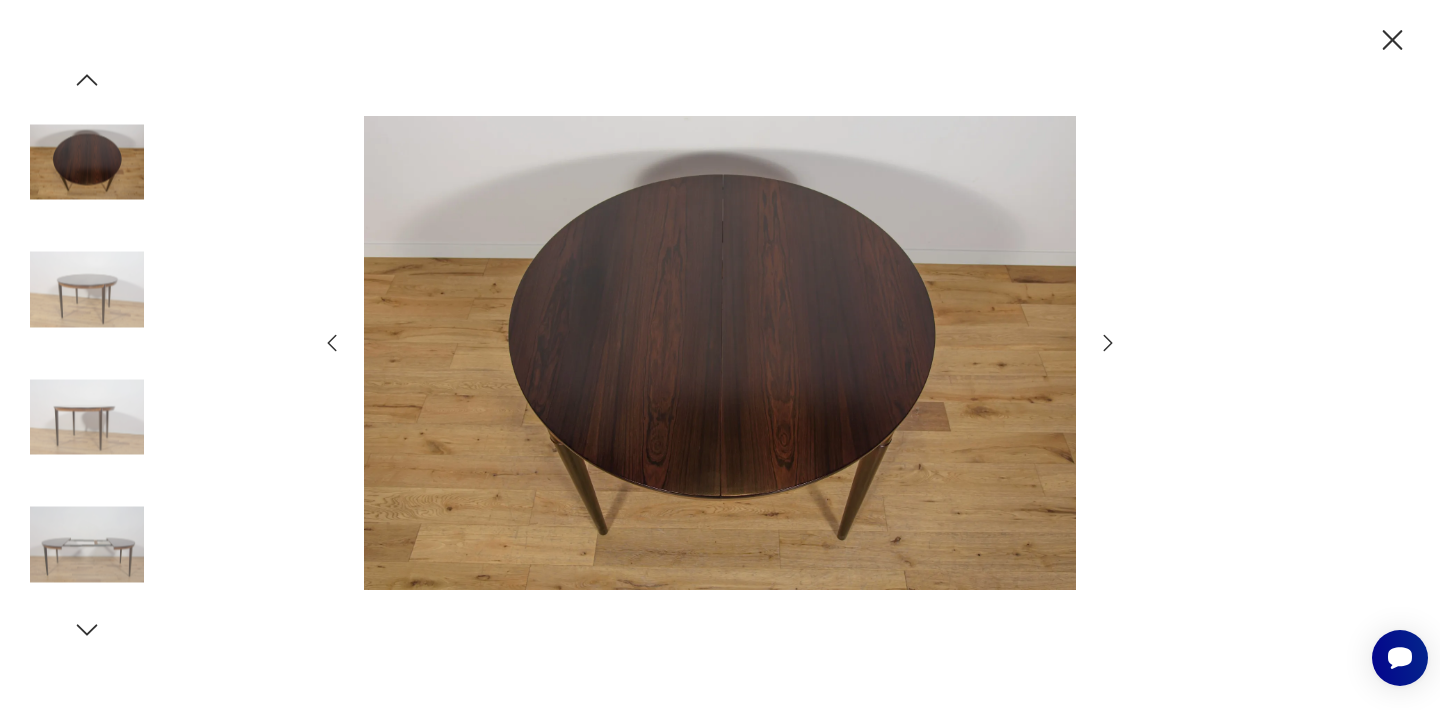 click 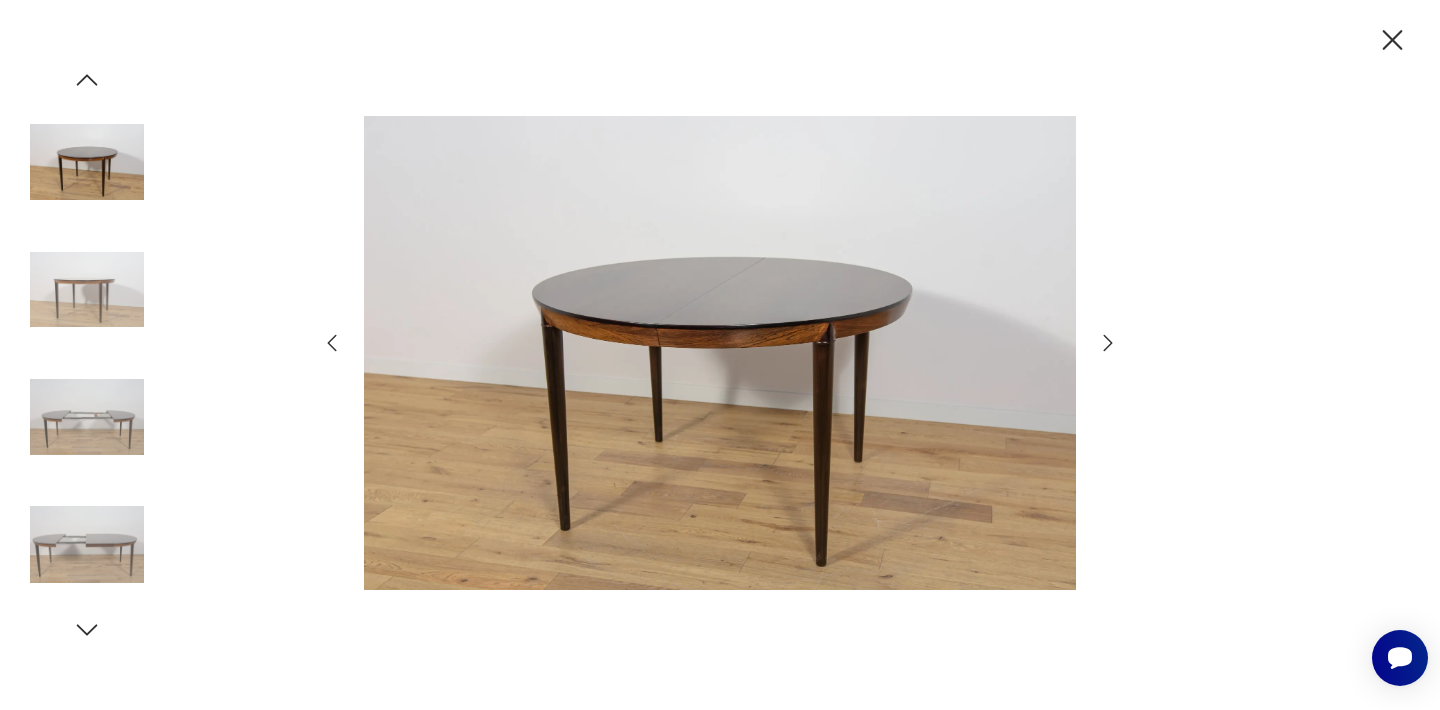 click 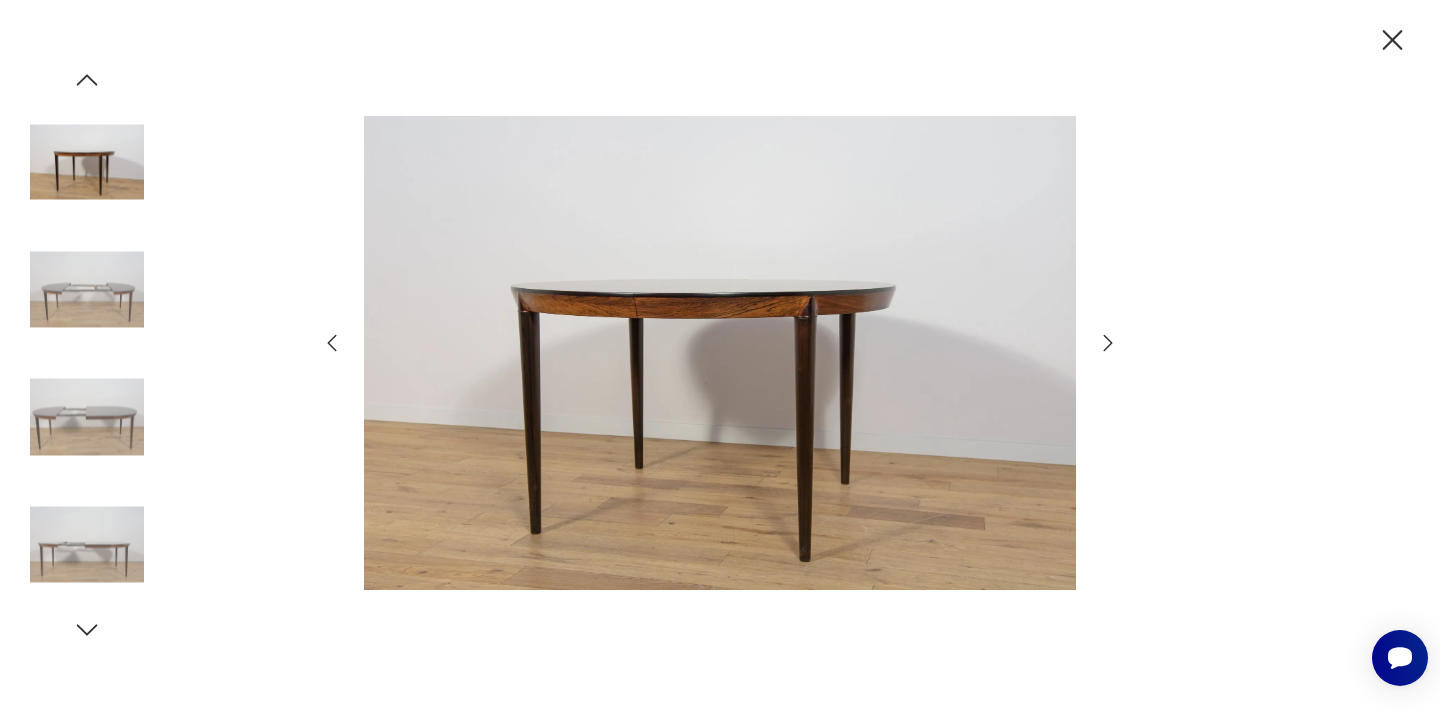 click 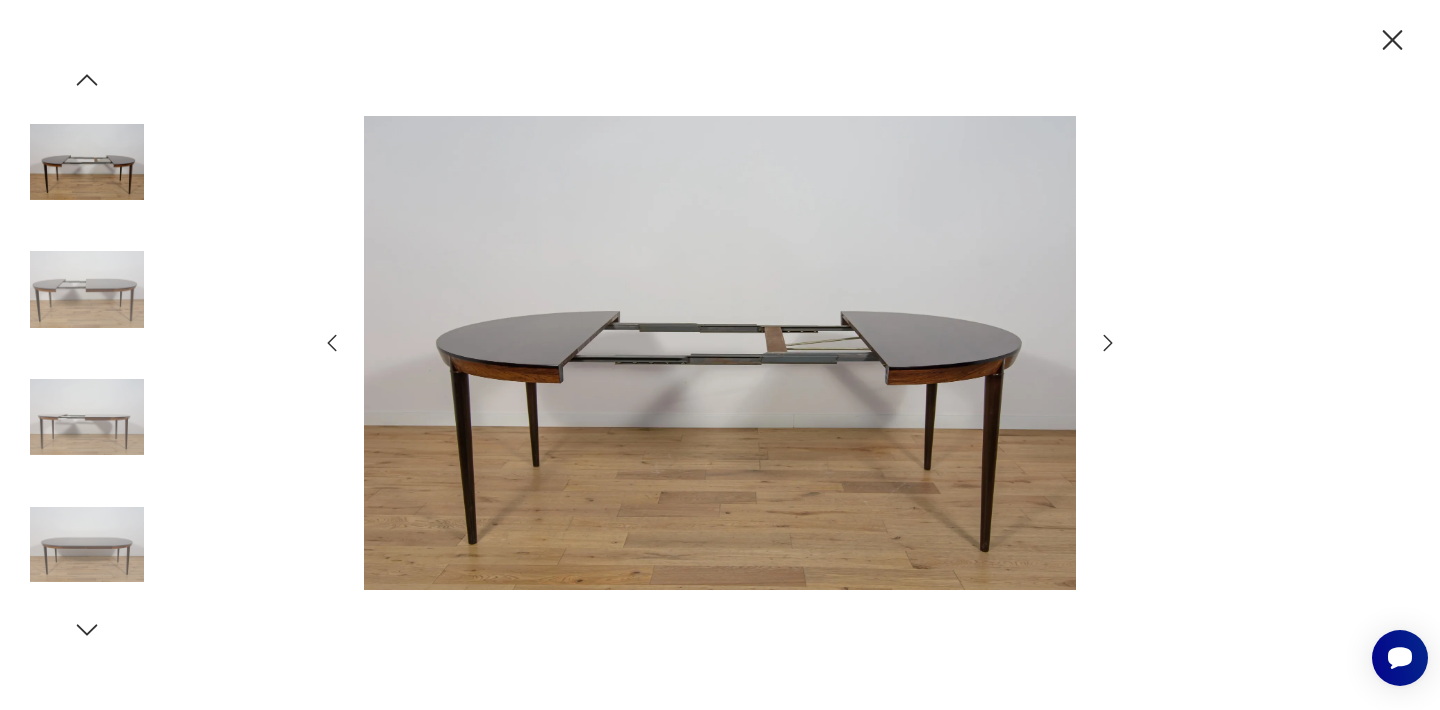 click 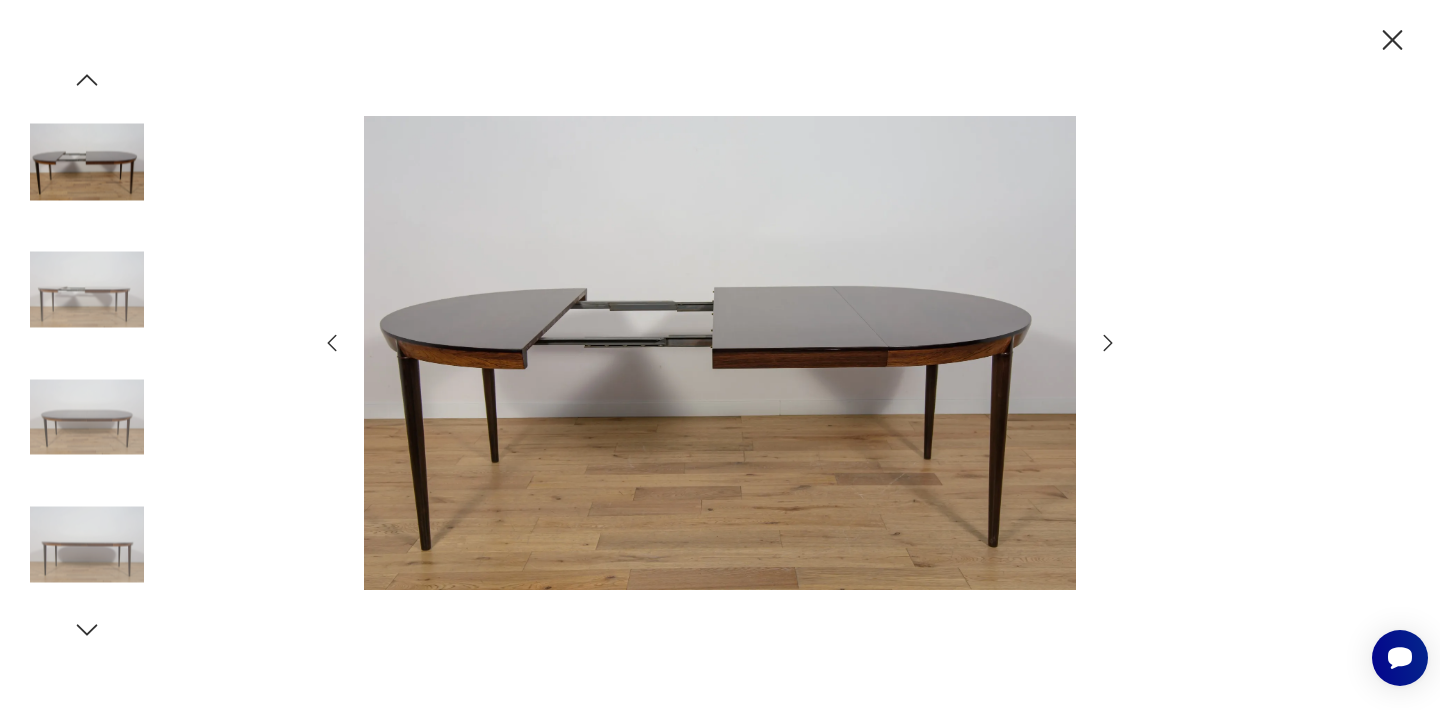 click 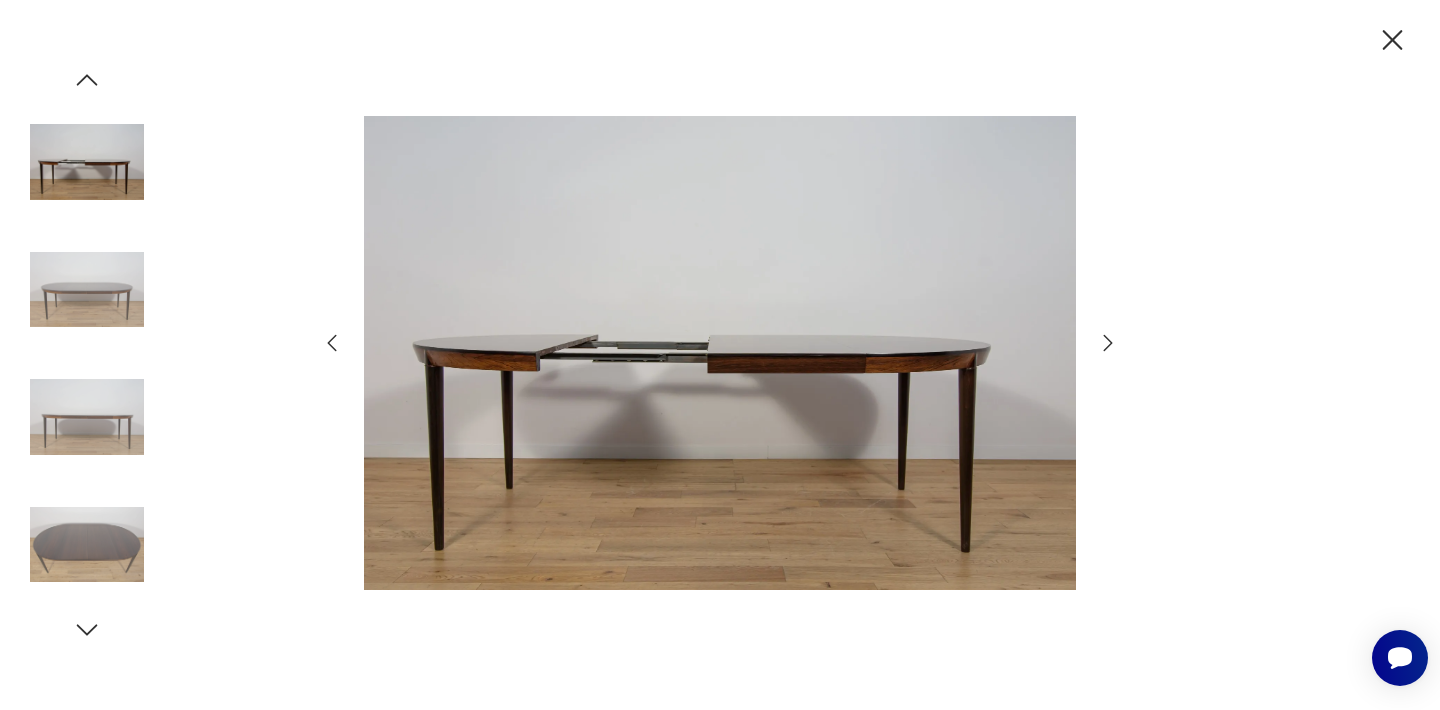 click 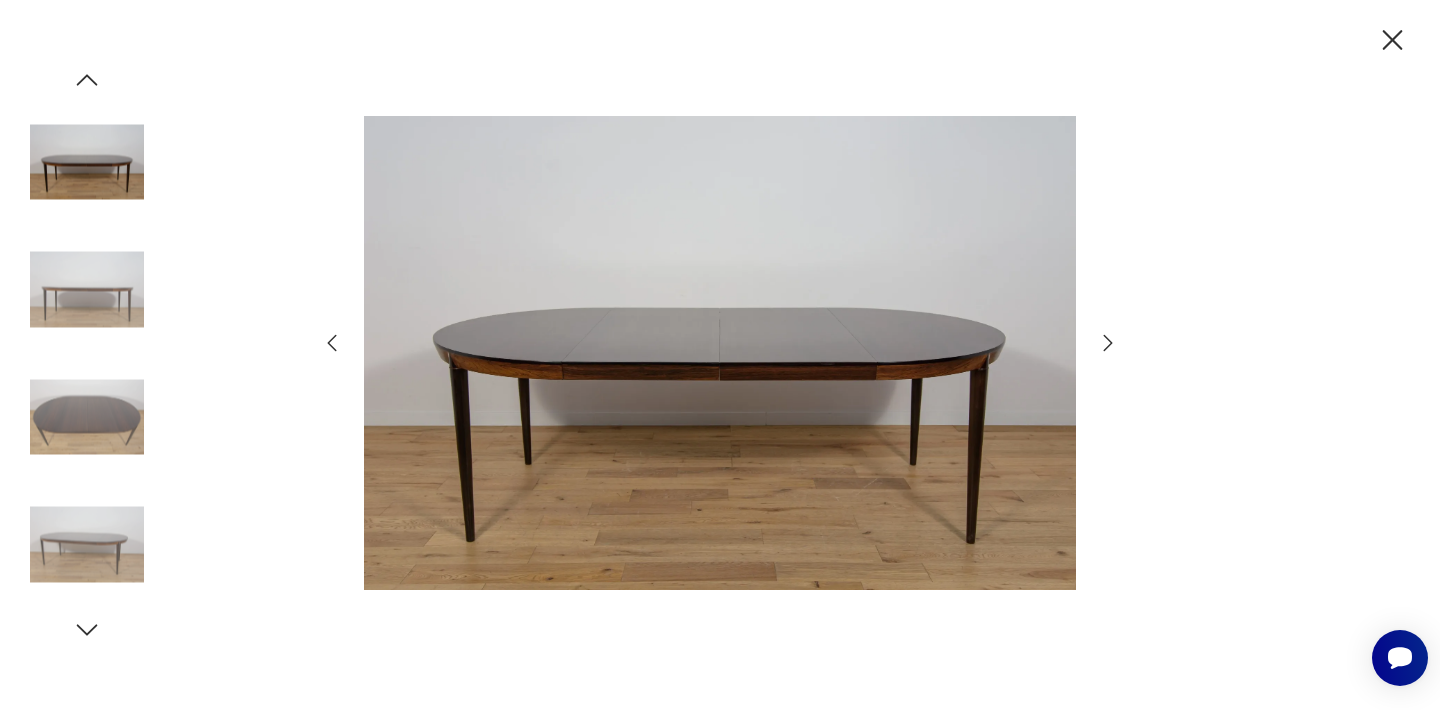 click 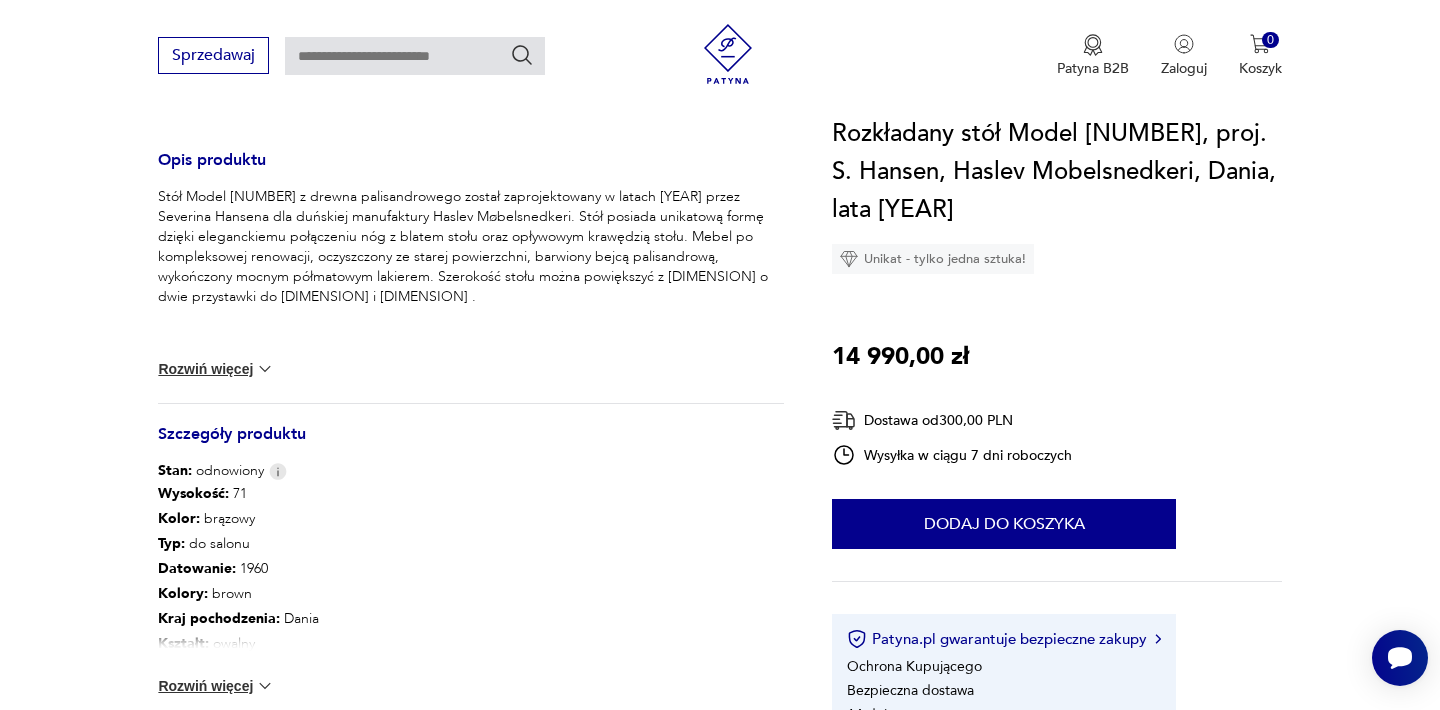 scroll, scrollTop: 800, scrollLeft: 0, axis: vertical 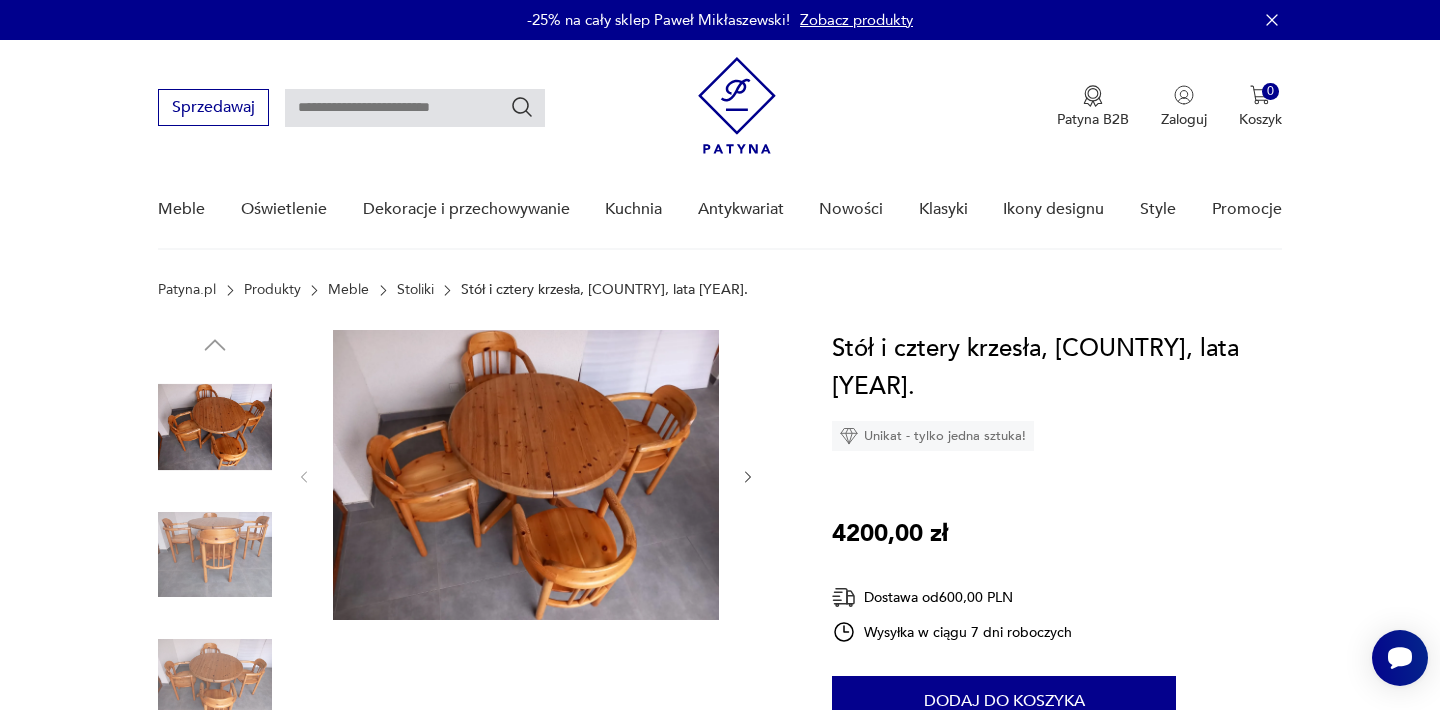 click at bounding box center [526, 475] 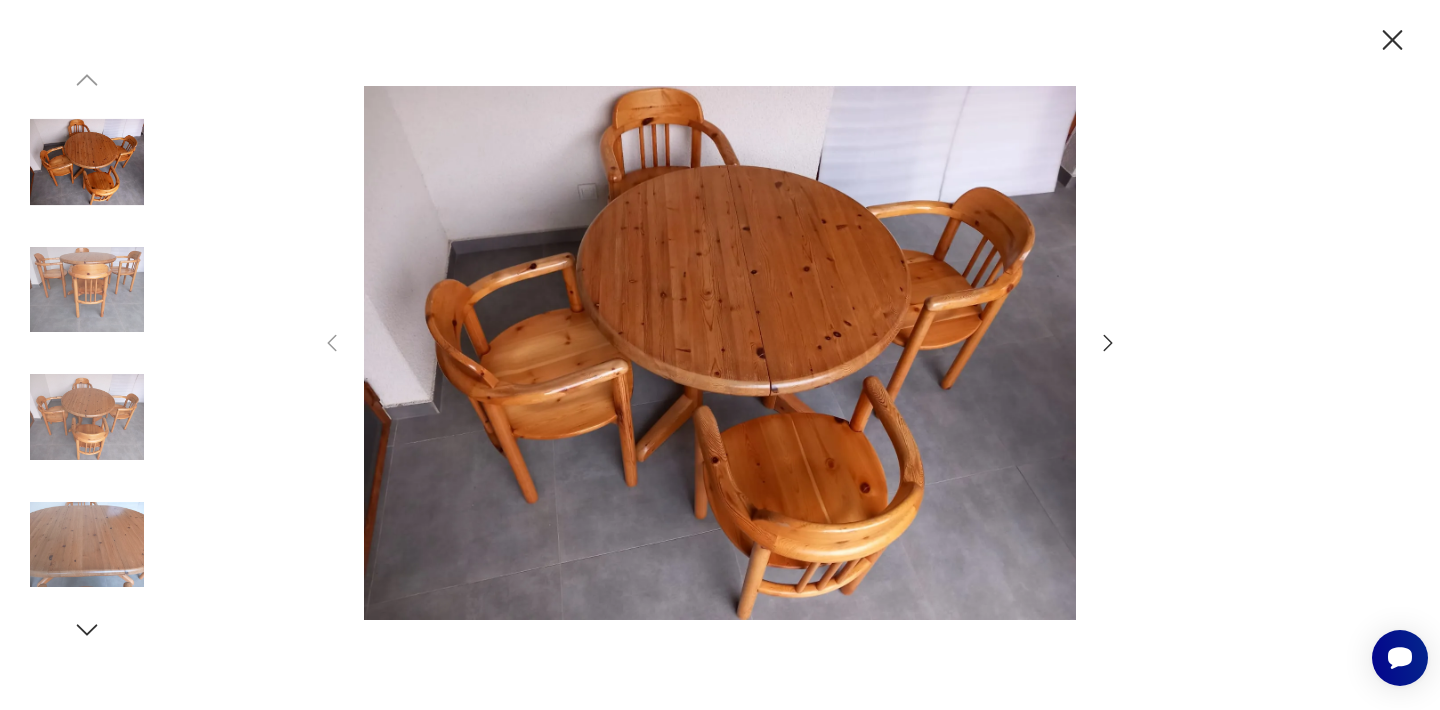 click 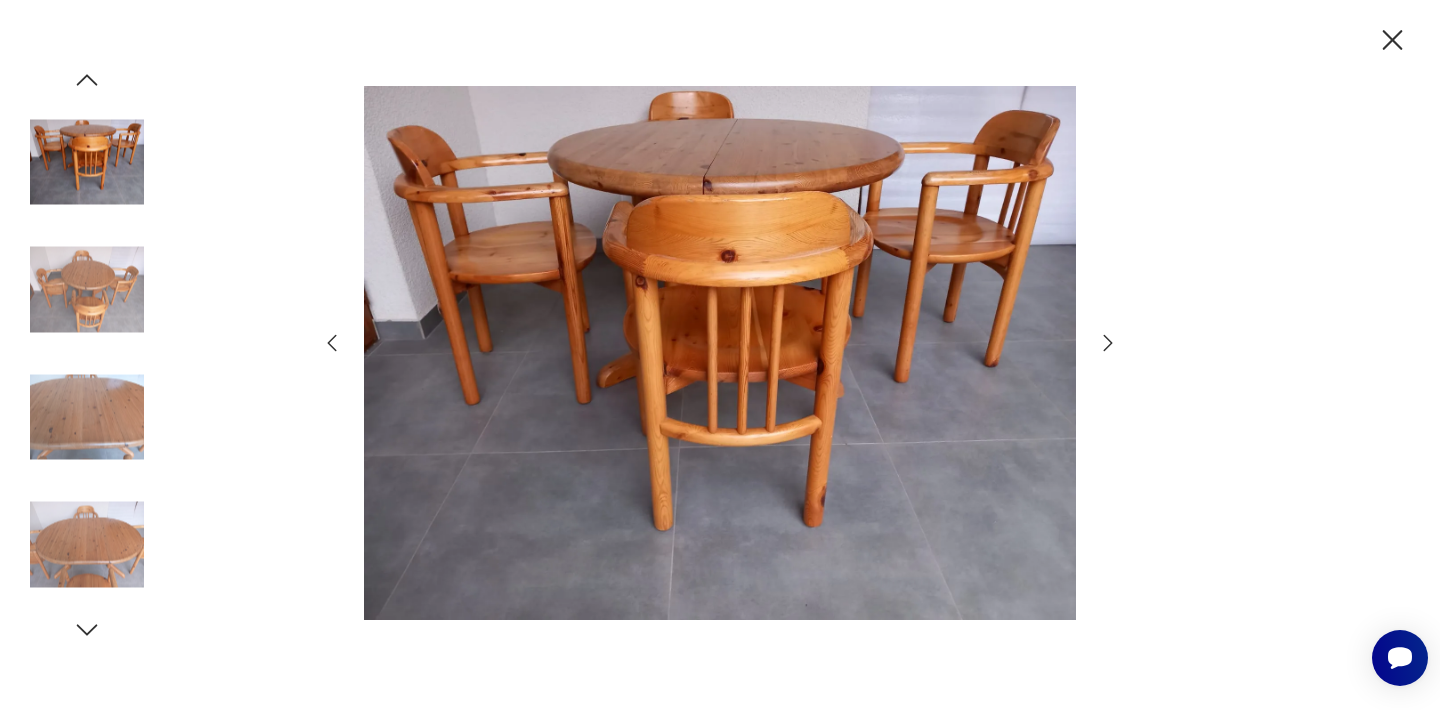 click 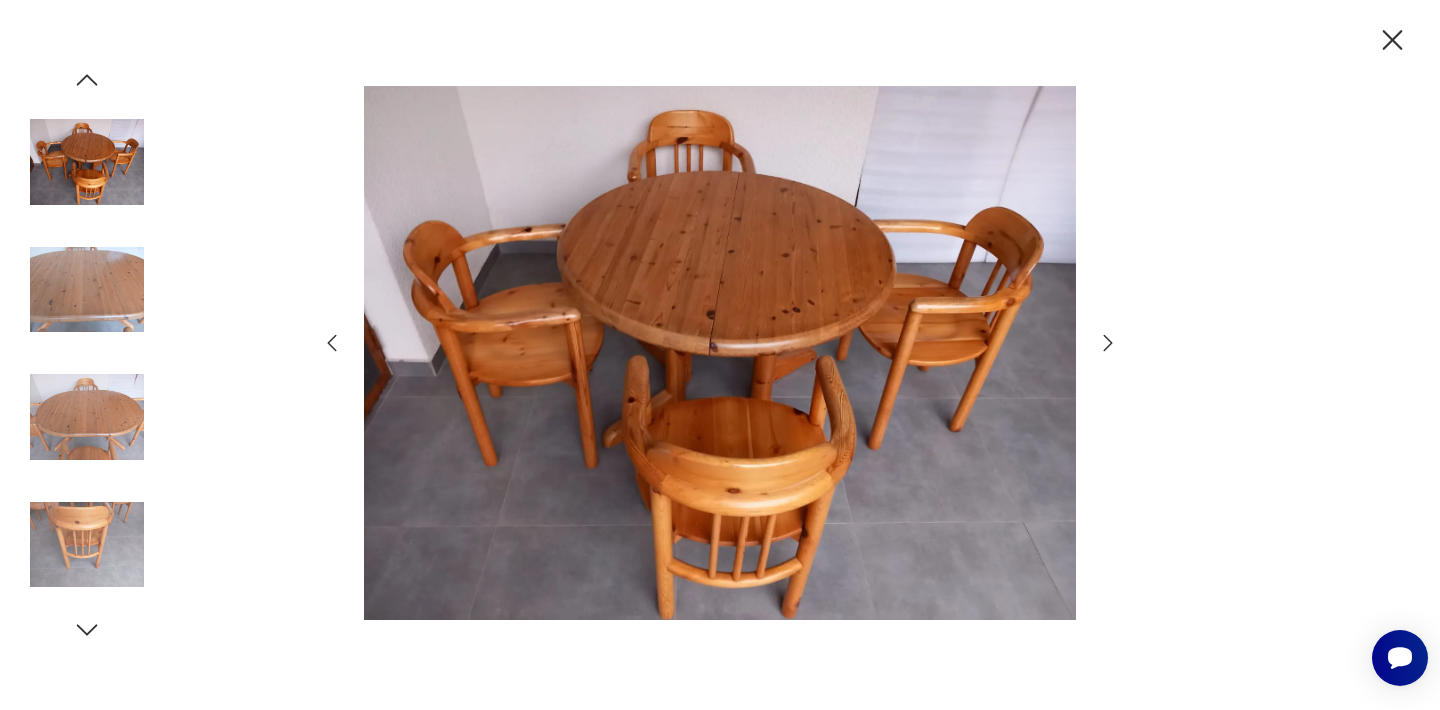 click 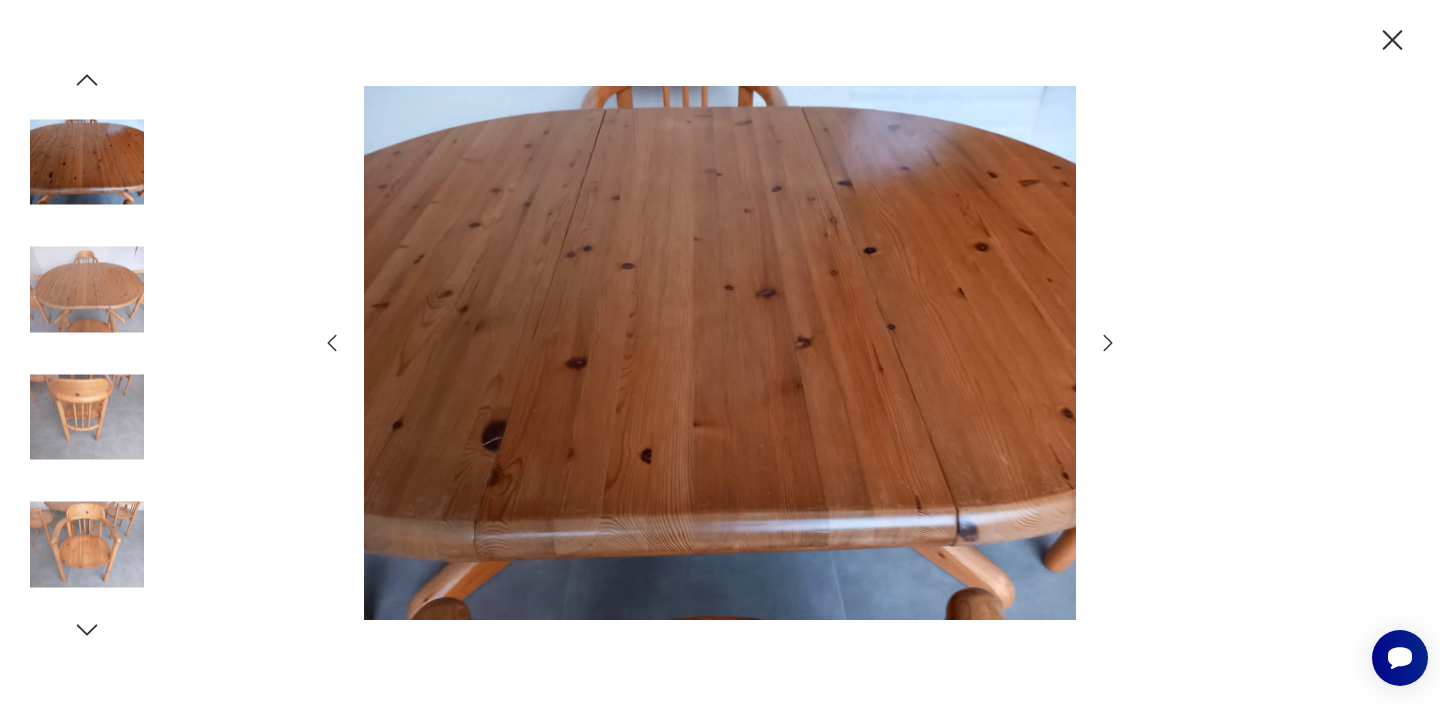 click 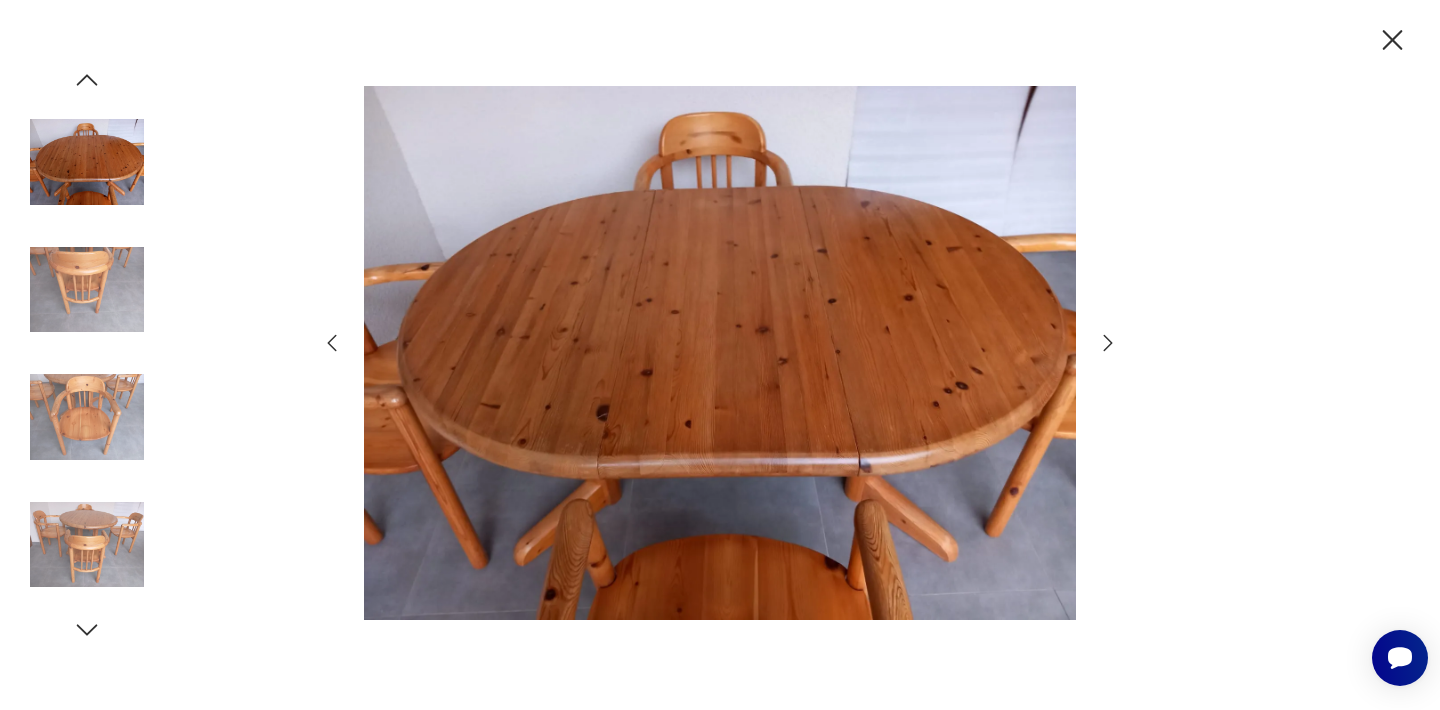 click 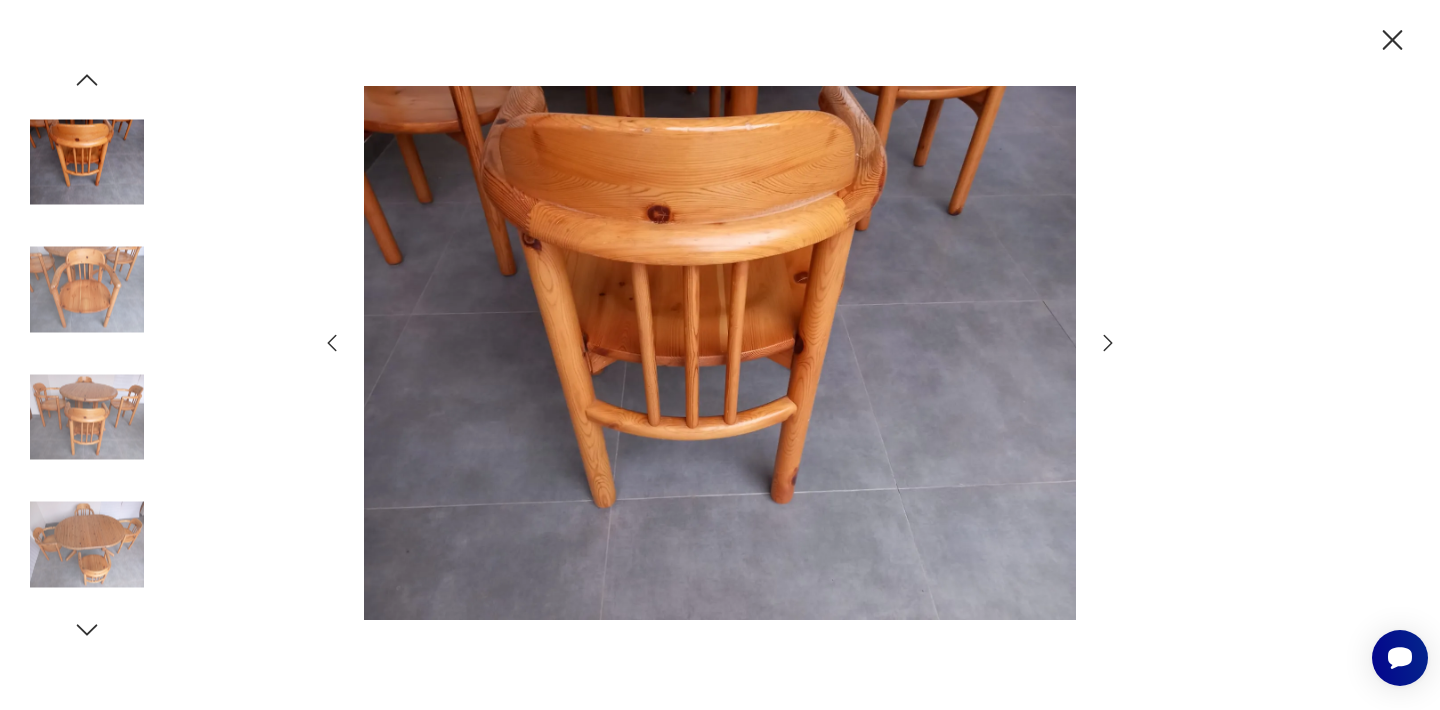 click 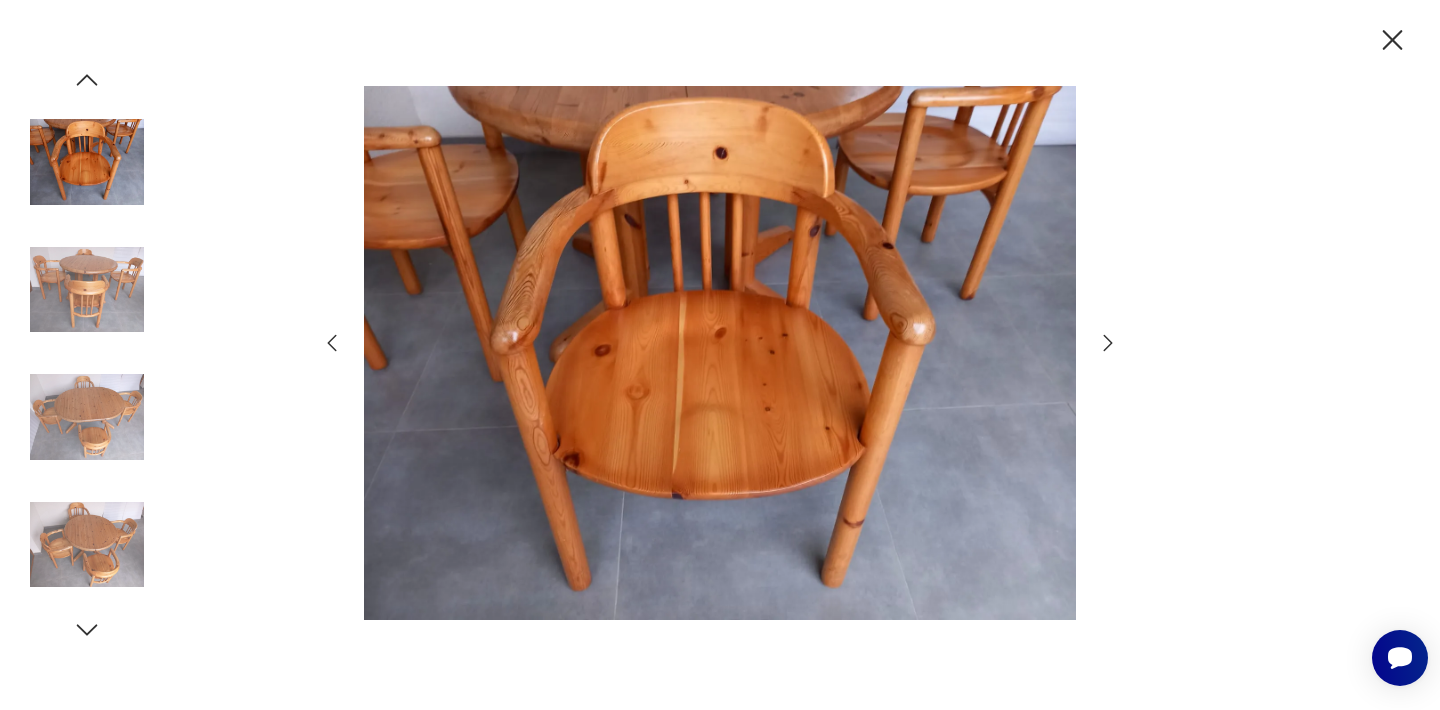 click 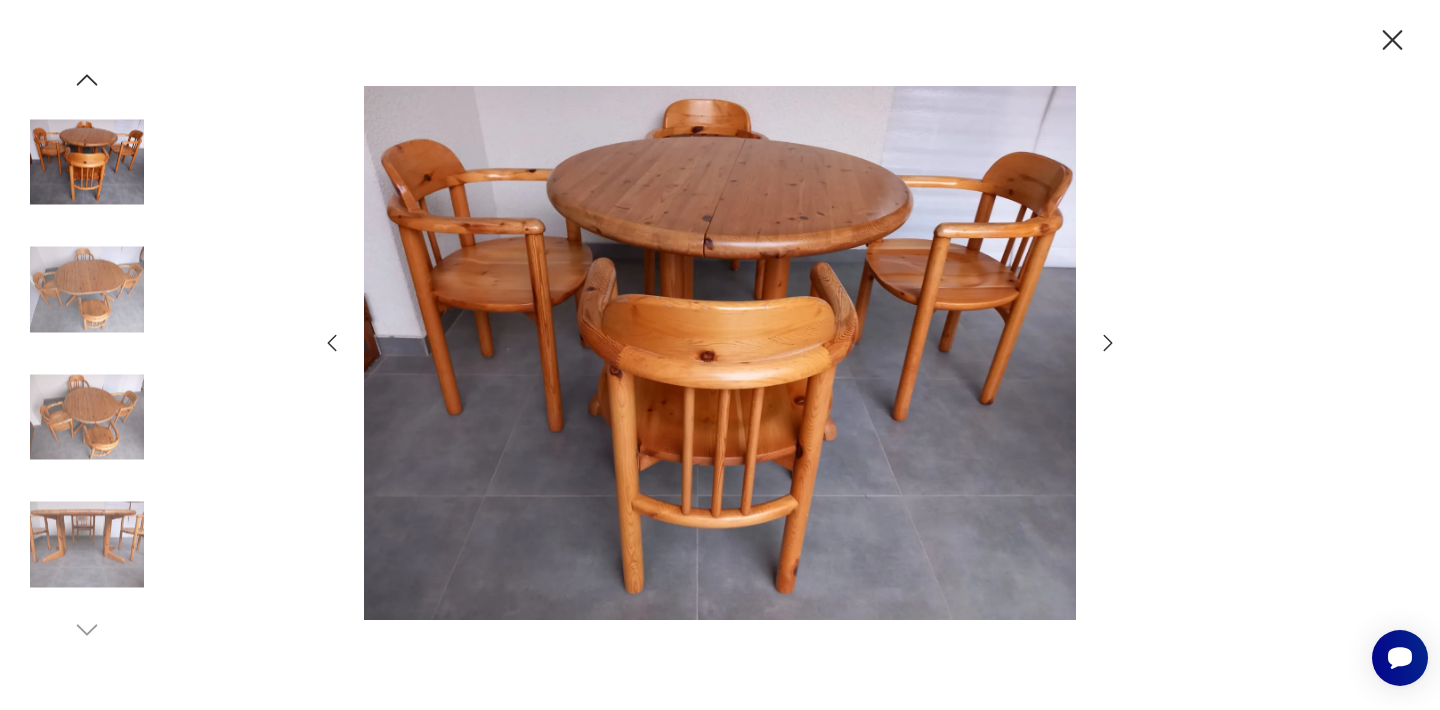 click 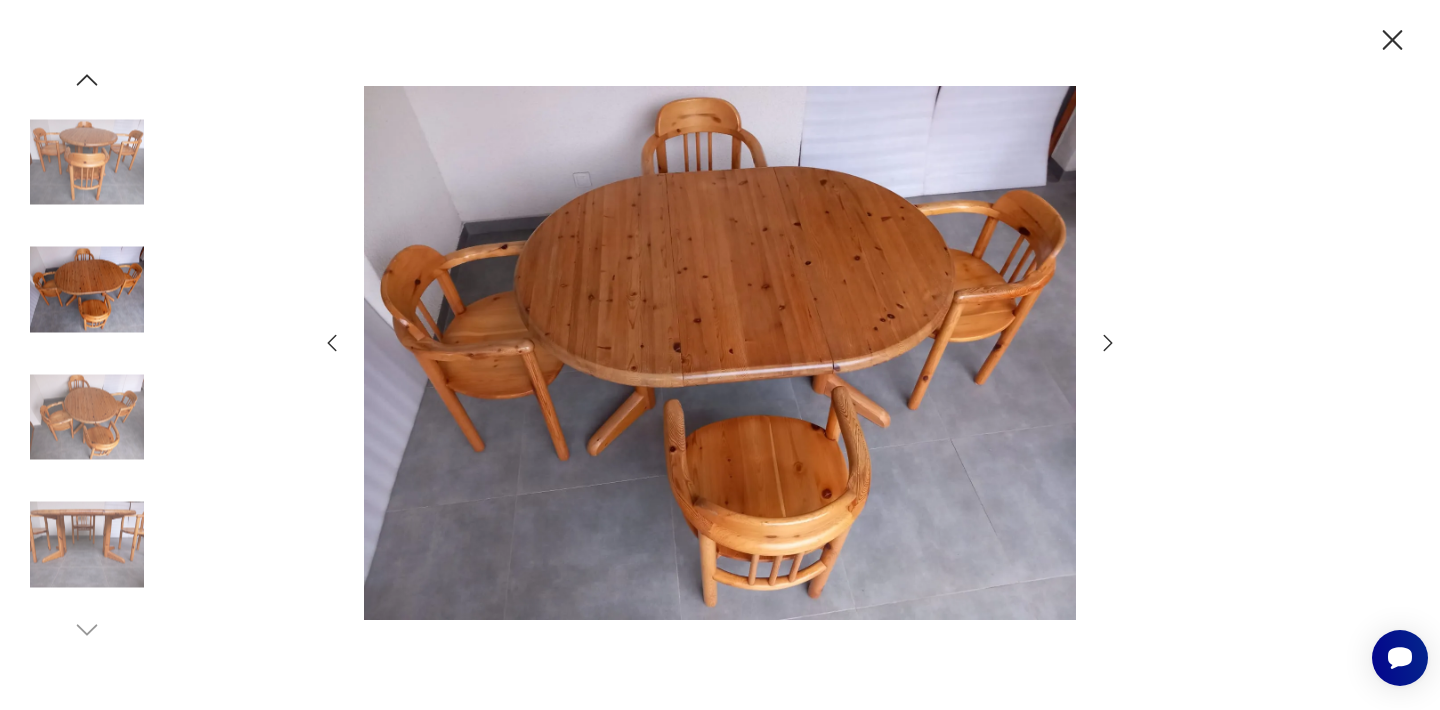 click 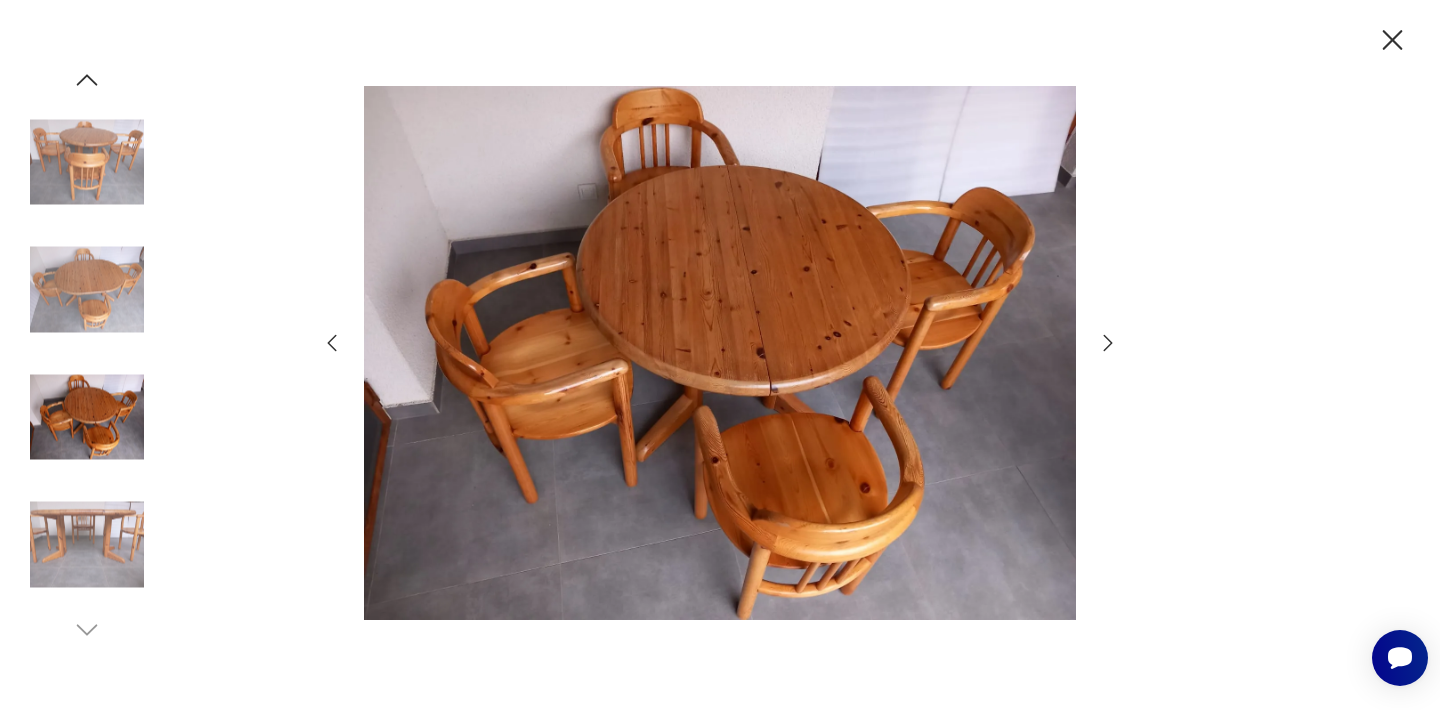 click 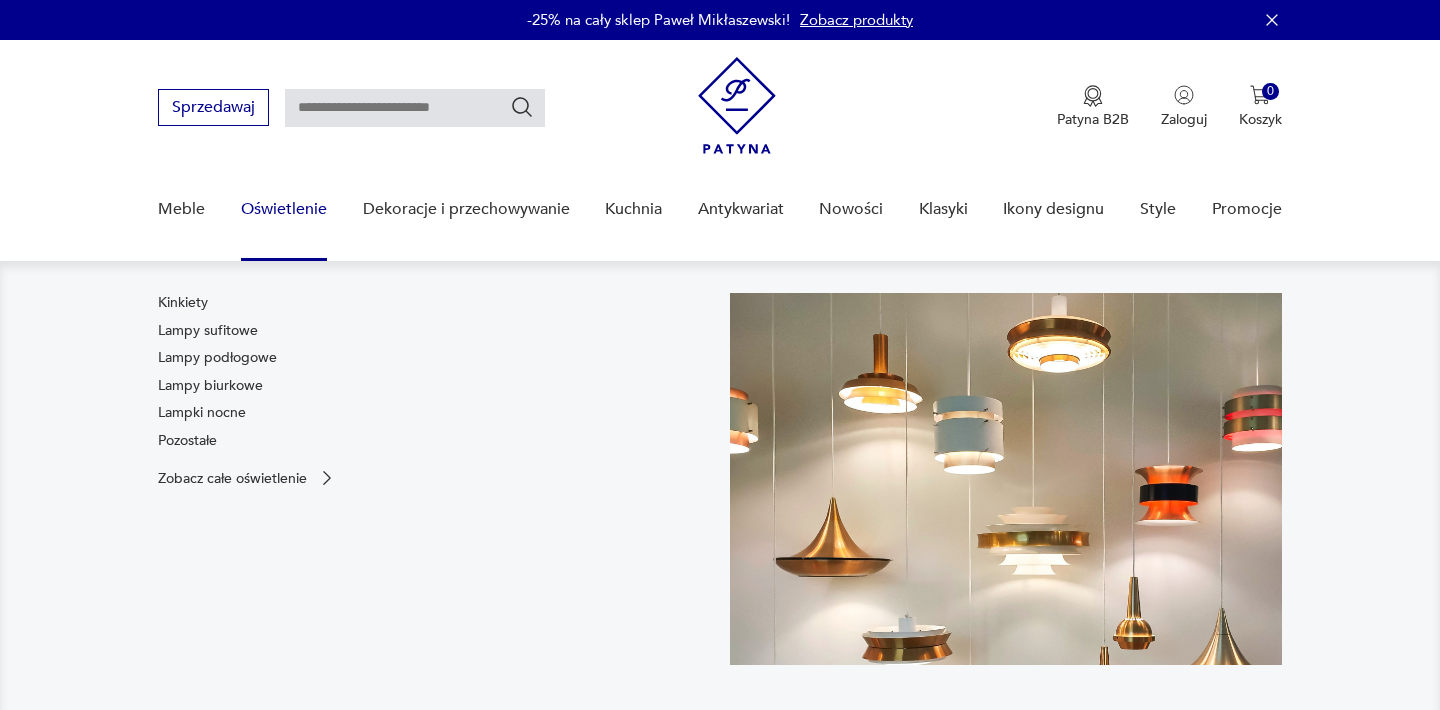 scroll, scrollTop: 0, scrollLeft: 0, axis: both 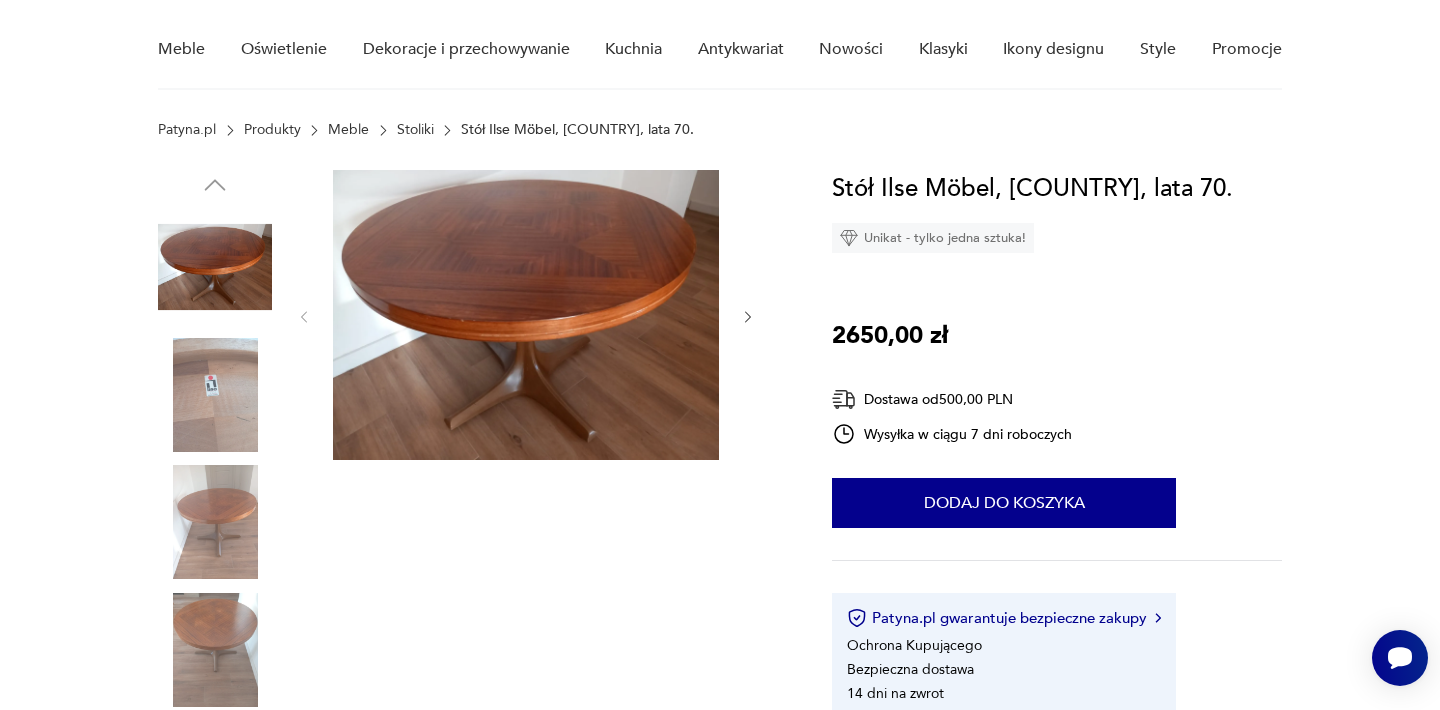 click at bounding box center [526, 315] 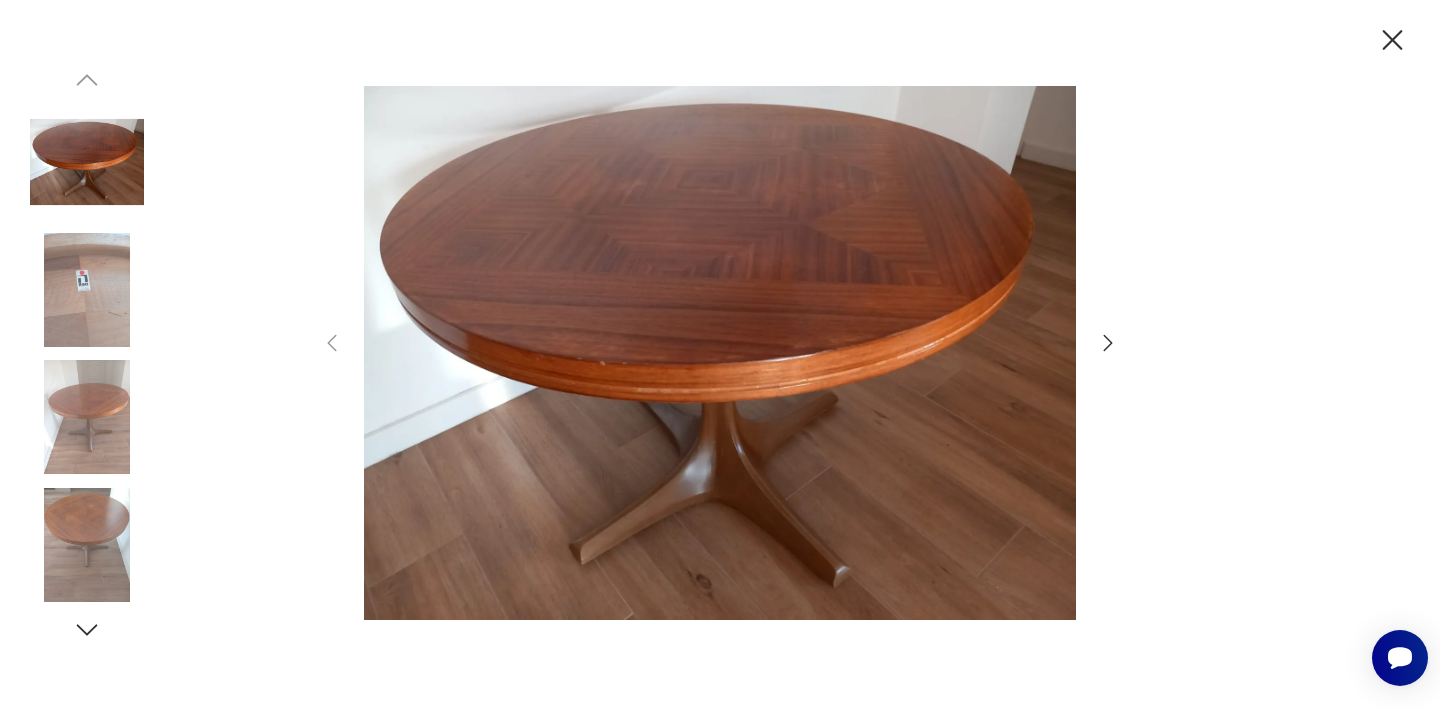 click 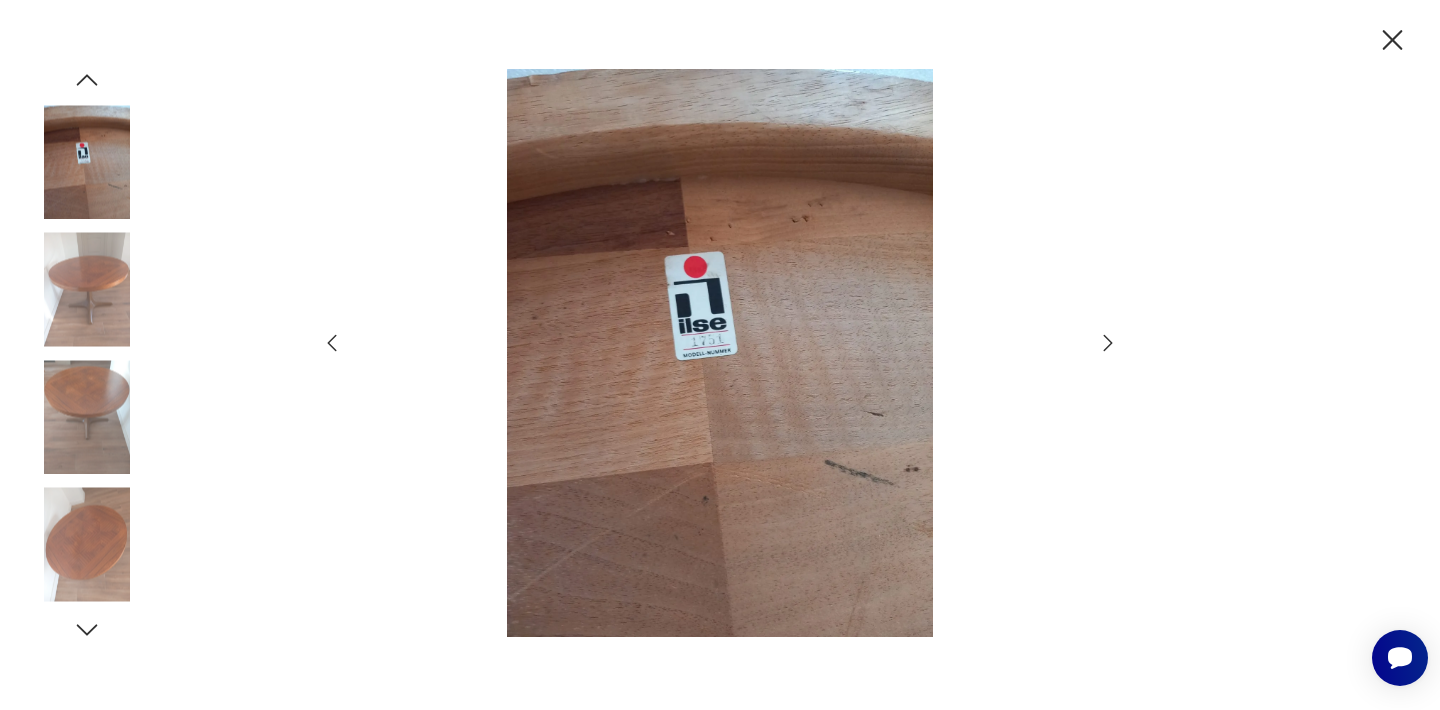 click 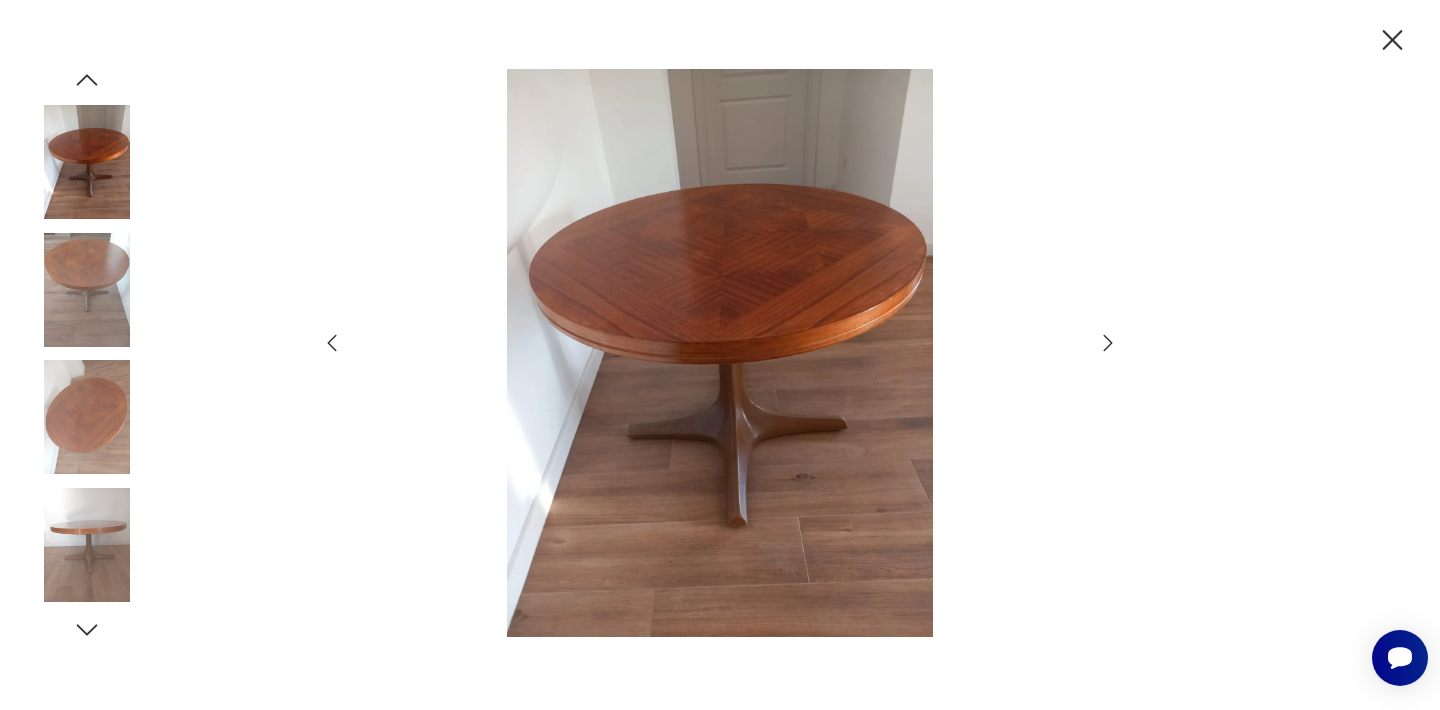click 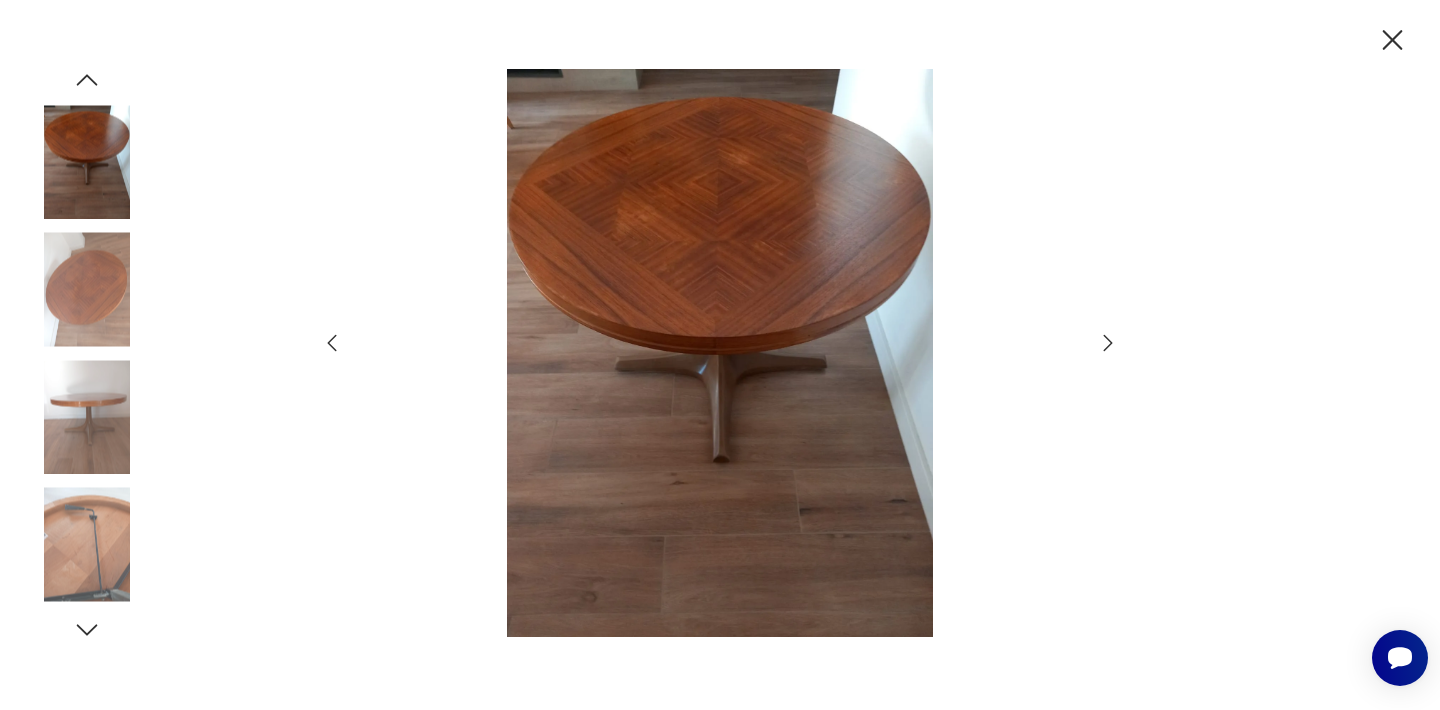 click 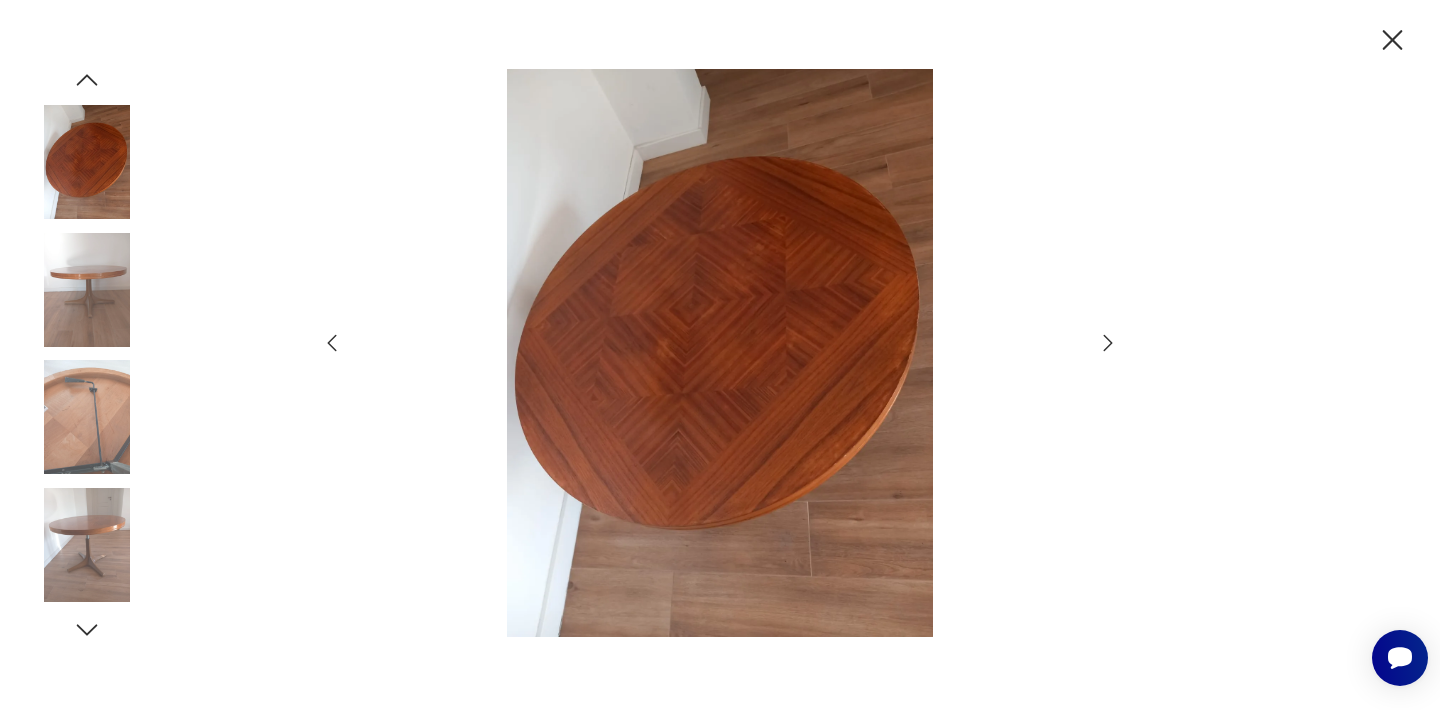 click 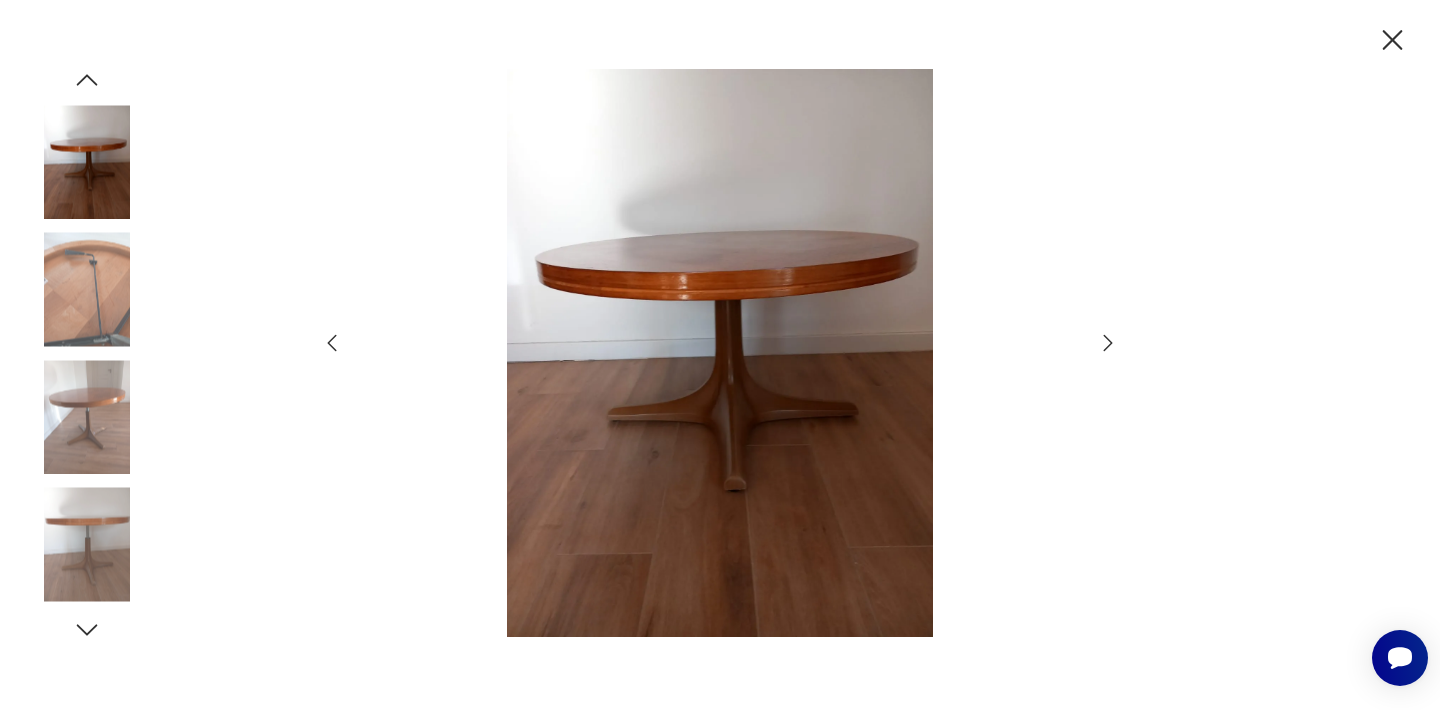 click 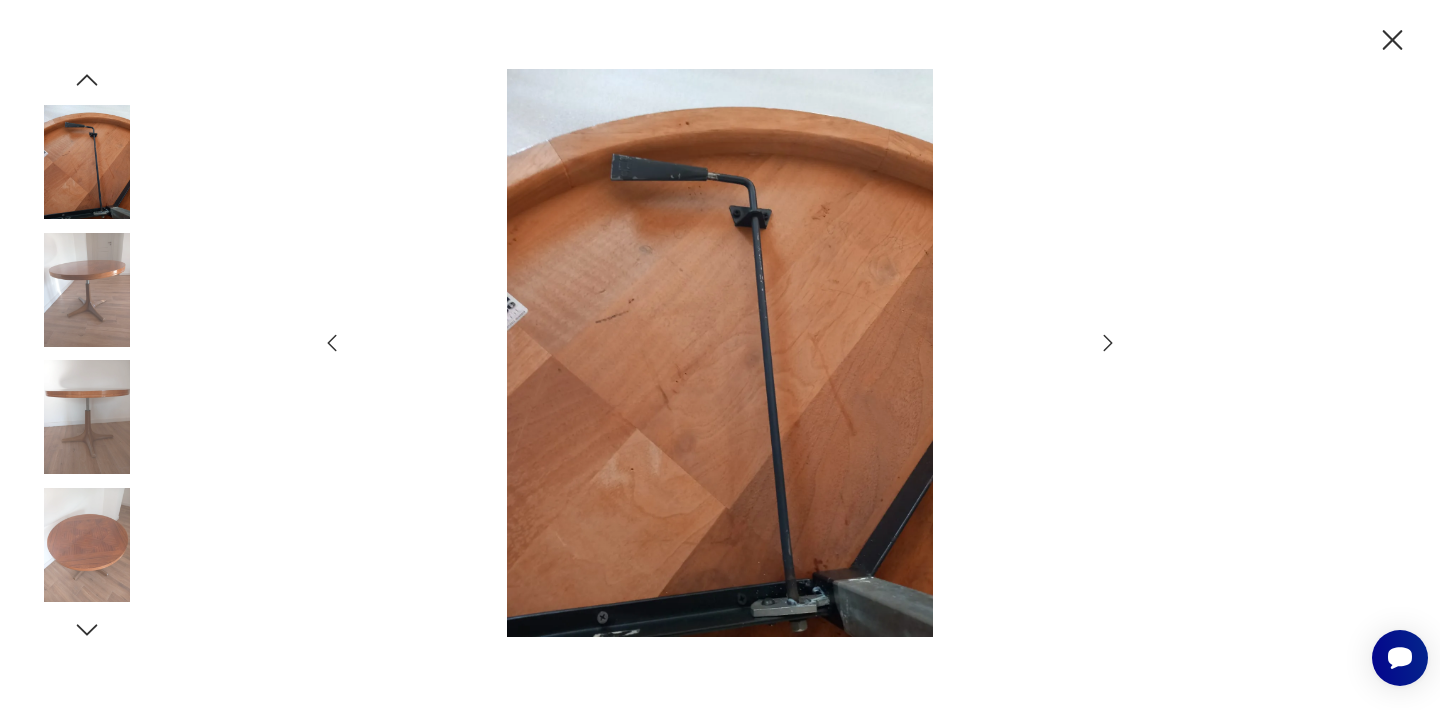 click 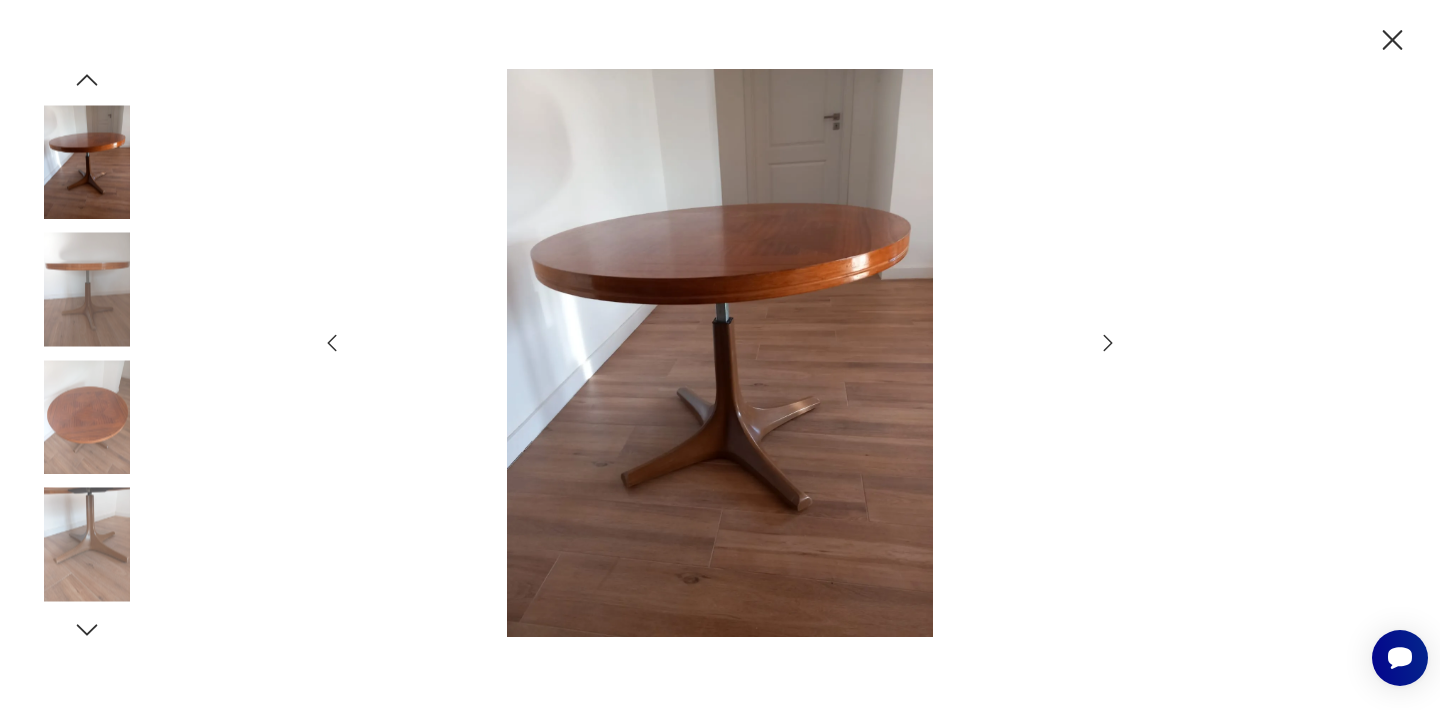 click 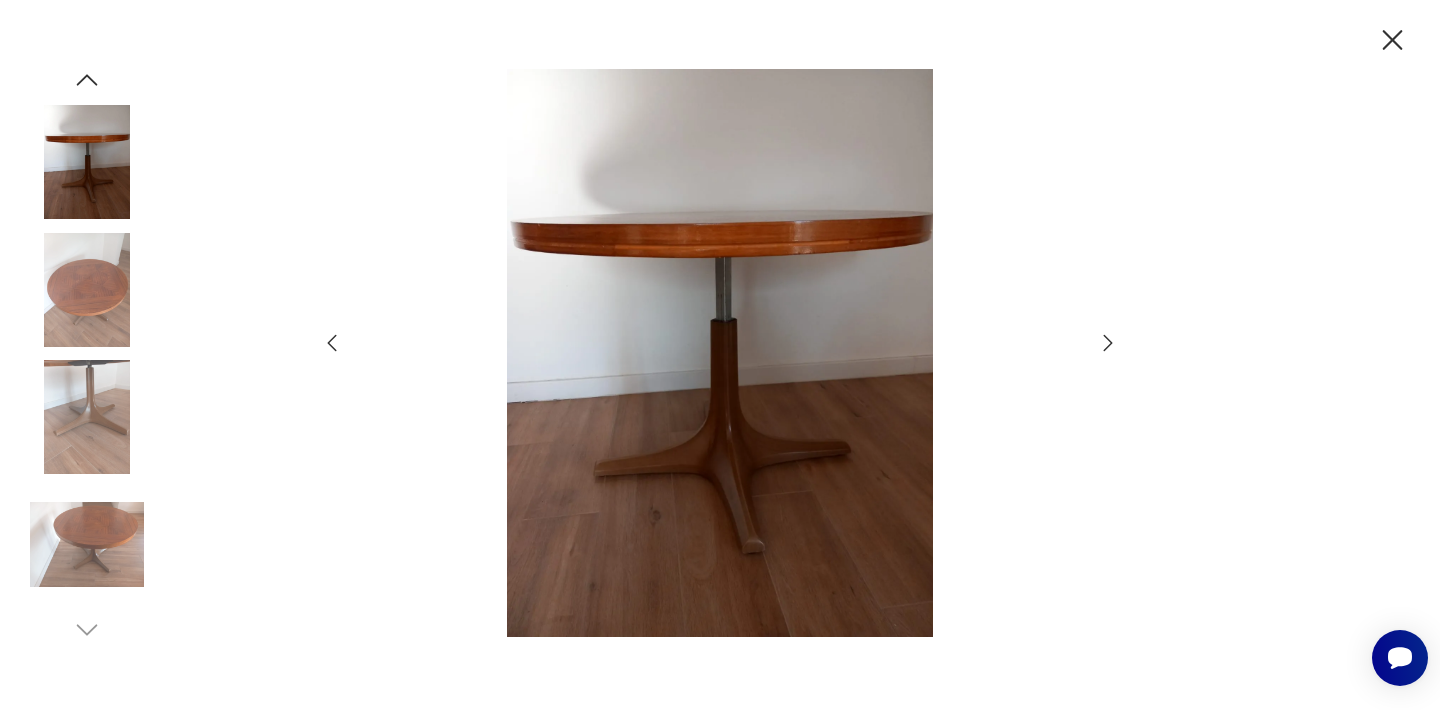click 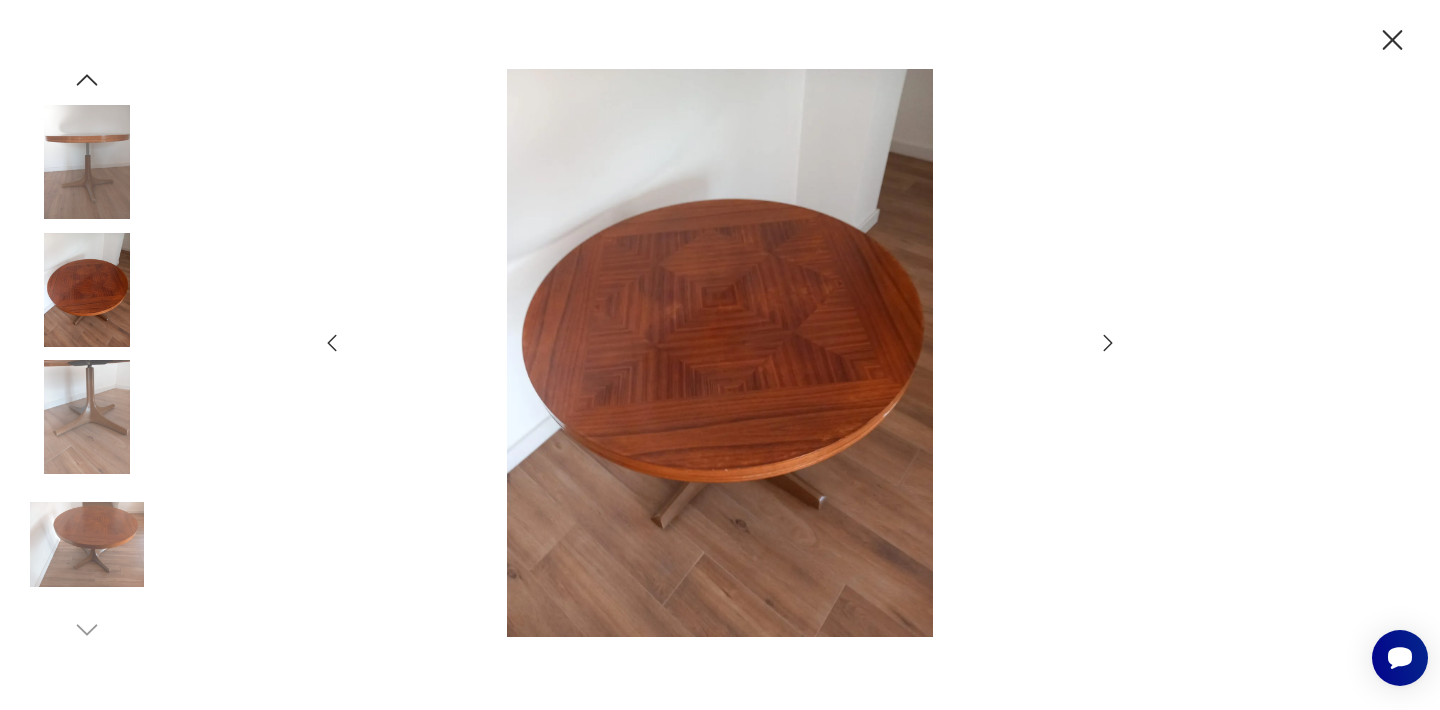 click 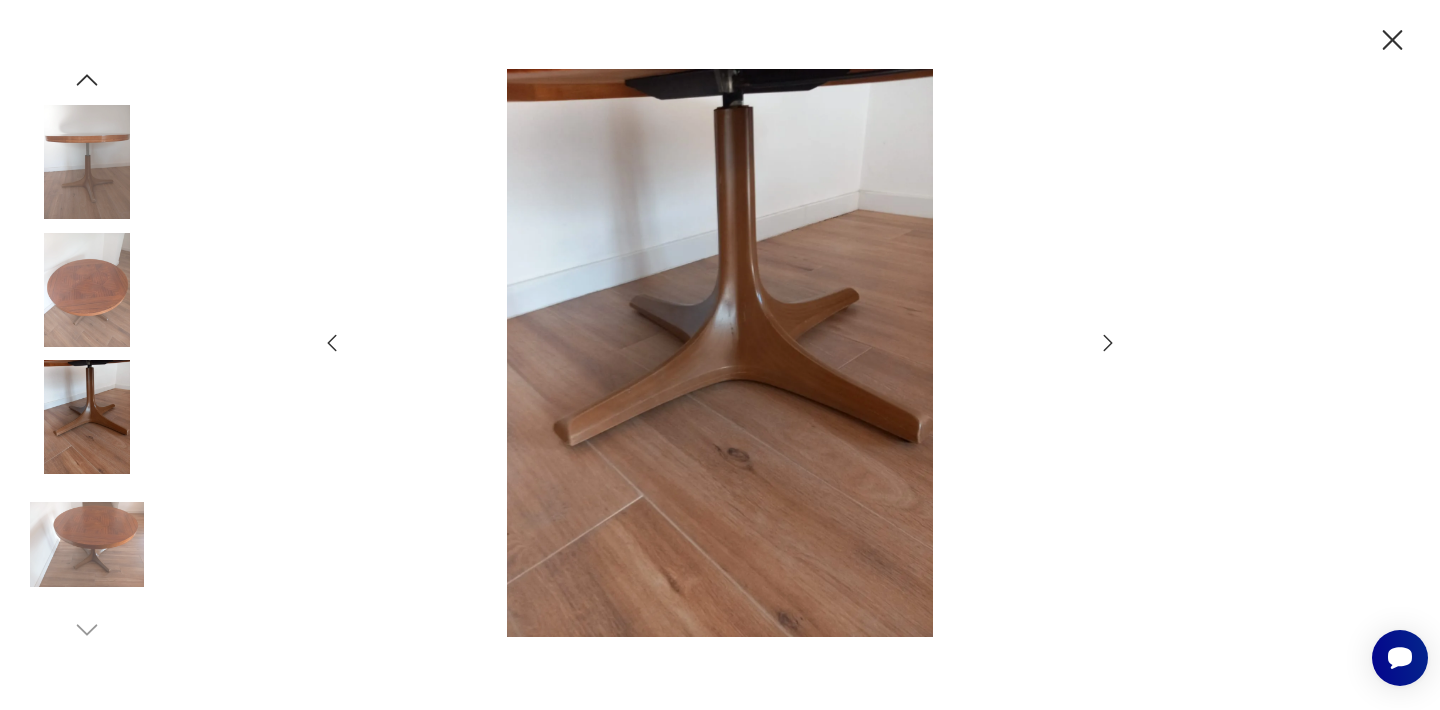 click 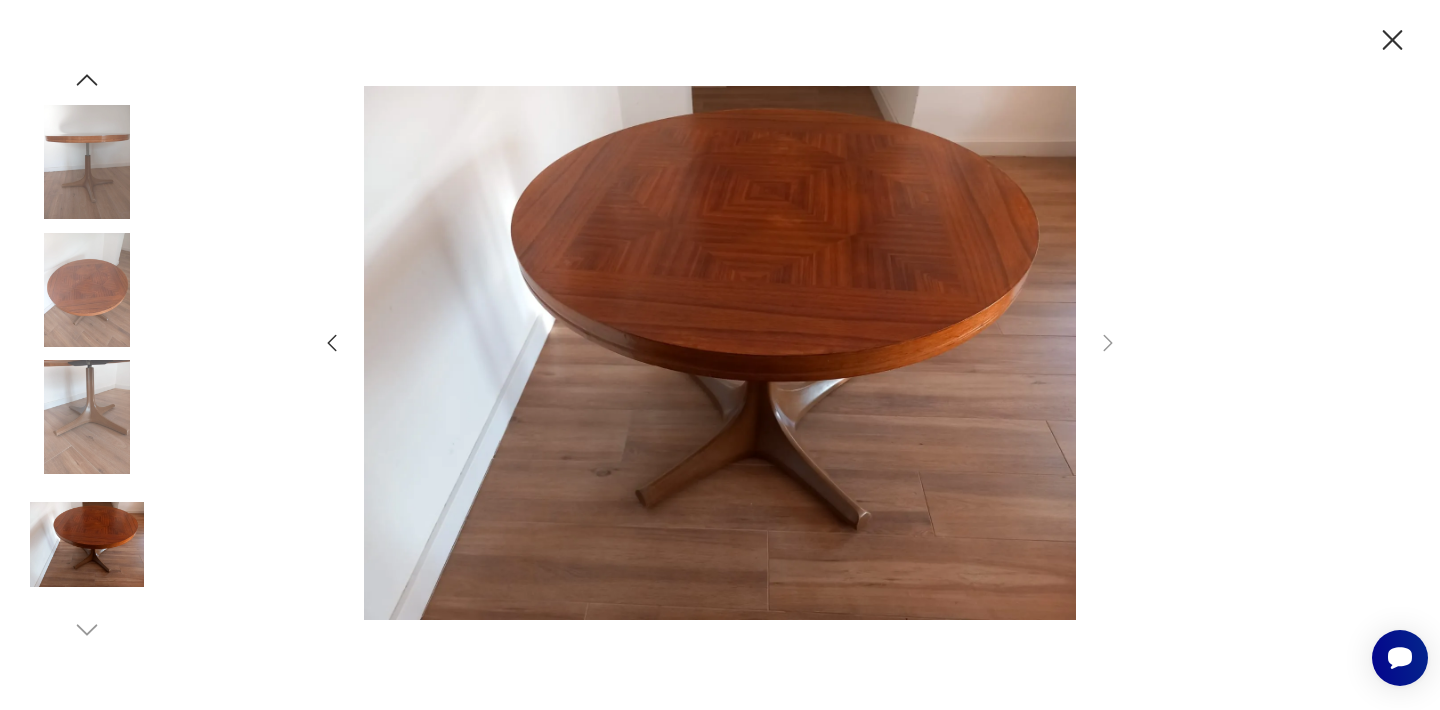 click 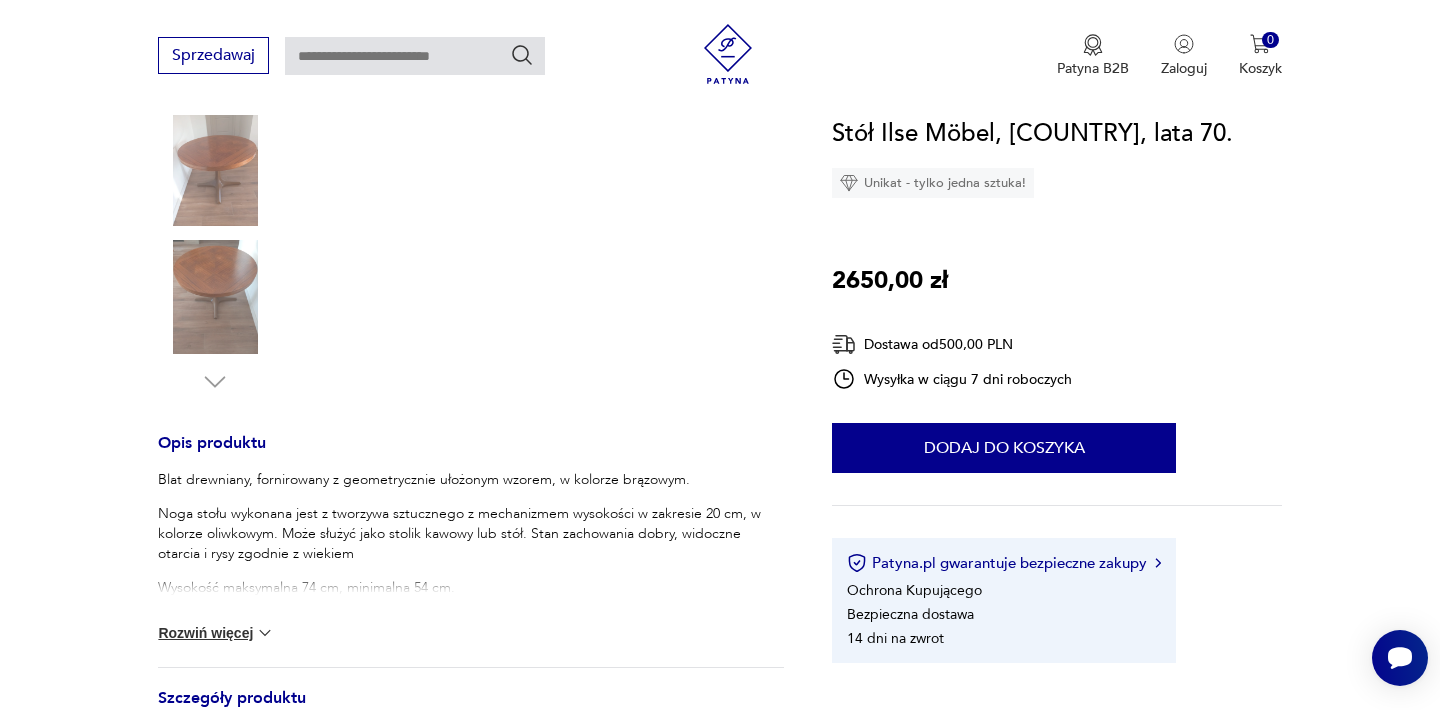 scroll, scrollTop: 600, scrollLeft: 0, axis: vertical 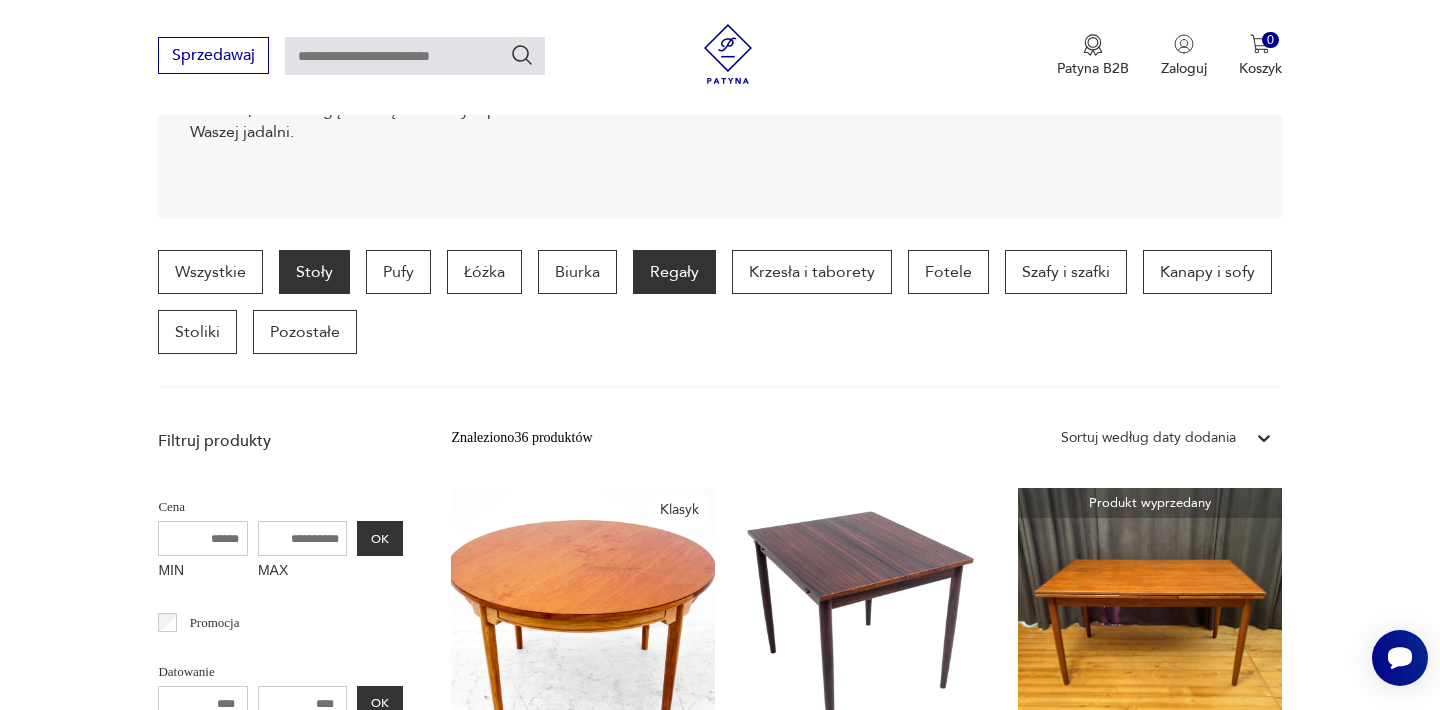 click on "Regały" at bounding box center (674, 272) 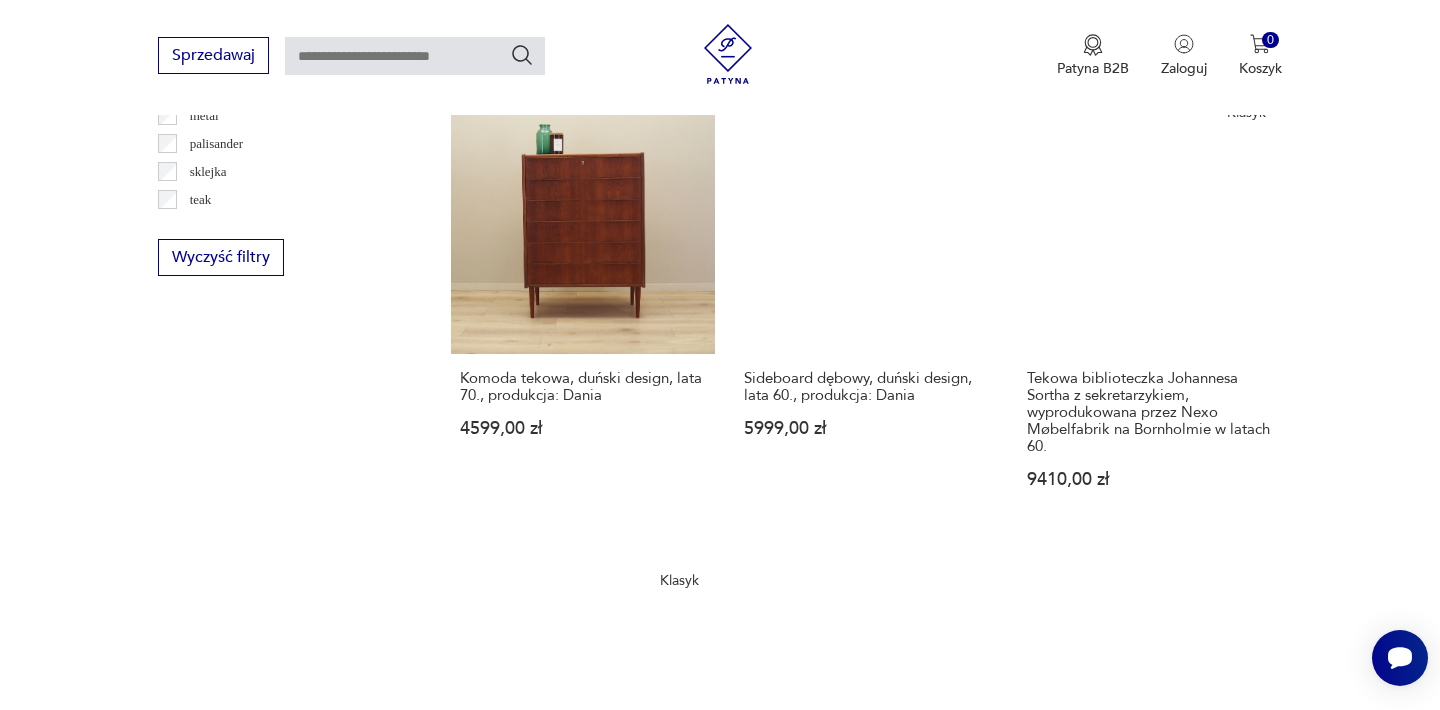 scroll, scrollTop: 2532, scrollLeft: 0, axis: vertical 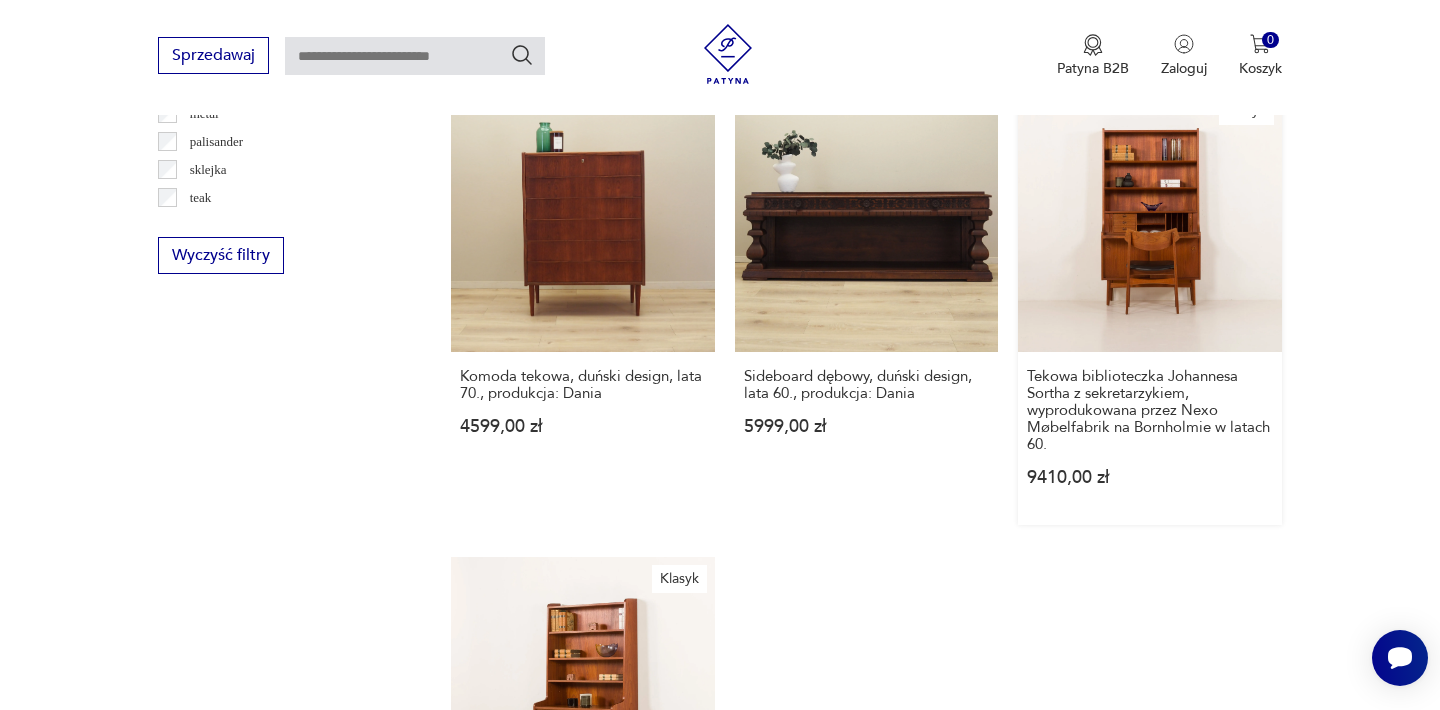 click on "Klasyk Tekowa biblioteczka [PERSON] z sekretarzykiem, wyprodukowana przez Nexo Møbelfabrik na Bornholmie w latach 60. 9410,00 zł" at bounding box center (1149, 307) 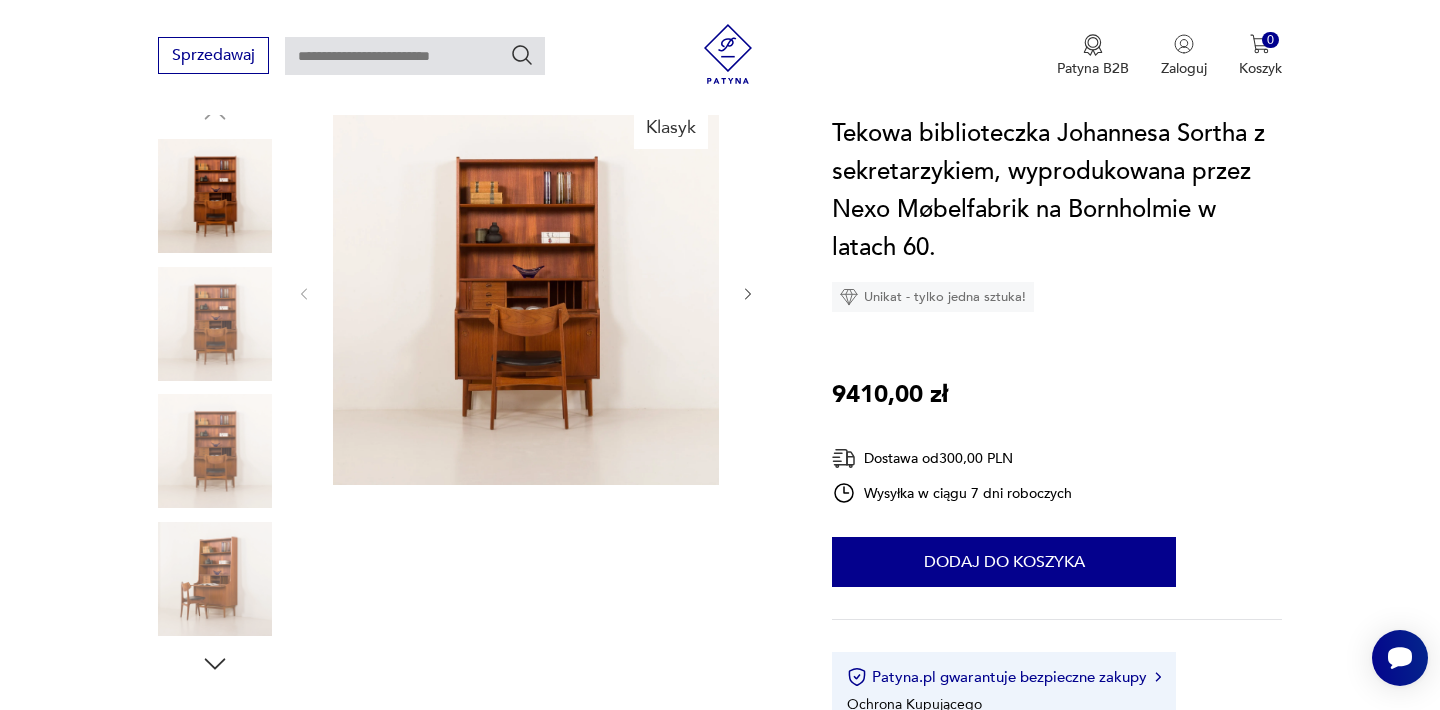 scroll, scrollTop: 160, scrollLeft: 0, axis: vertical 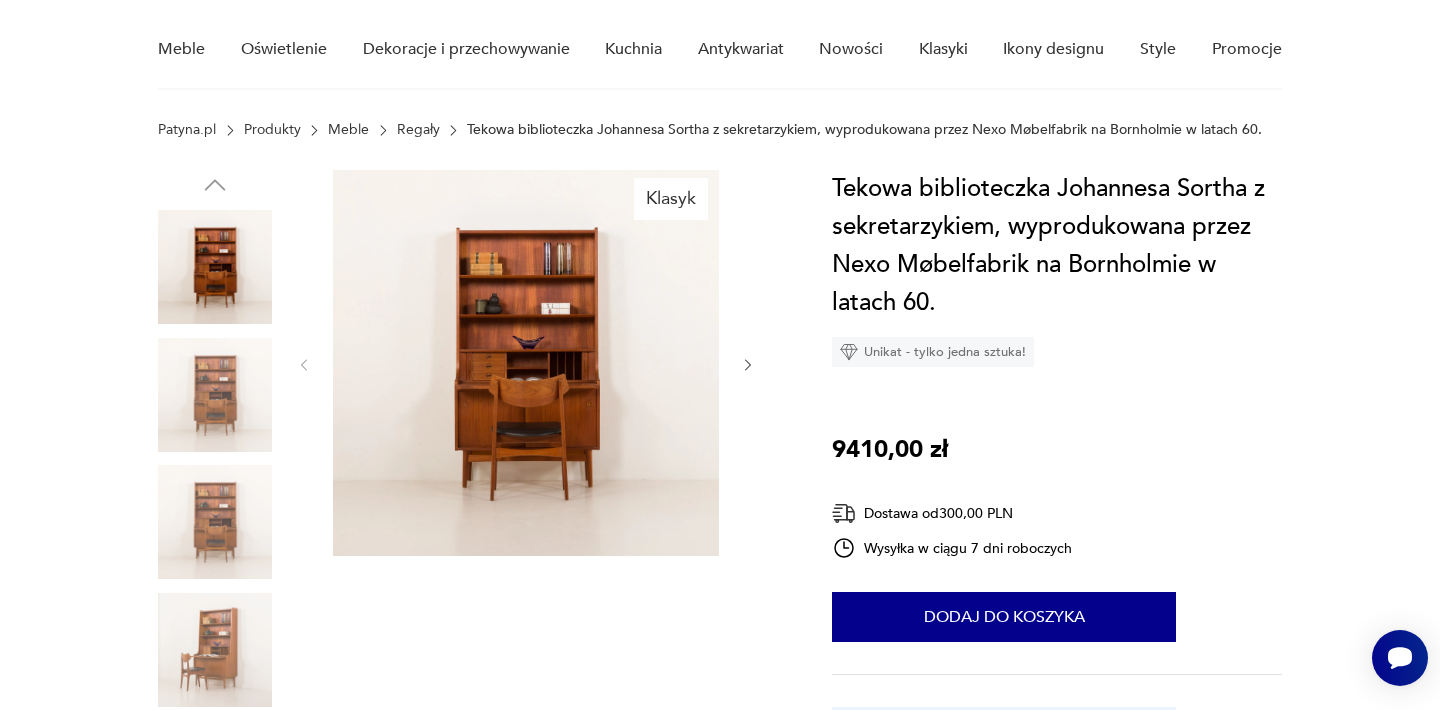click 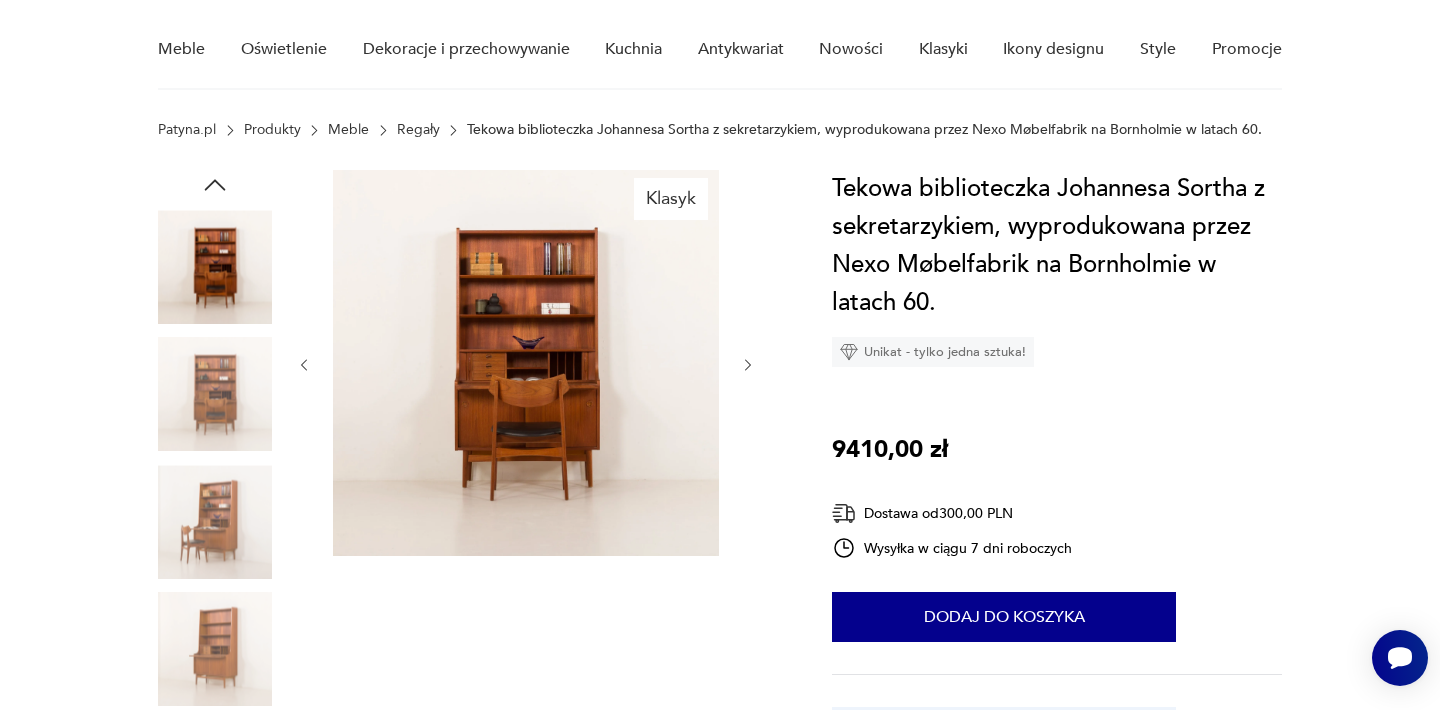 click 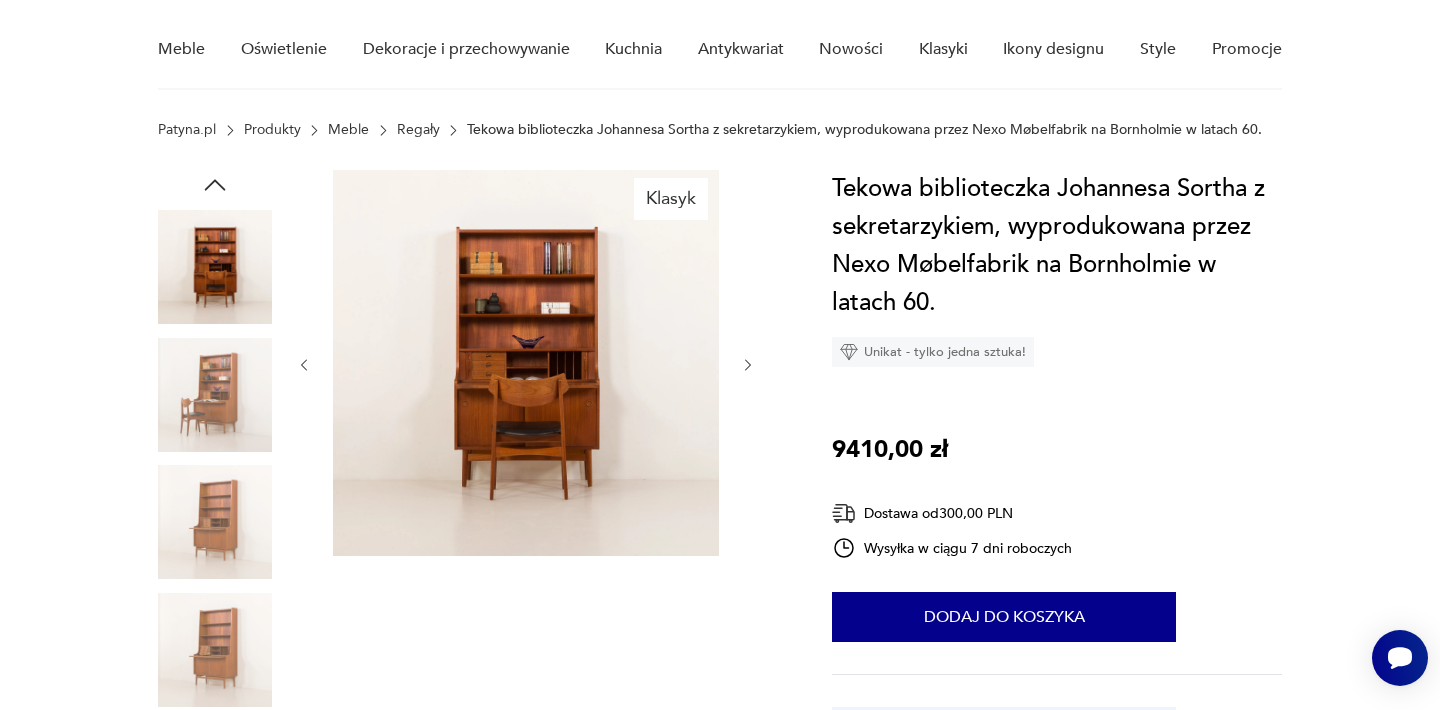 click 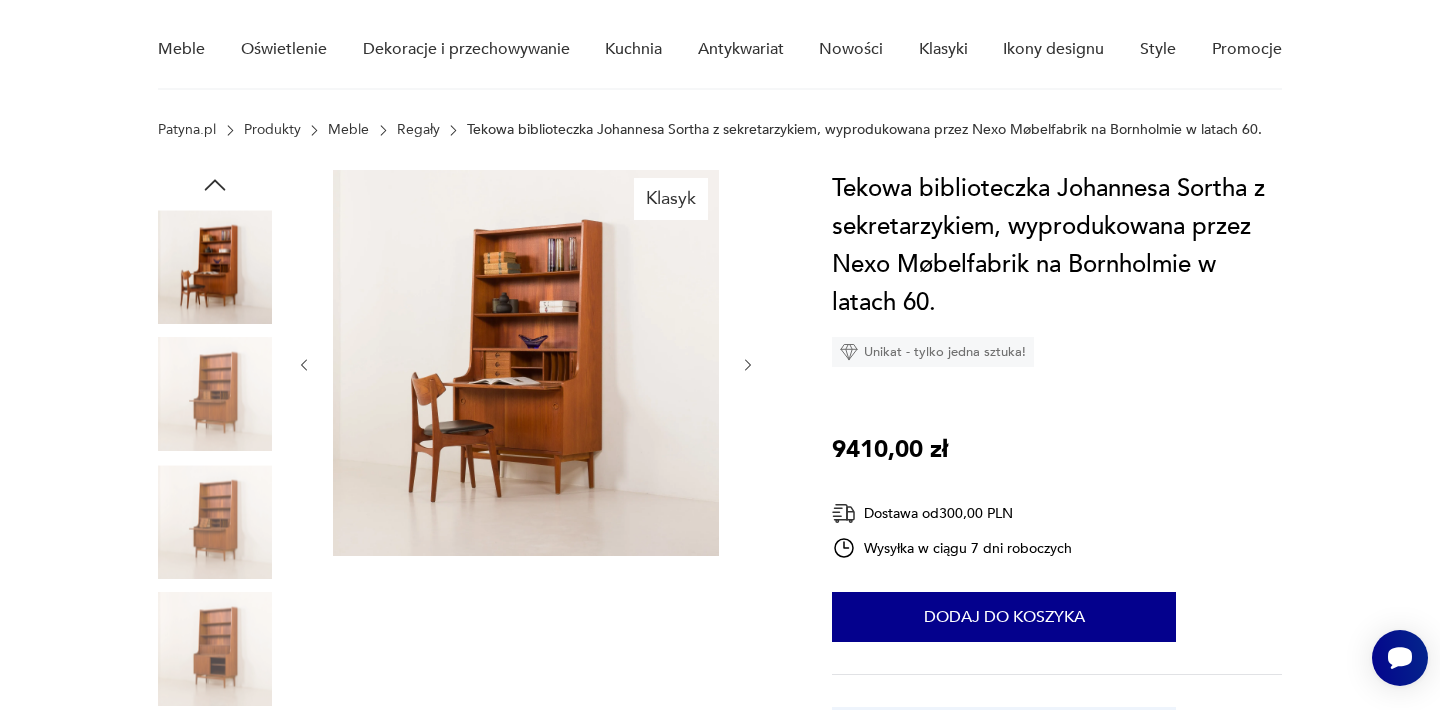 click at bounding box center (526, 363) 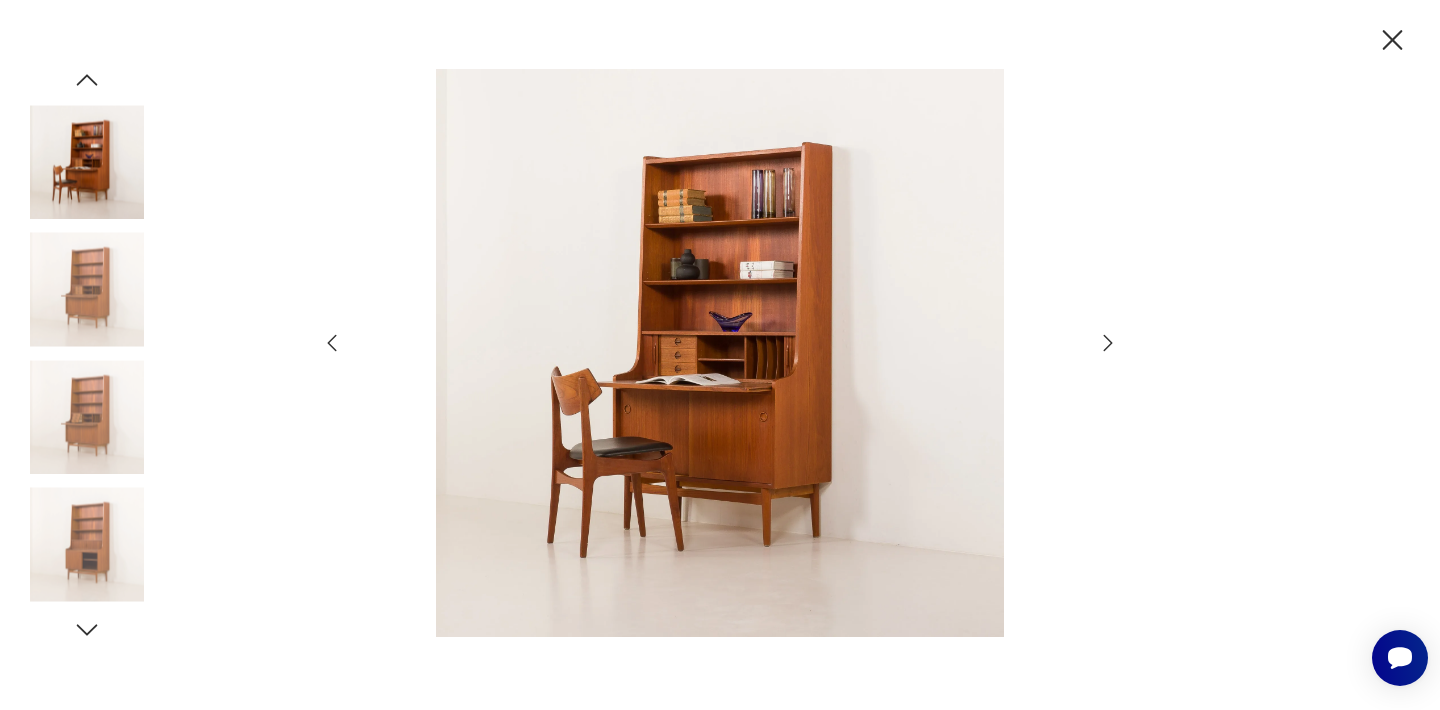 click 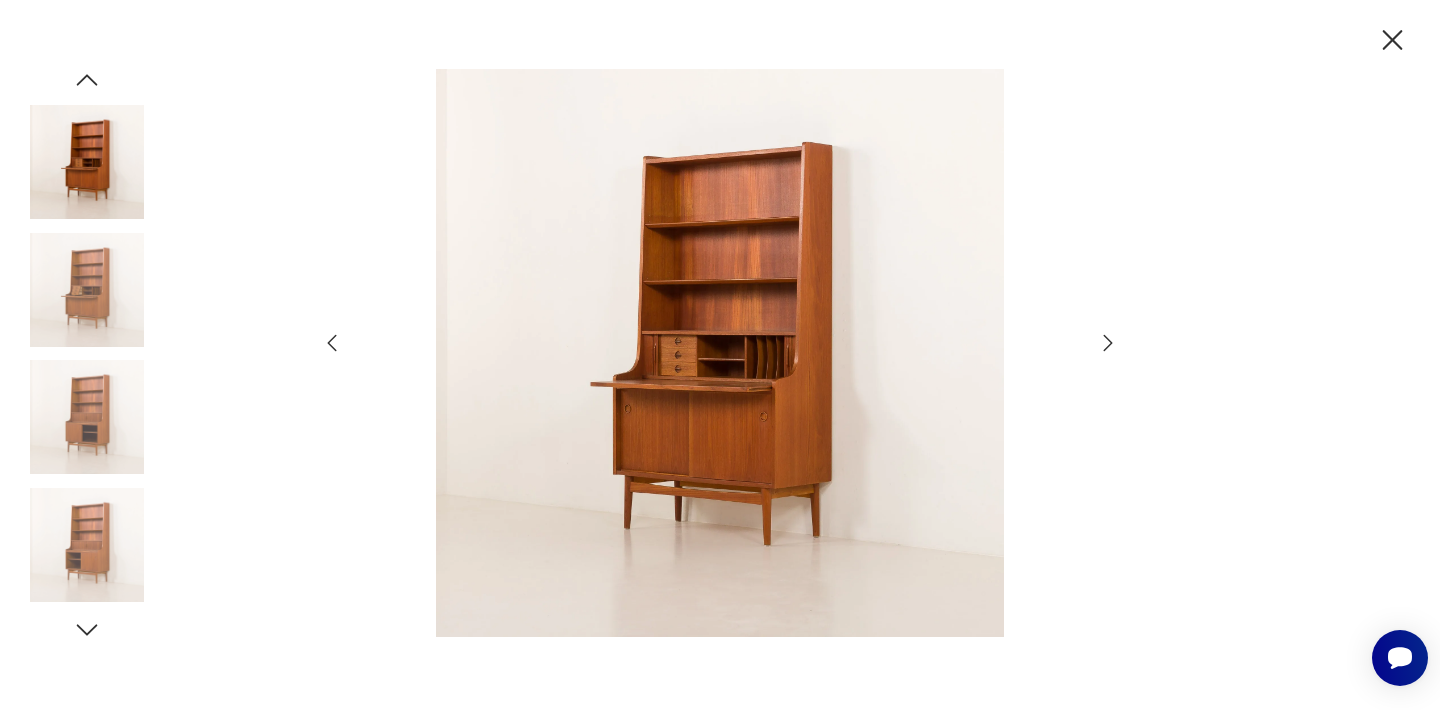 click 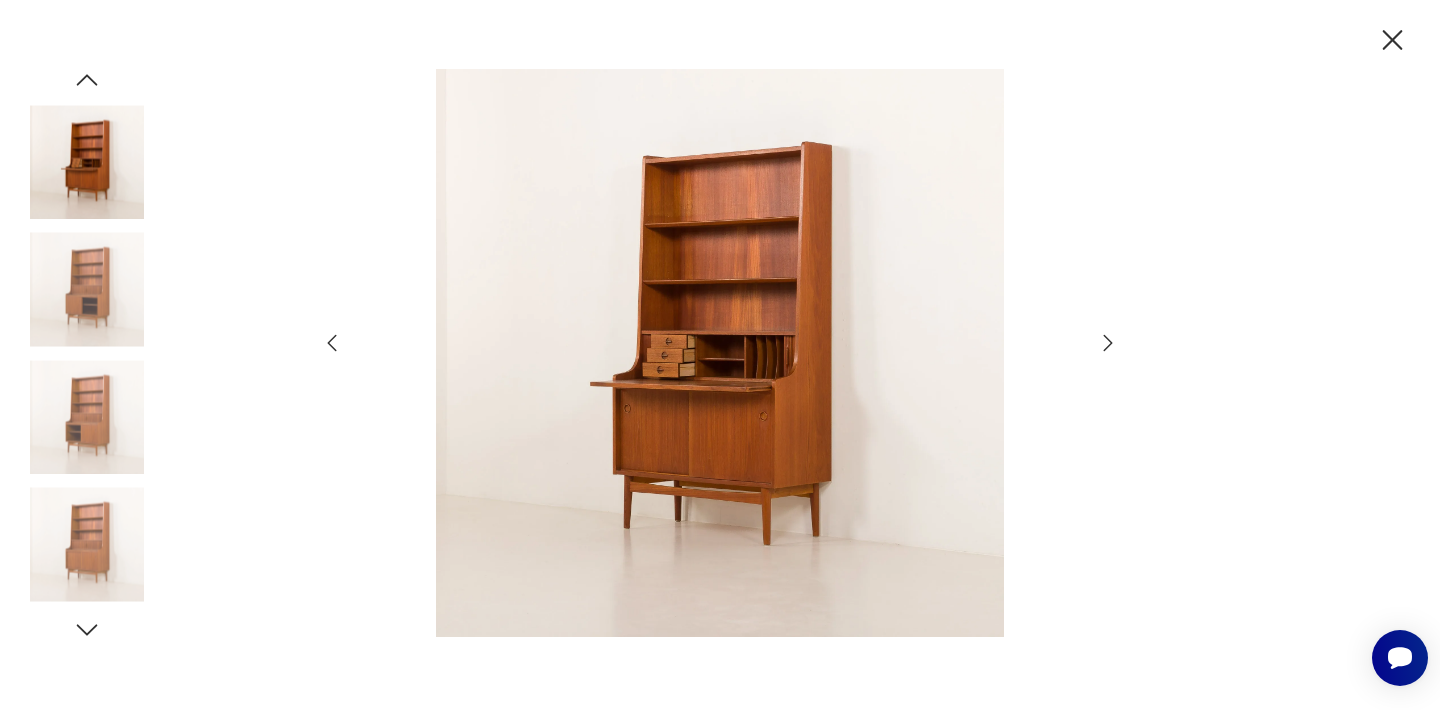 click 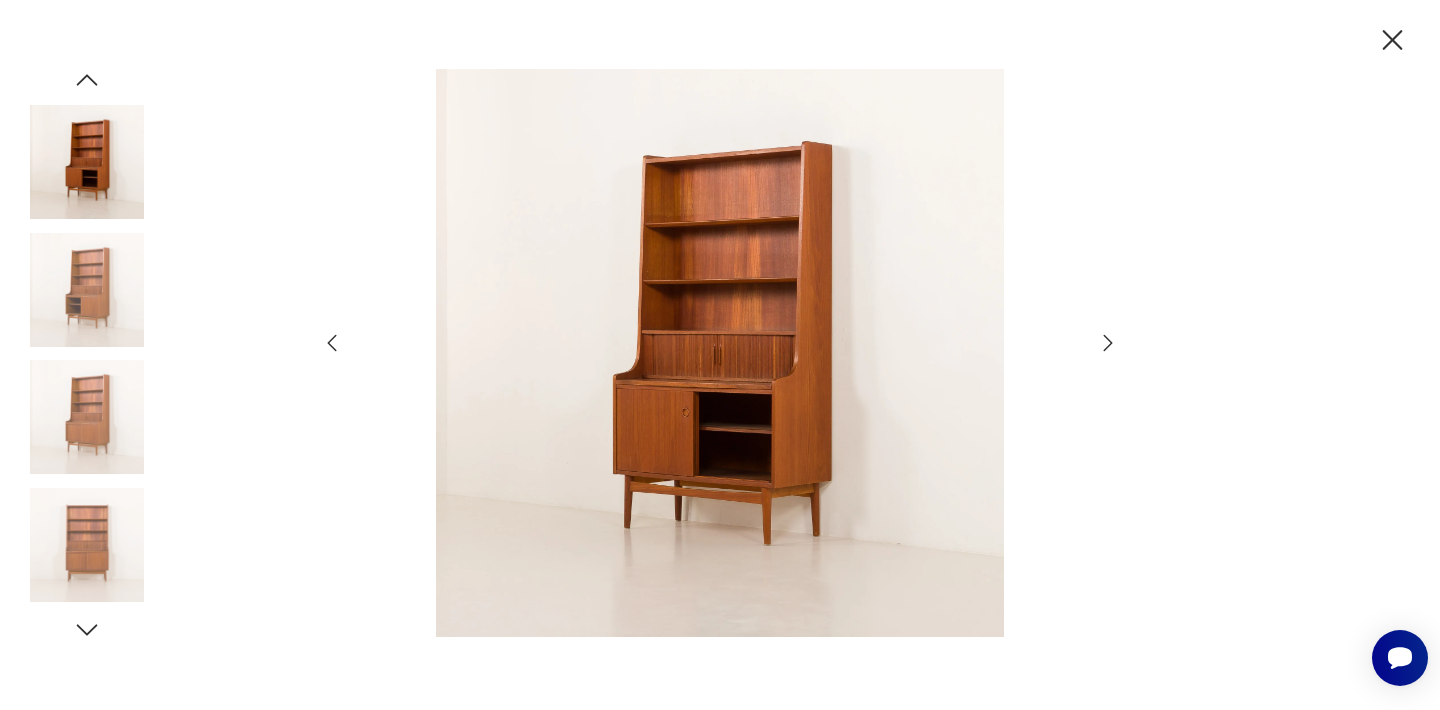 click 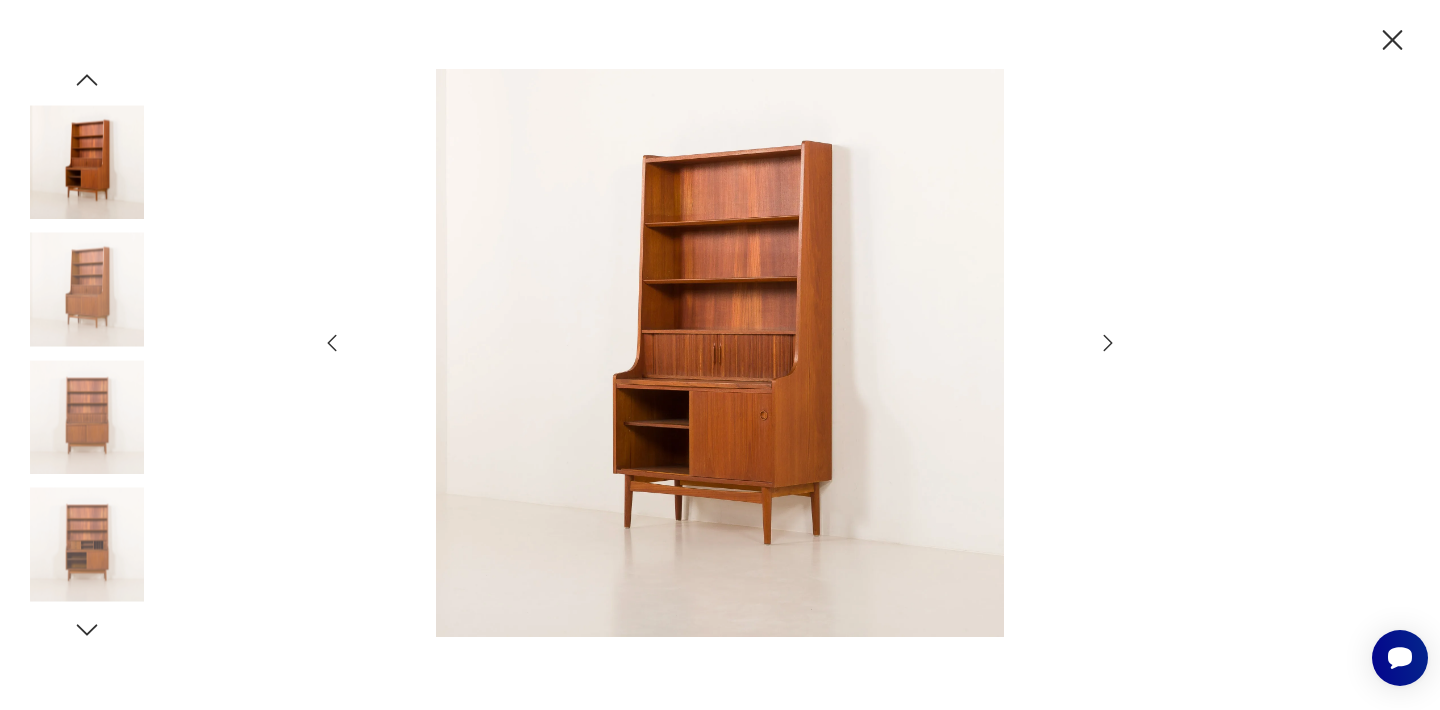 click 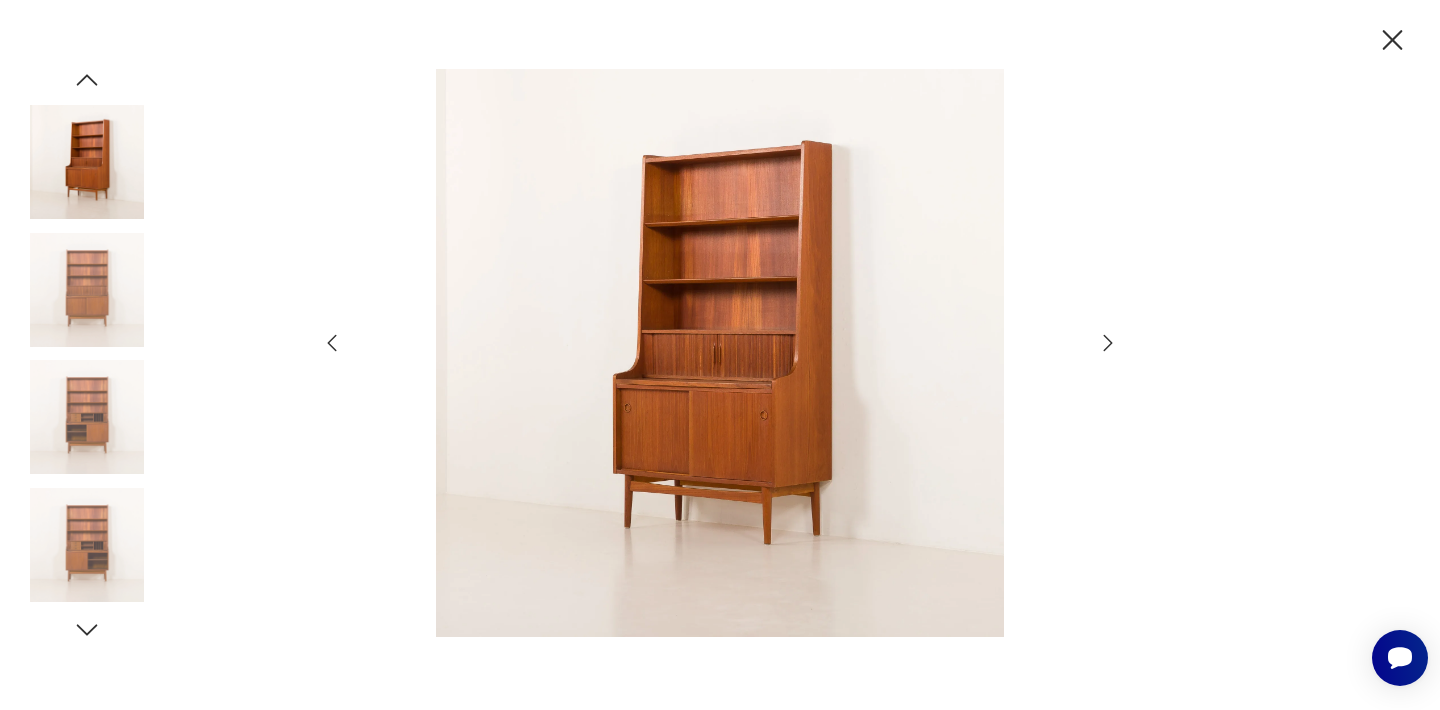 click 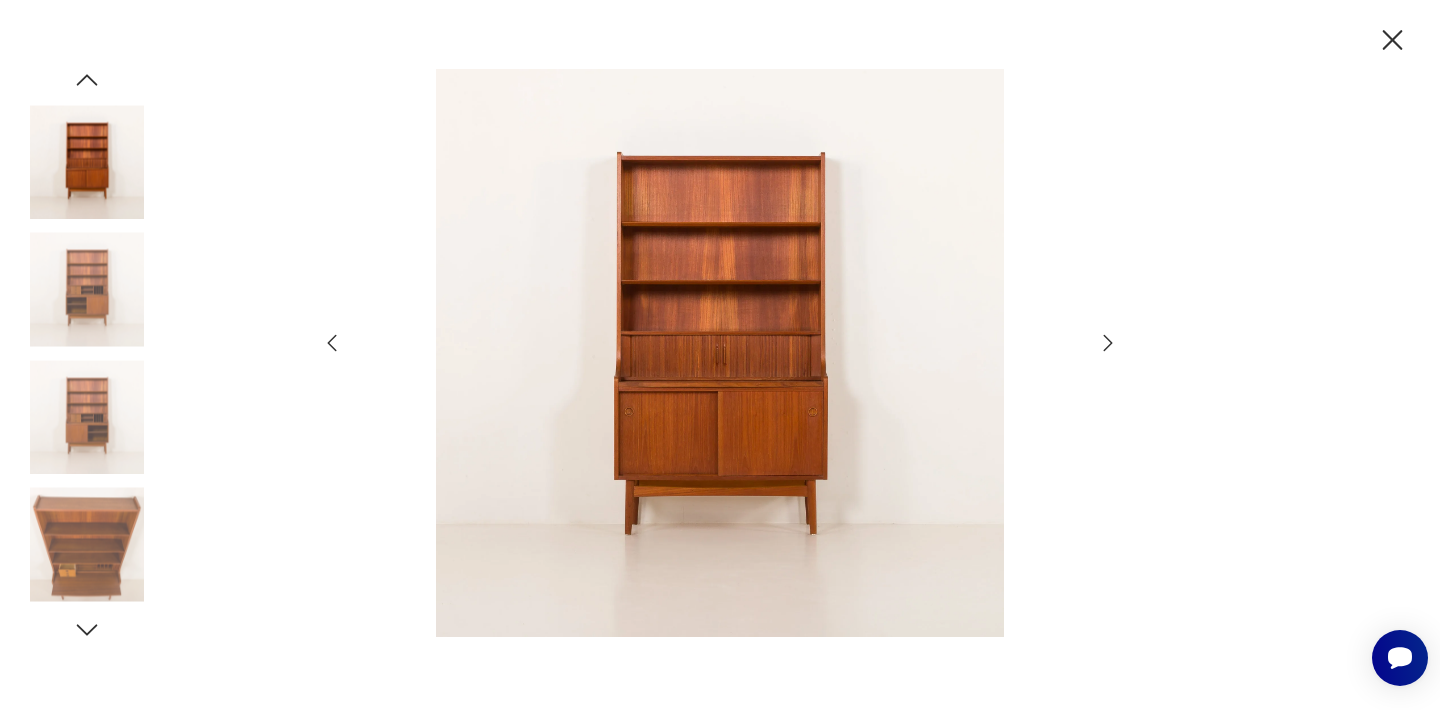 click 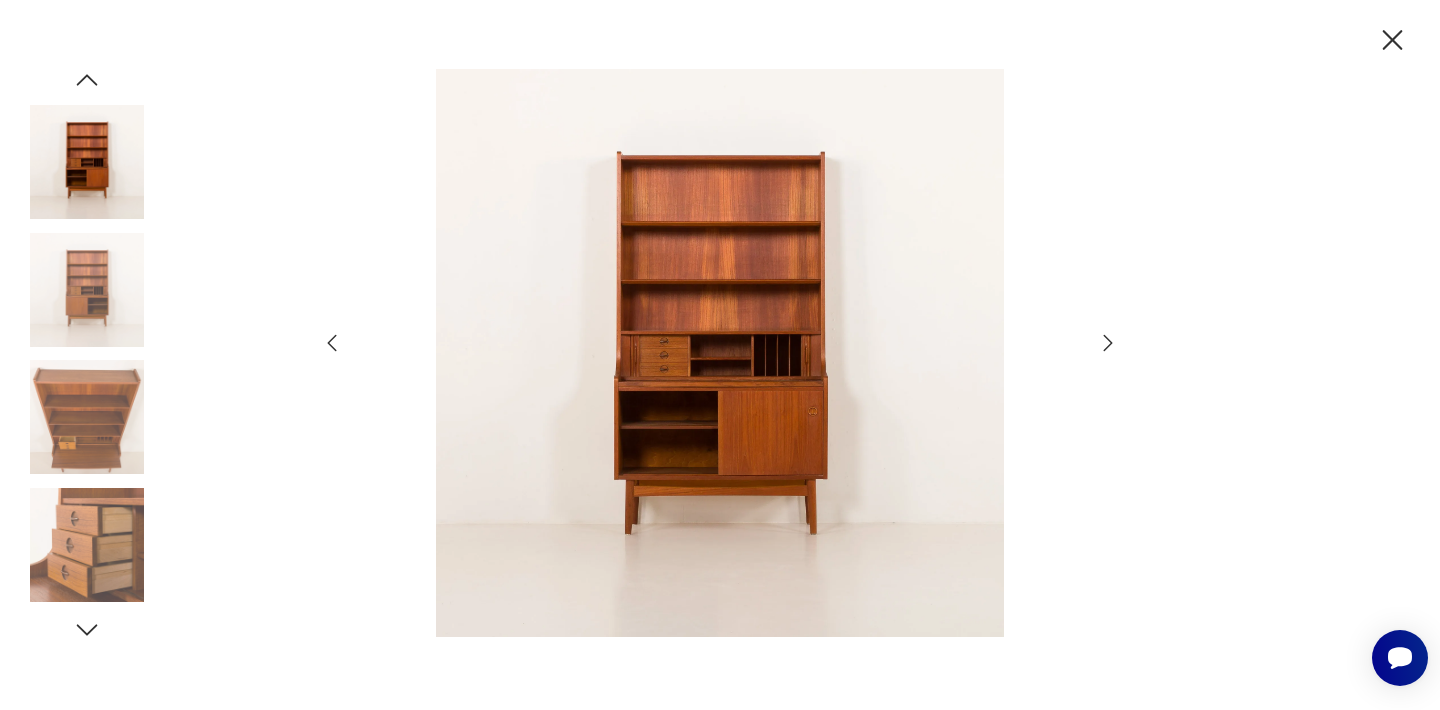 click 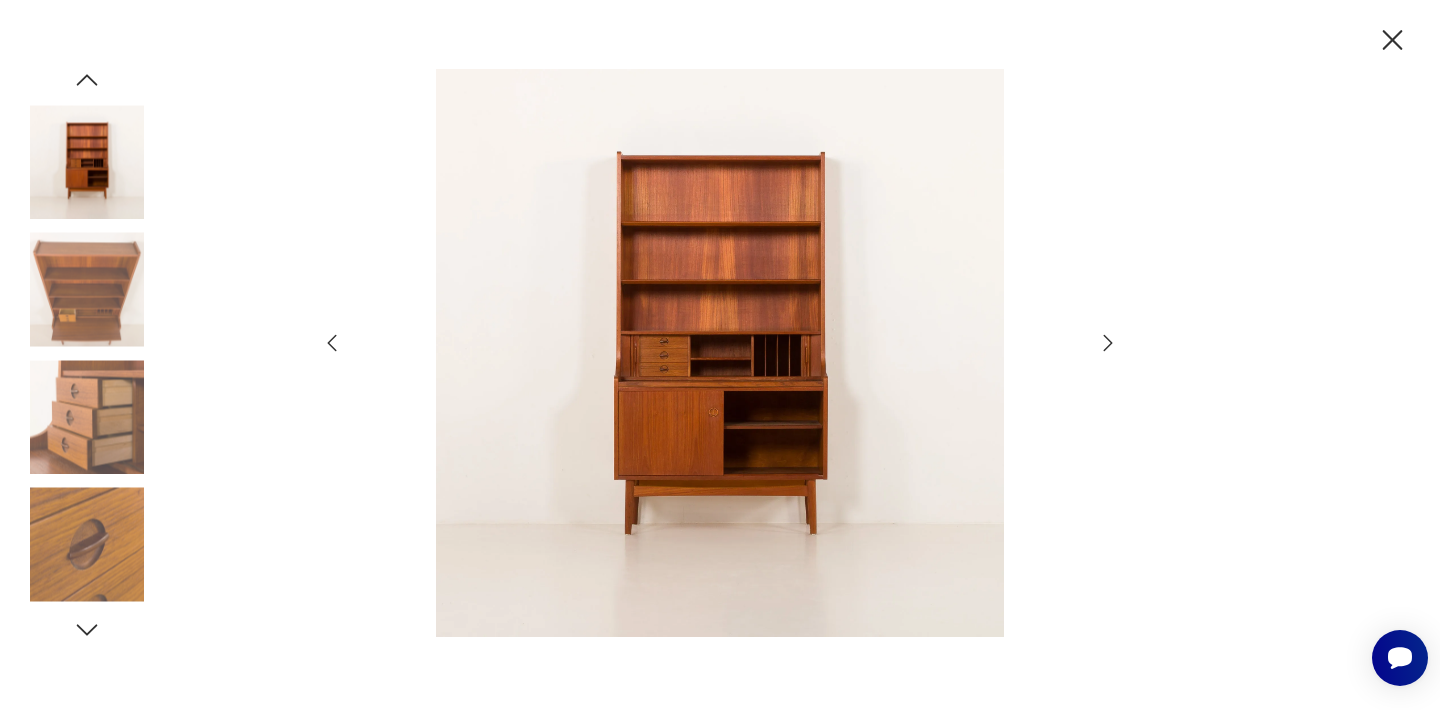click 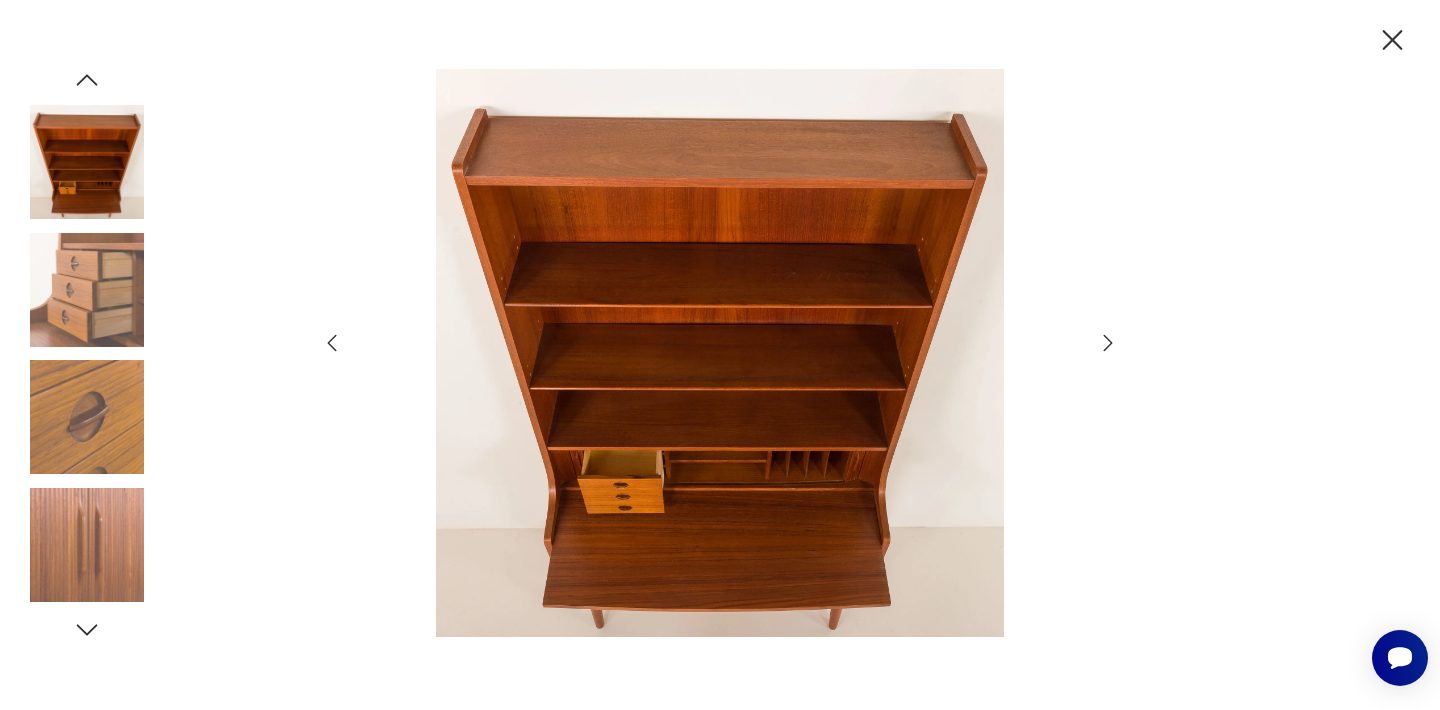 click 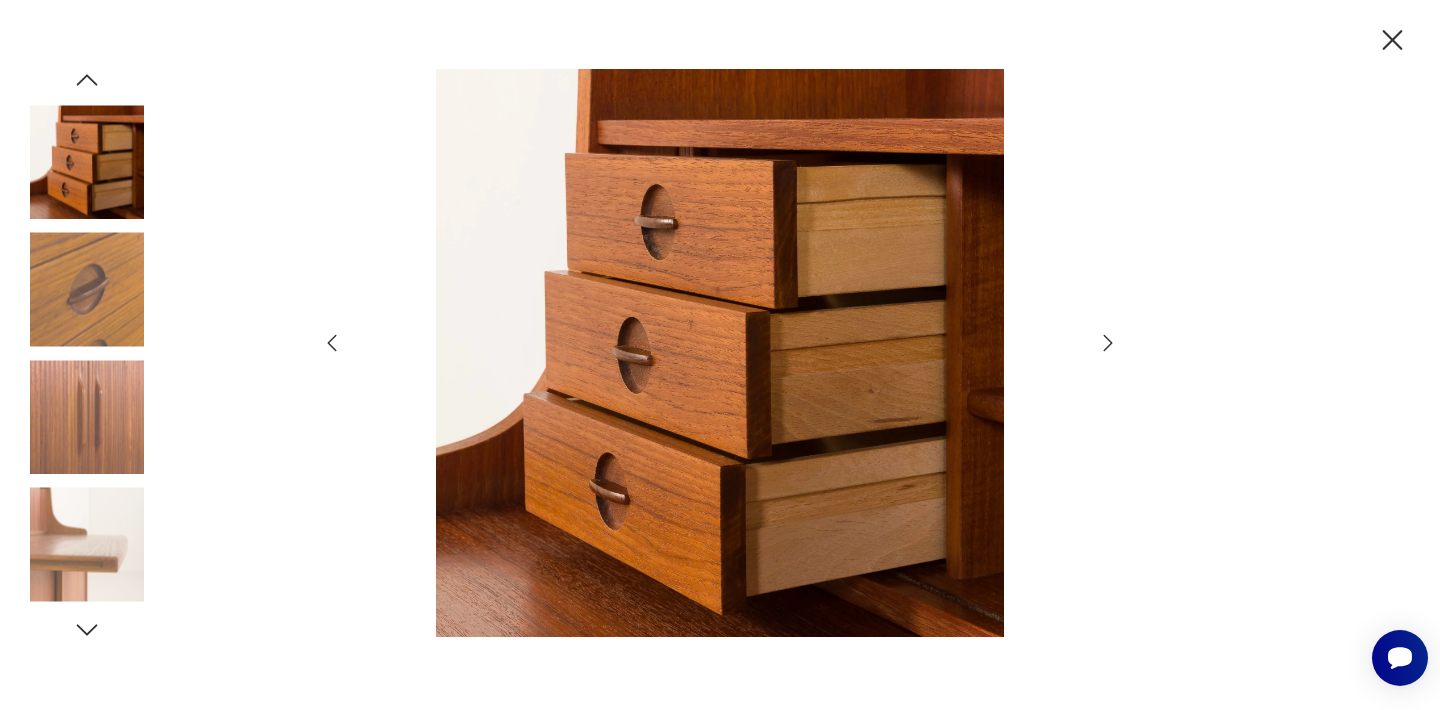 click 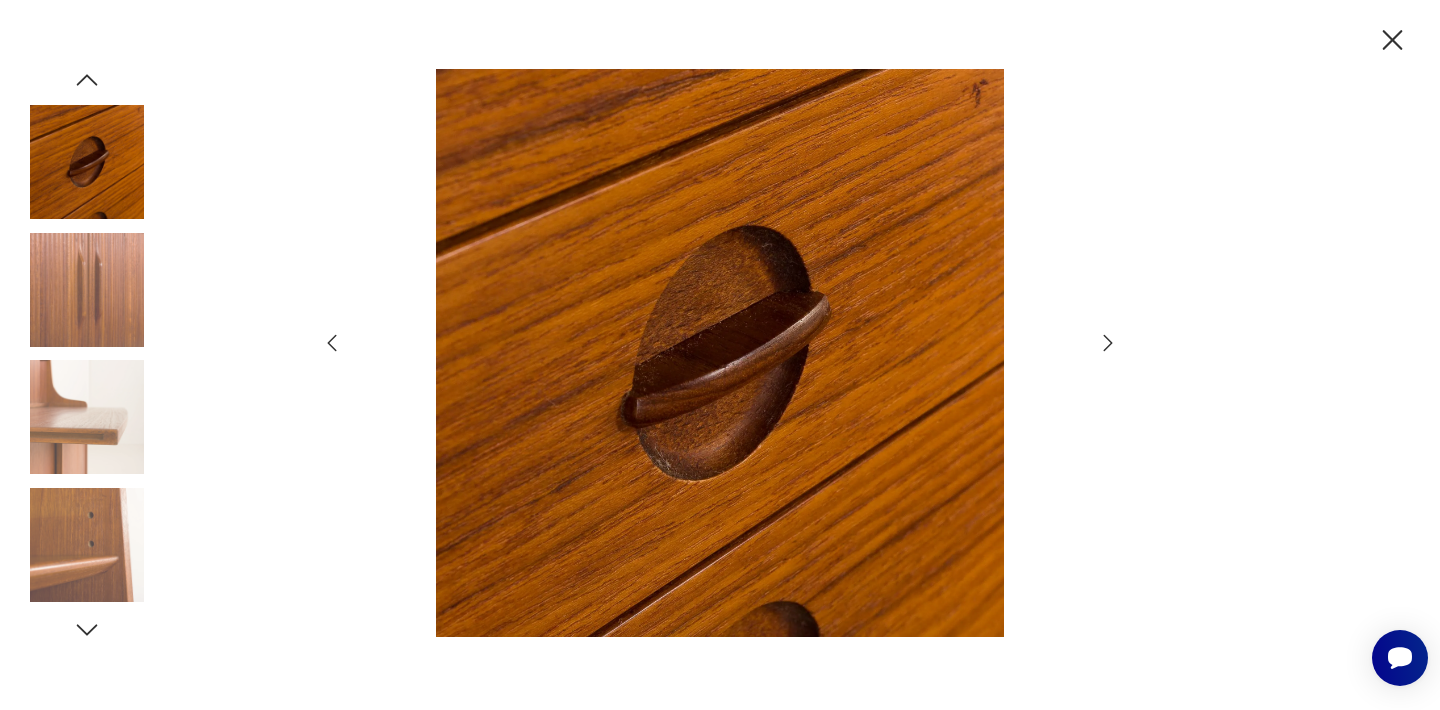 click 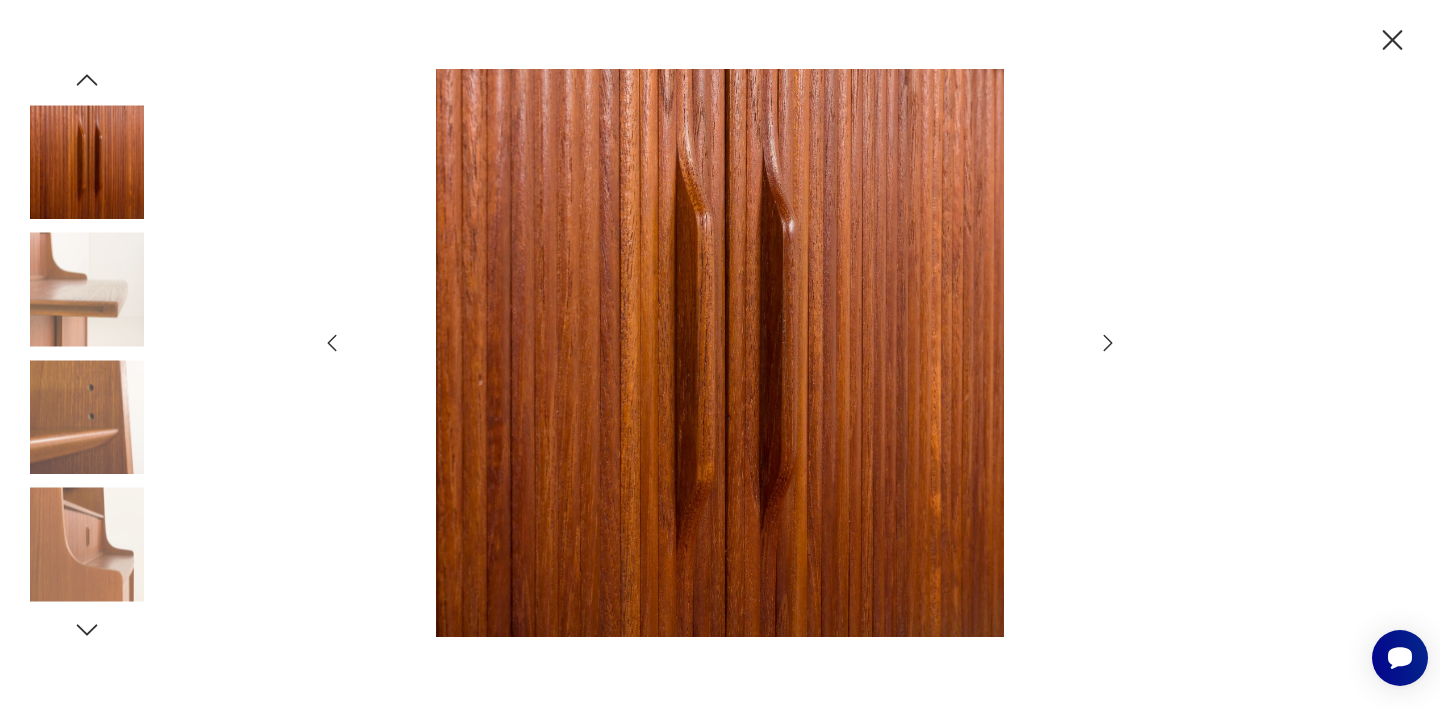 click 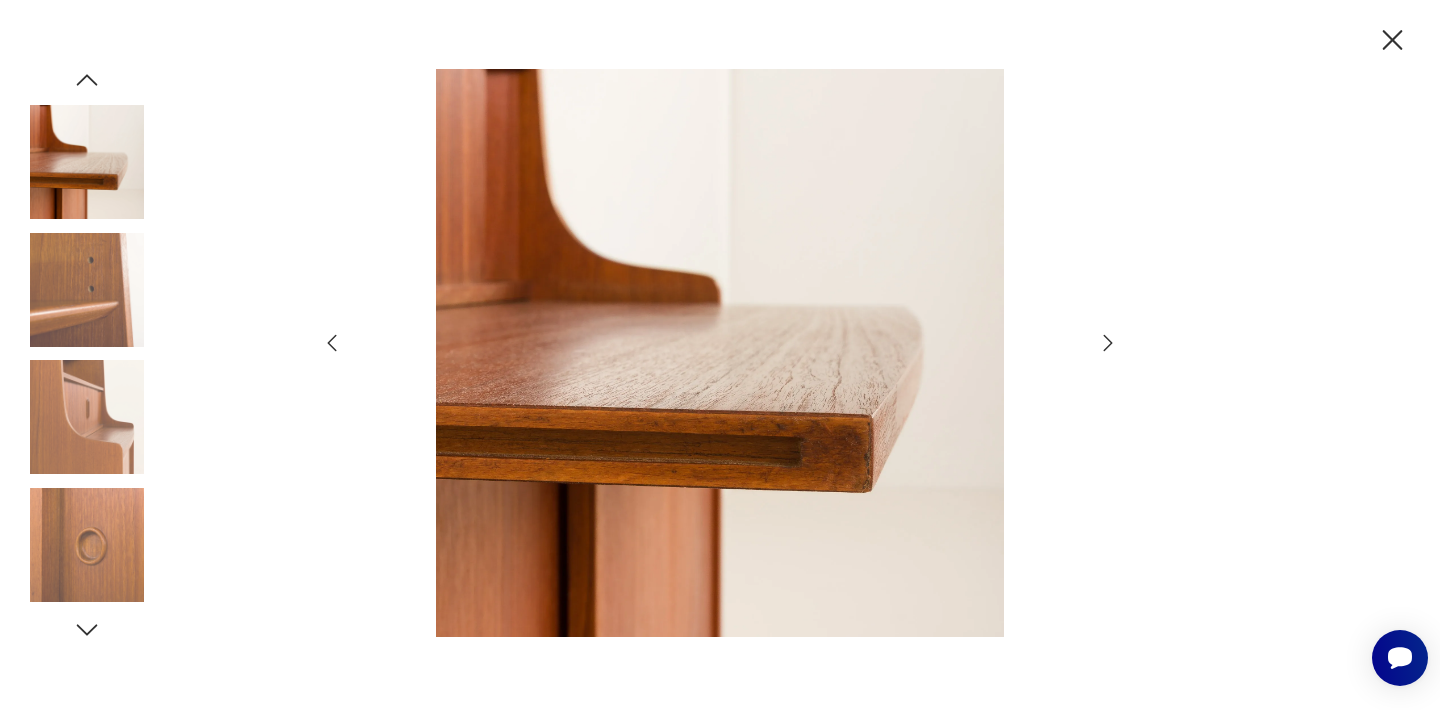 click 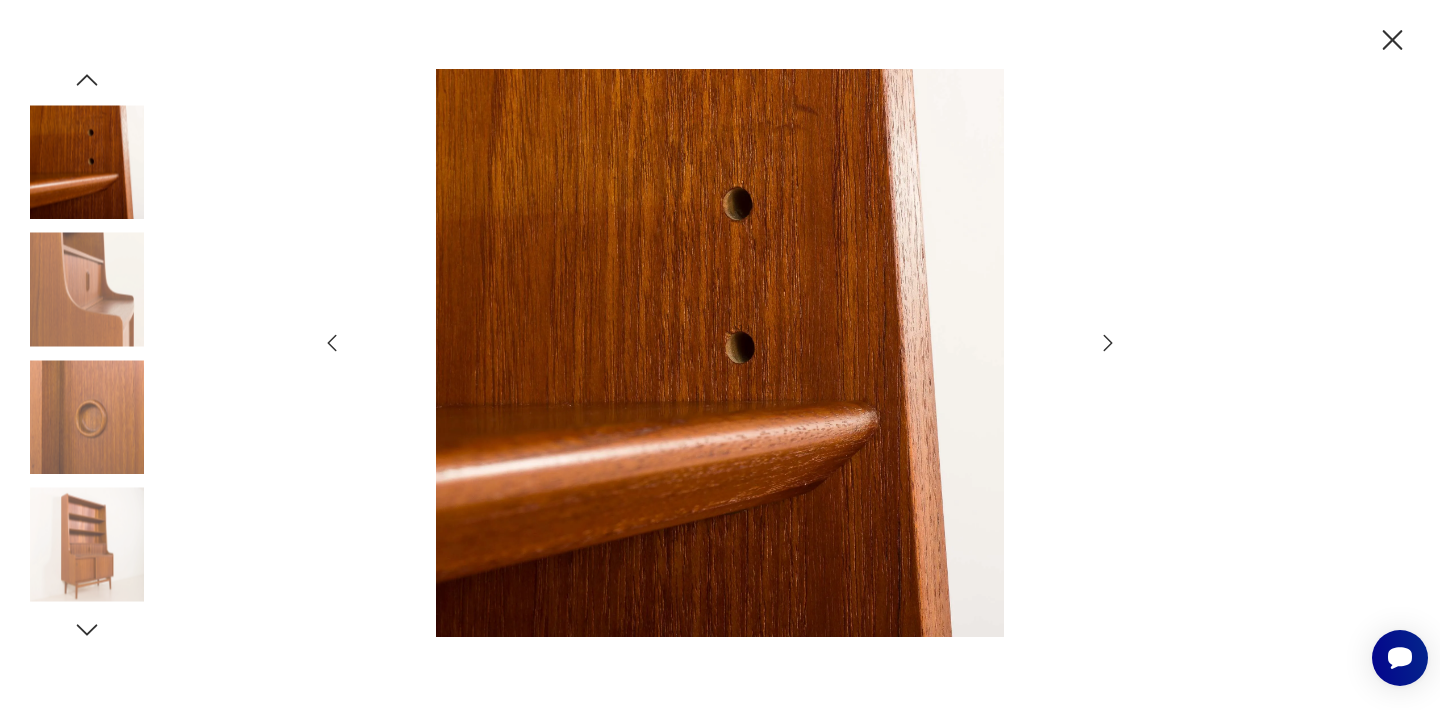 click 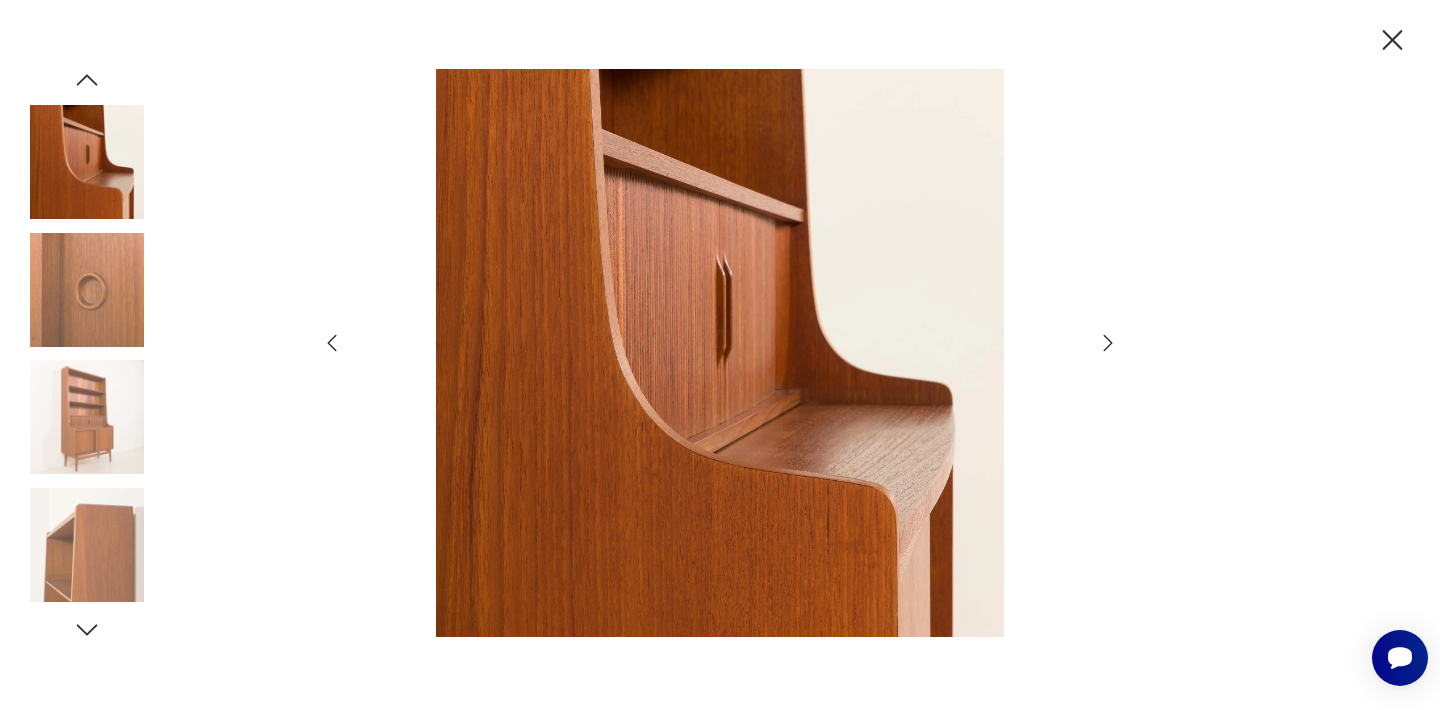 click 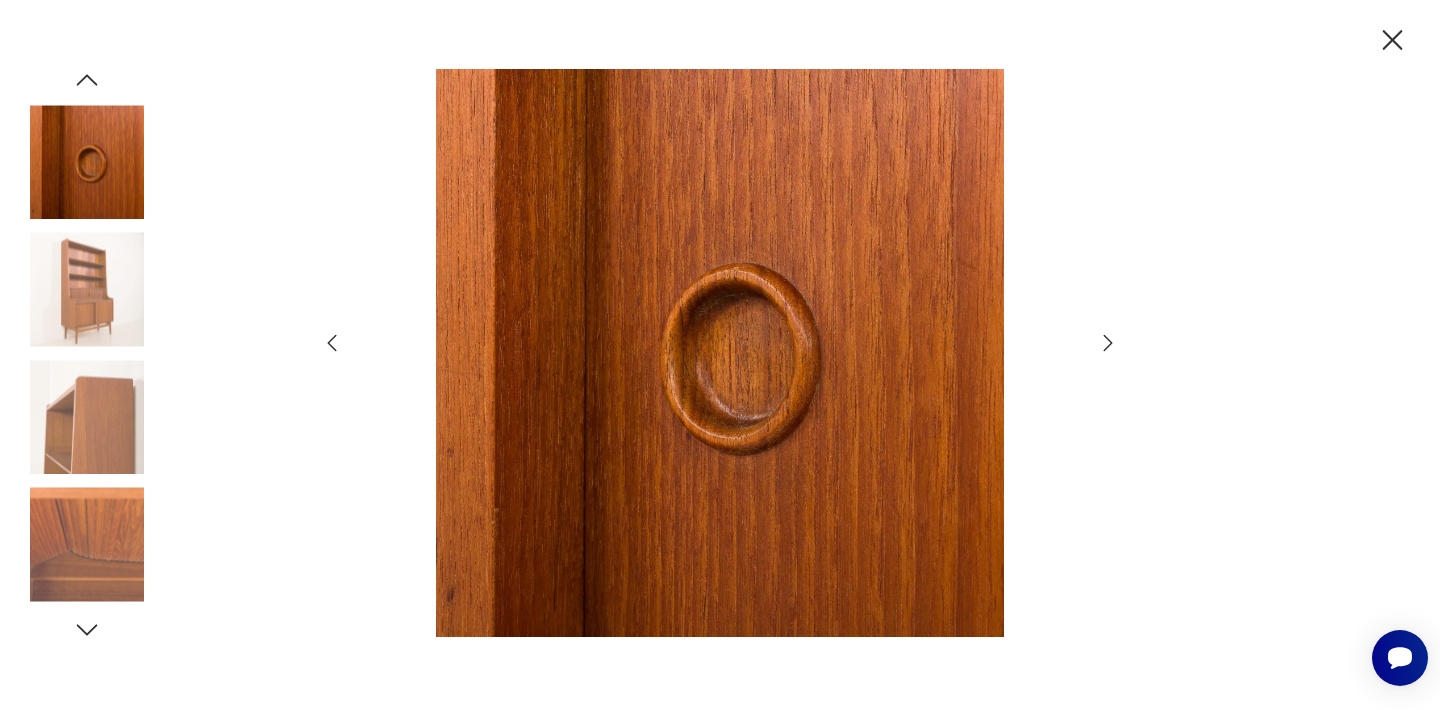 click 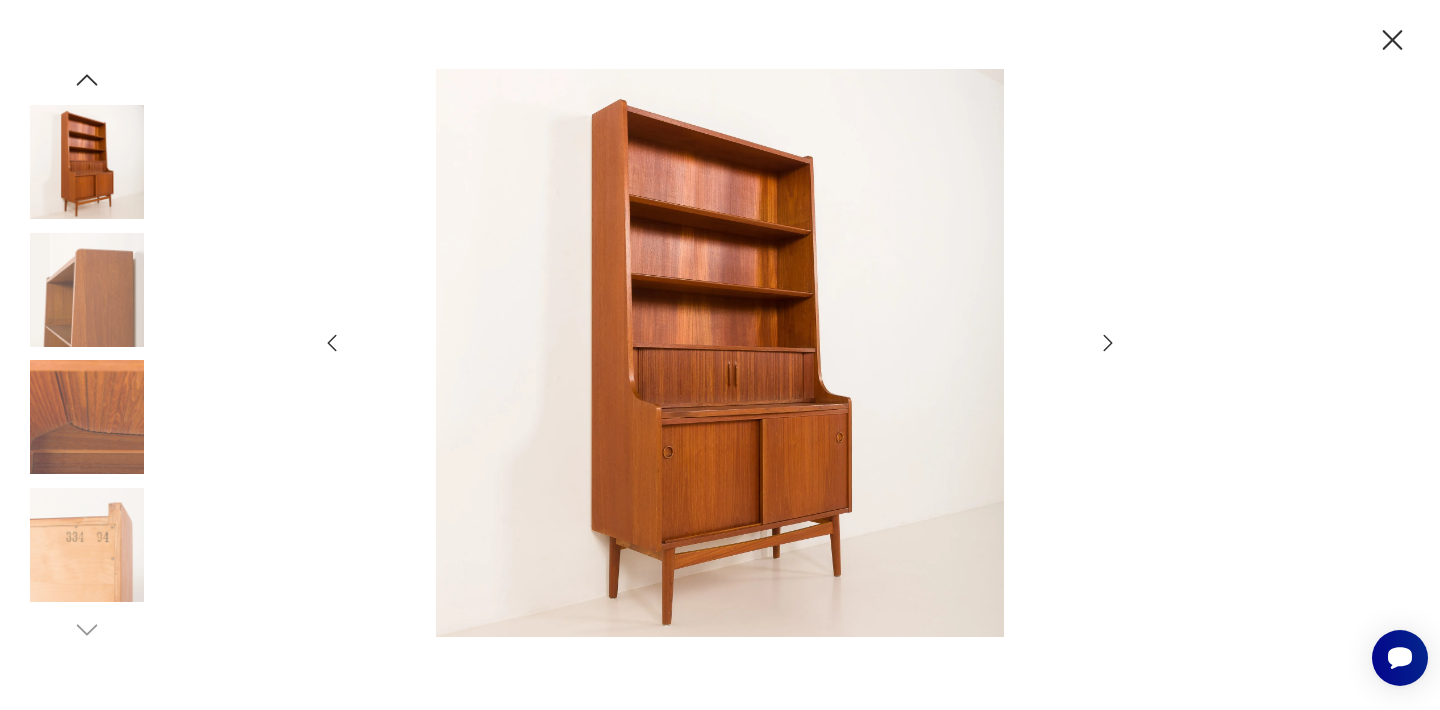 click 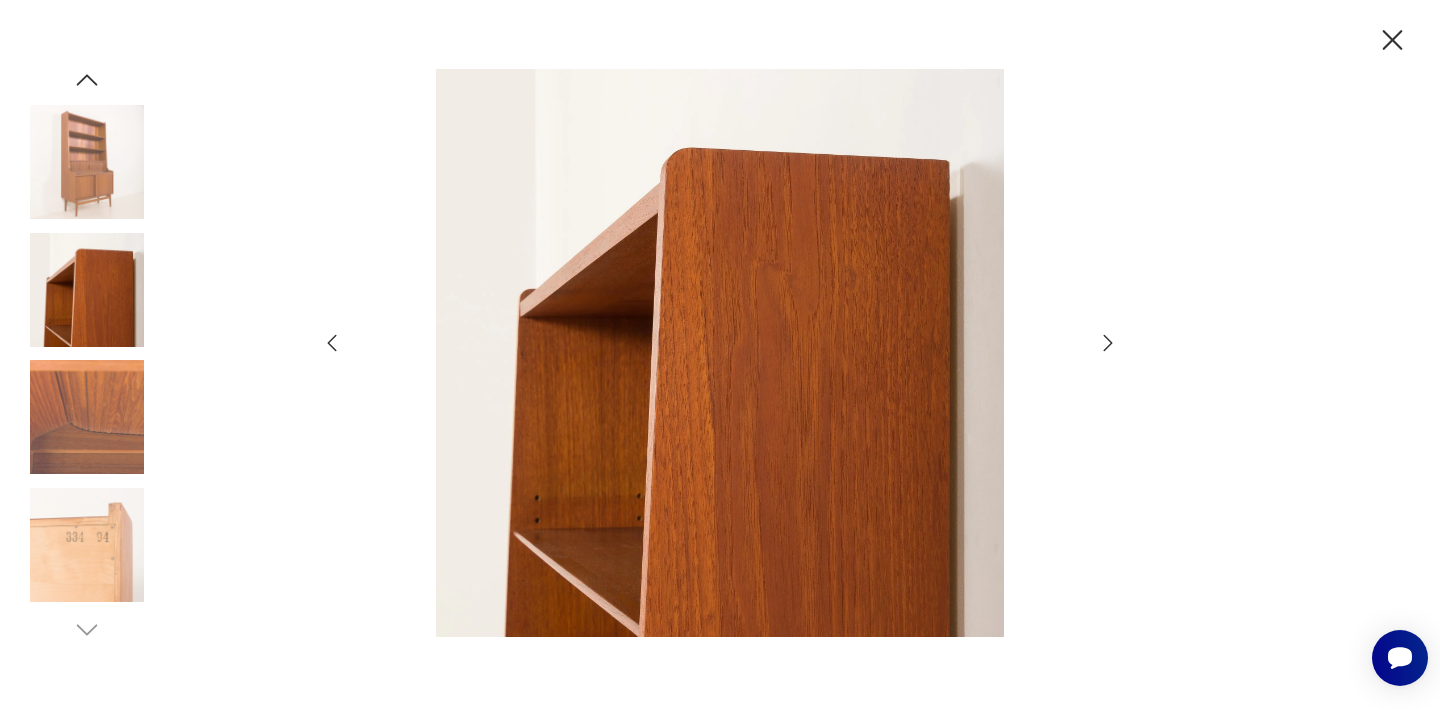 click 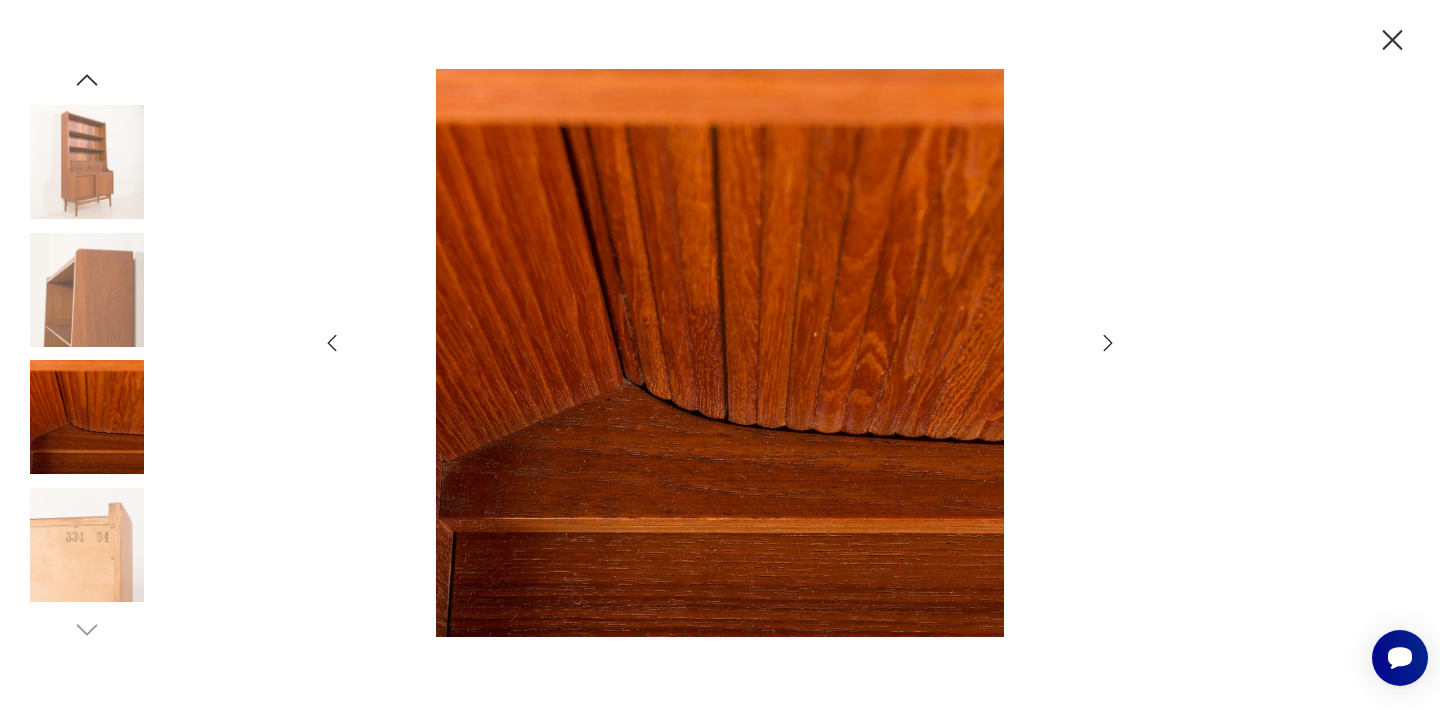click 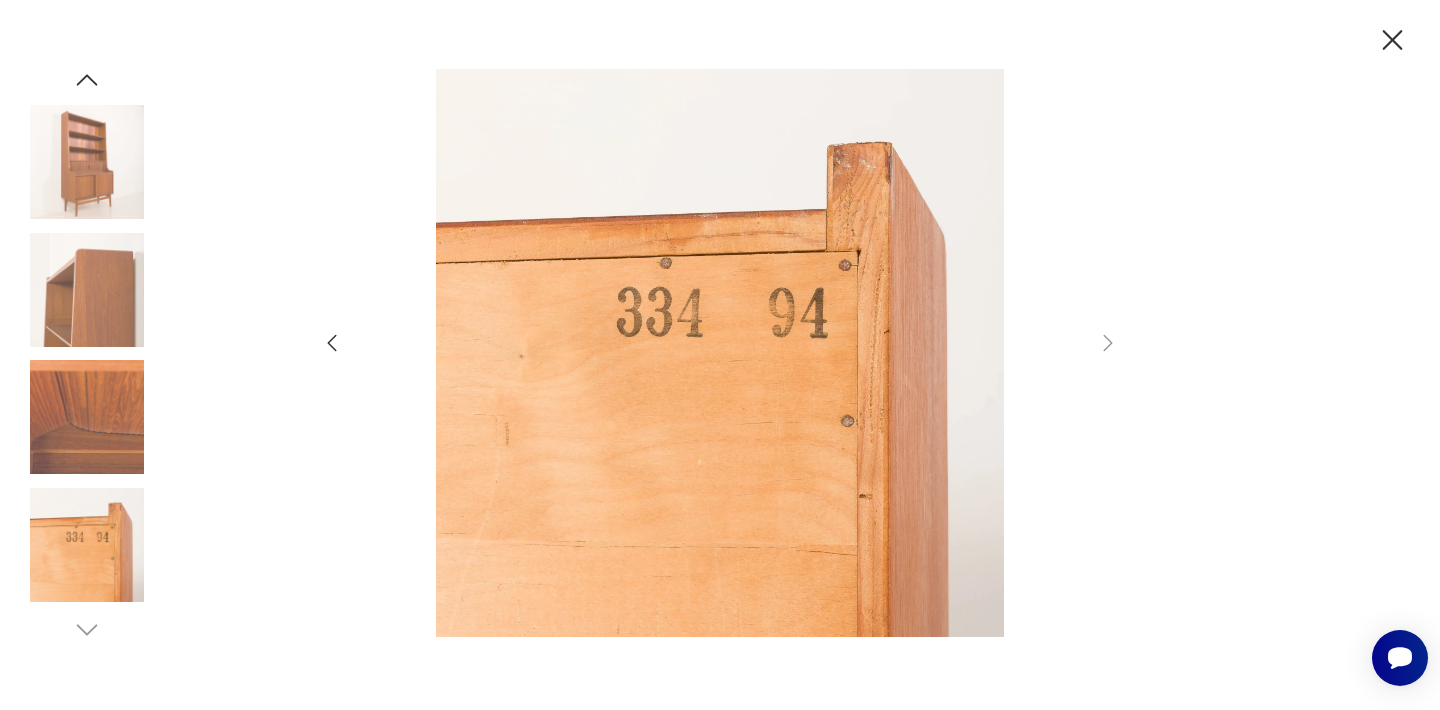 click 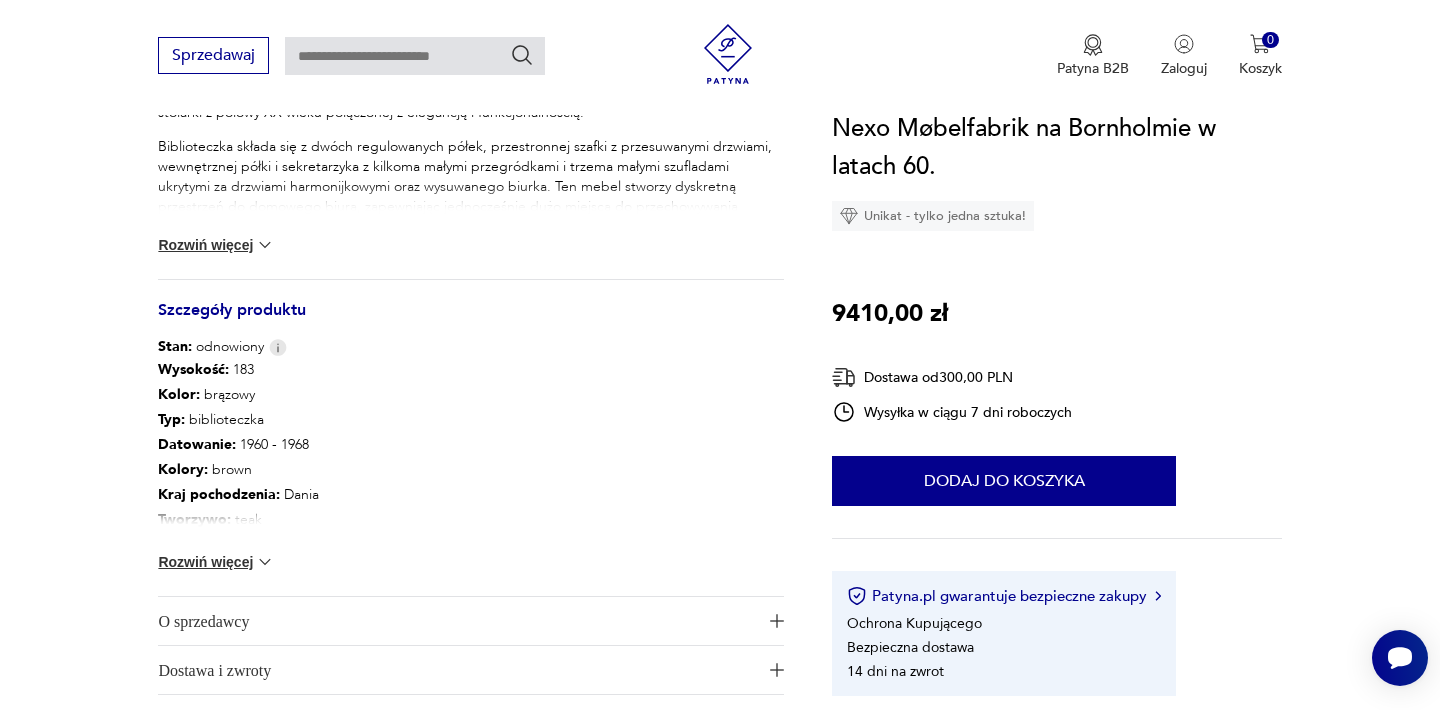 scroll, scrollTop: 880, scrollLeft: 0, axis: vertical 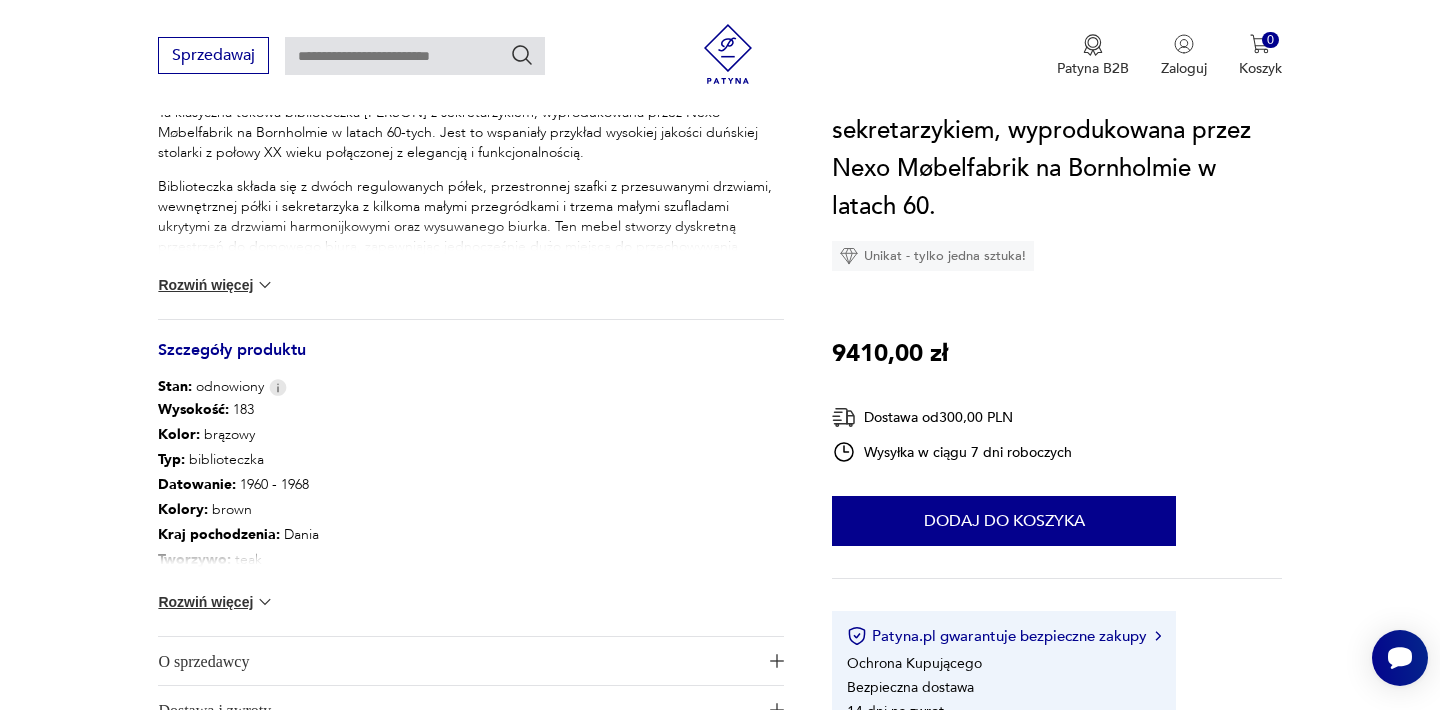 click on "Rozwiń więcej" at bounding box center (216, 602) 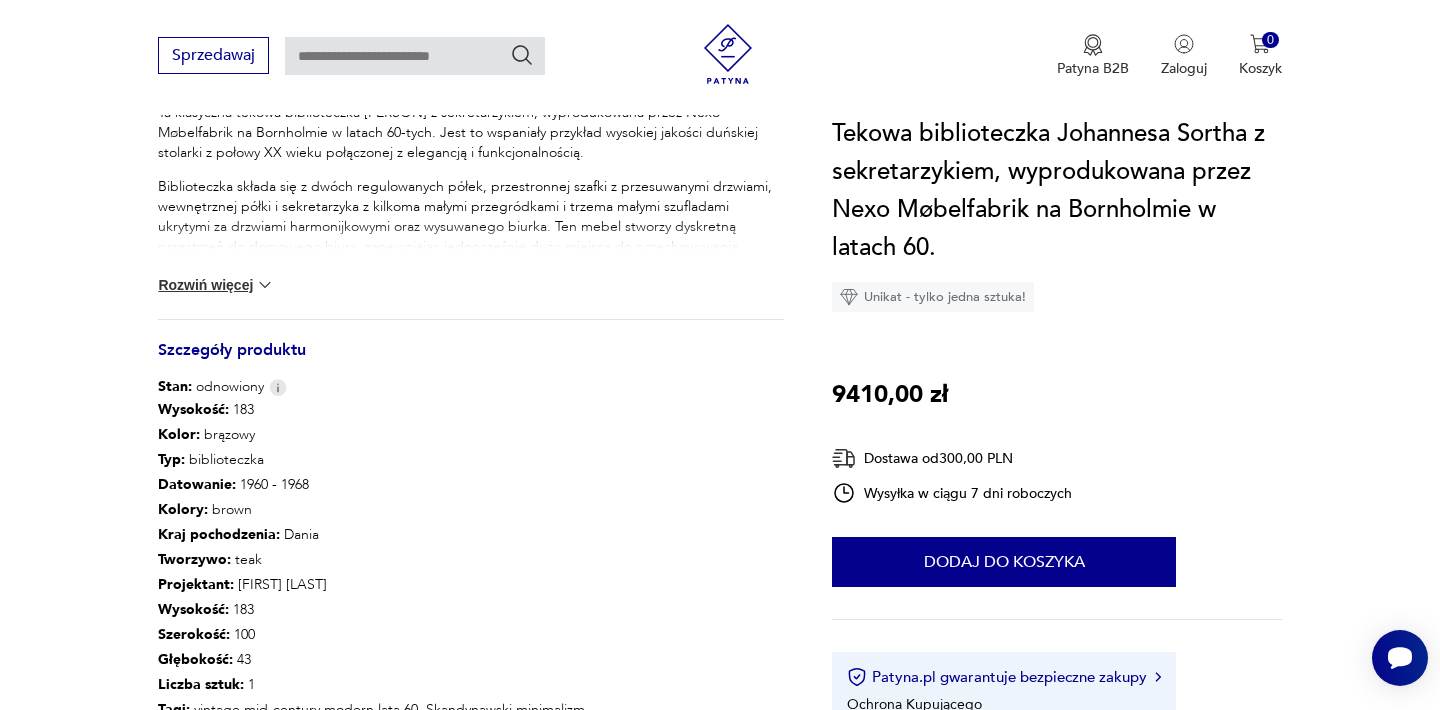 type 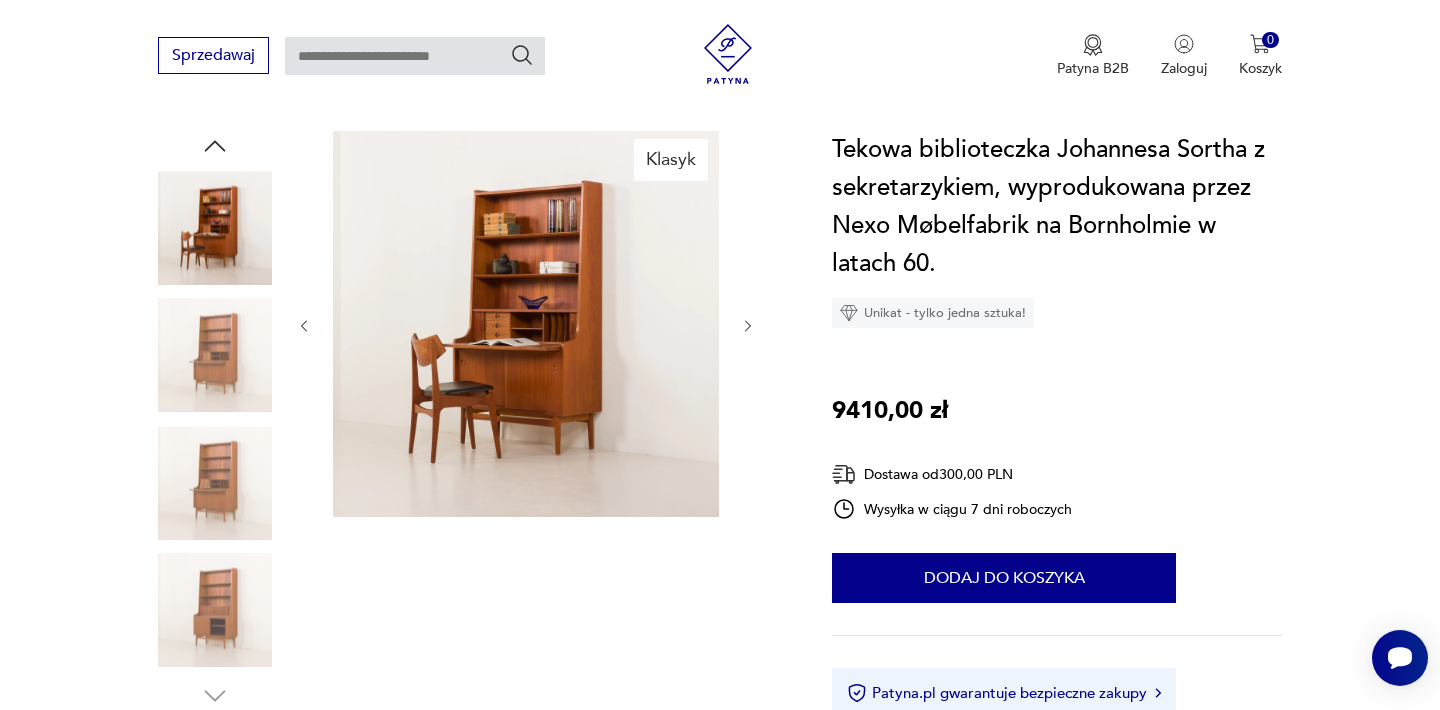 scroll, scrollTop: 160, scrollLeft: 0, axis: vertical 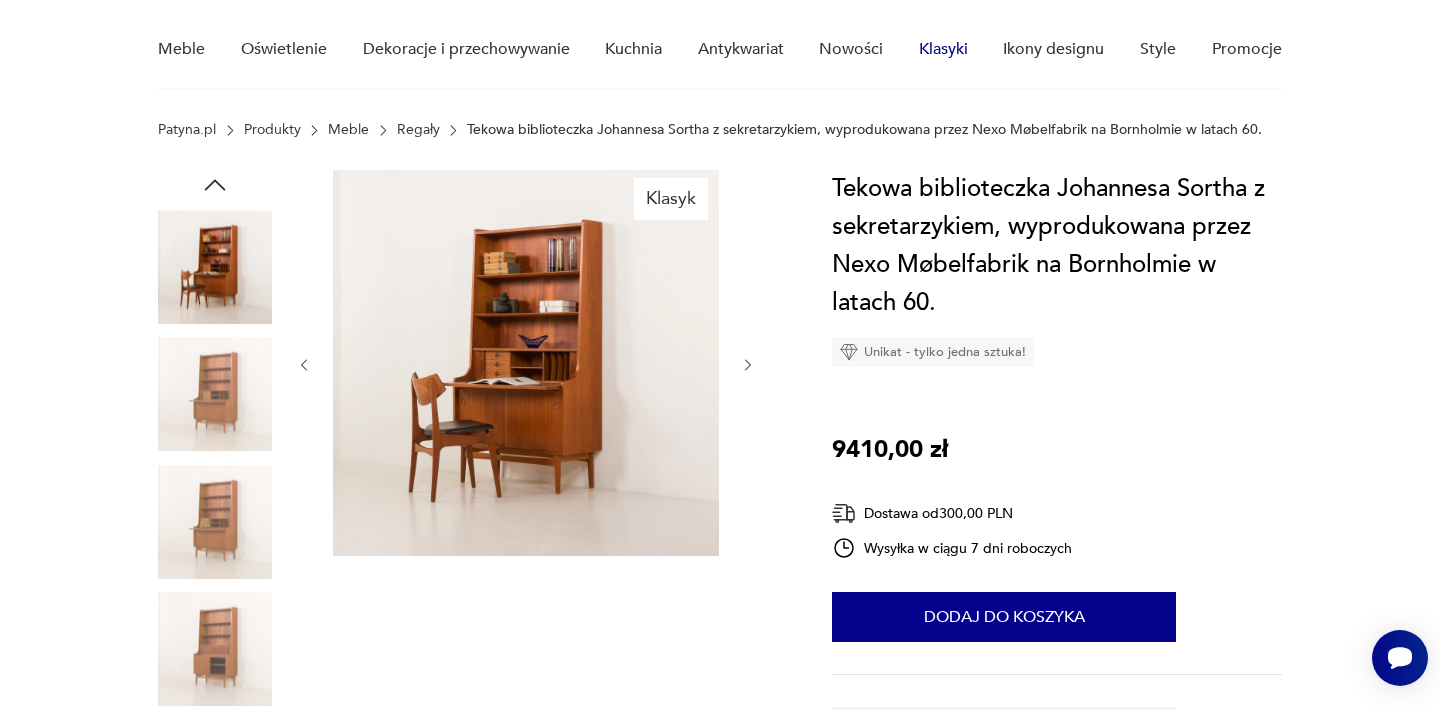 click on "Klasyki" at bounding box center (943, 49) 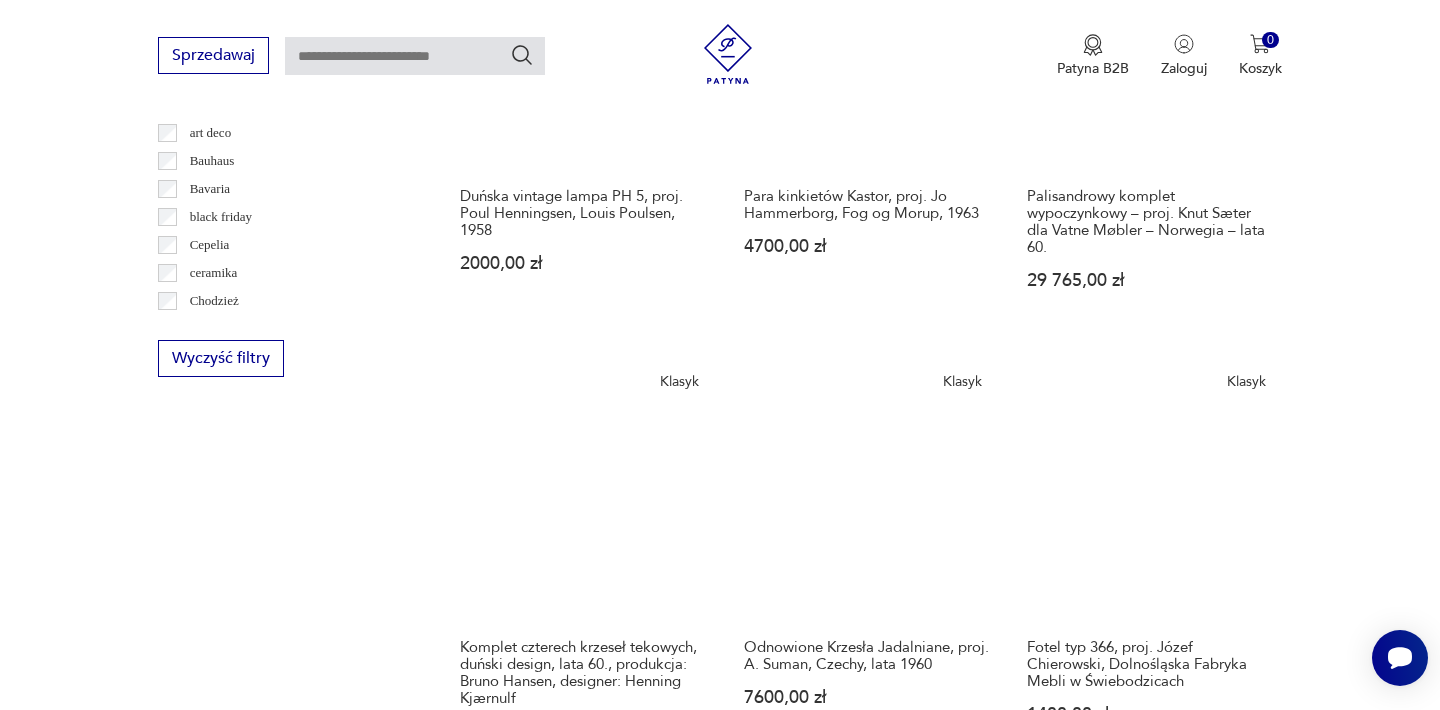 scroll, scrollTop: 1000, scrollLeft: 0, axis: vertical 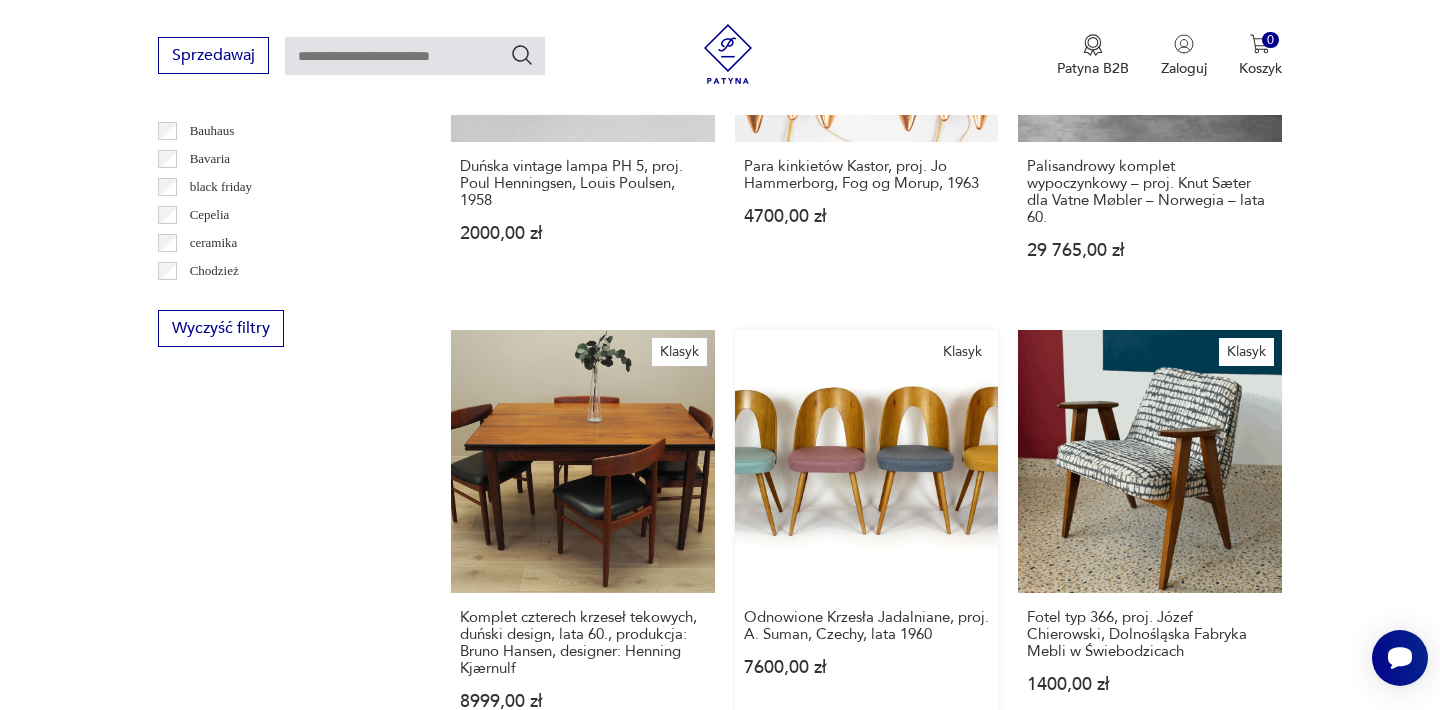 click on "Klasyk Odnowione Krzesła Jadalniane, proj. [PERSON], [COUNTRY], lata 1960 7600,00 zł" at bounding box center (866, 539) 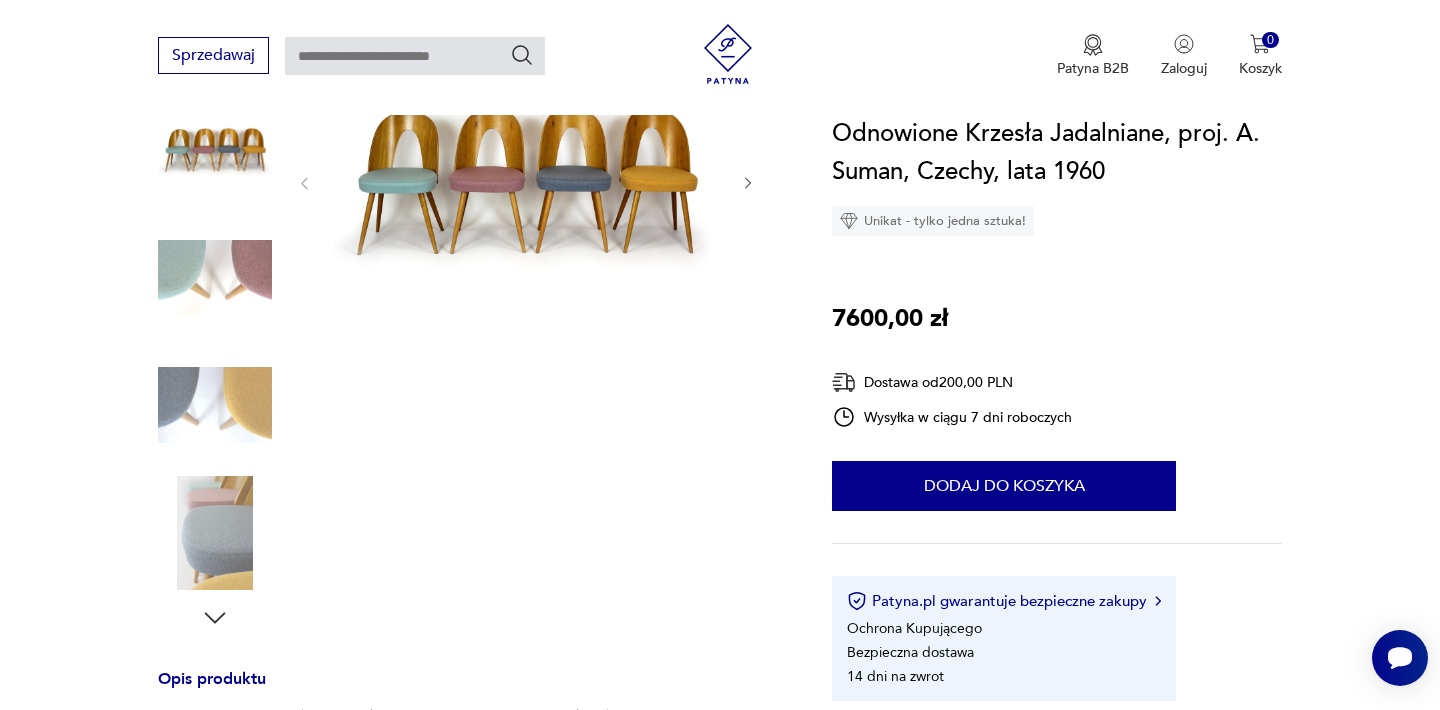 scroll, scrollTop: 280, scrollLeft: 0, axis: vertical 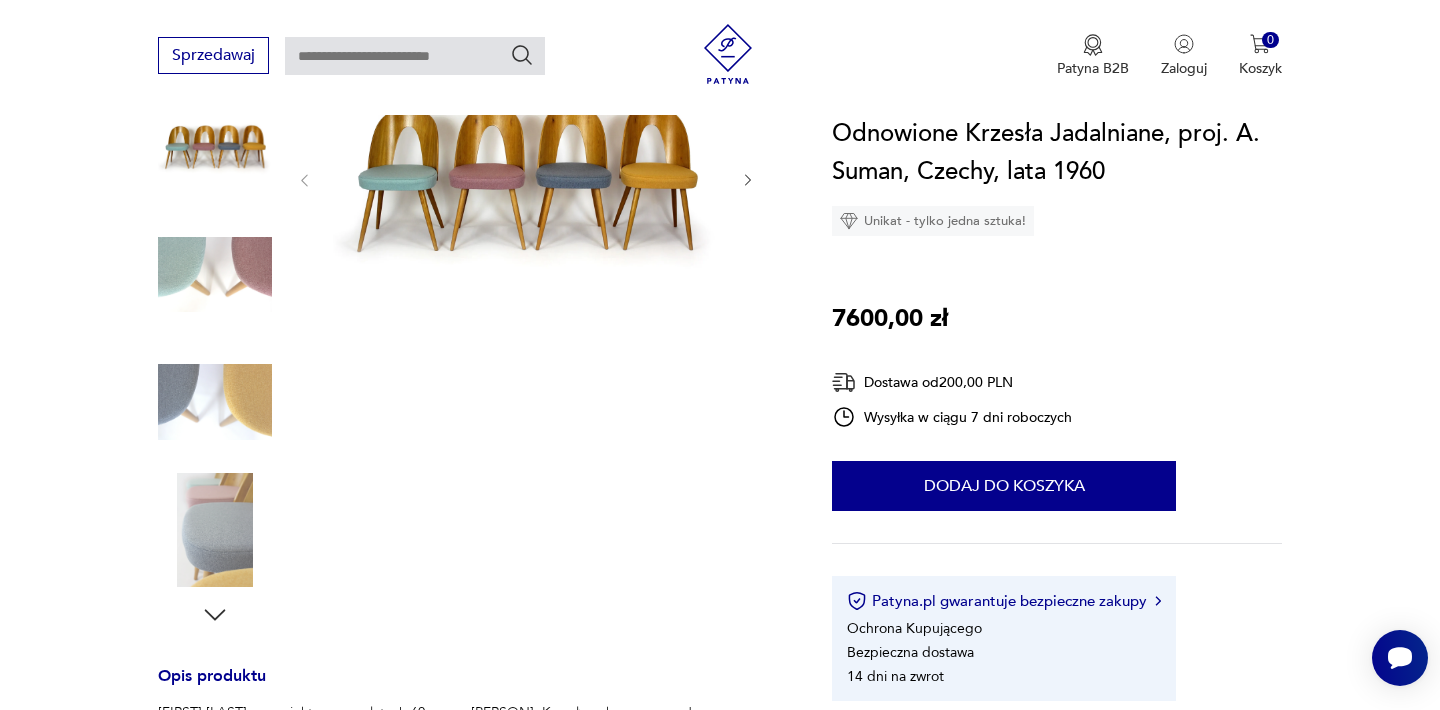 click 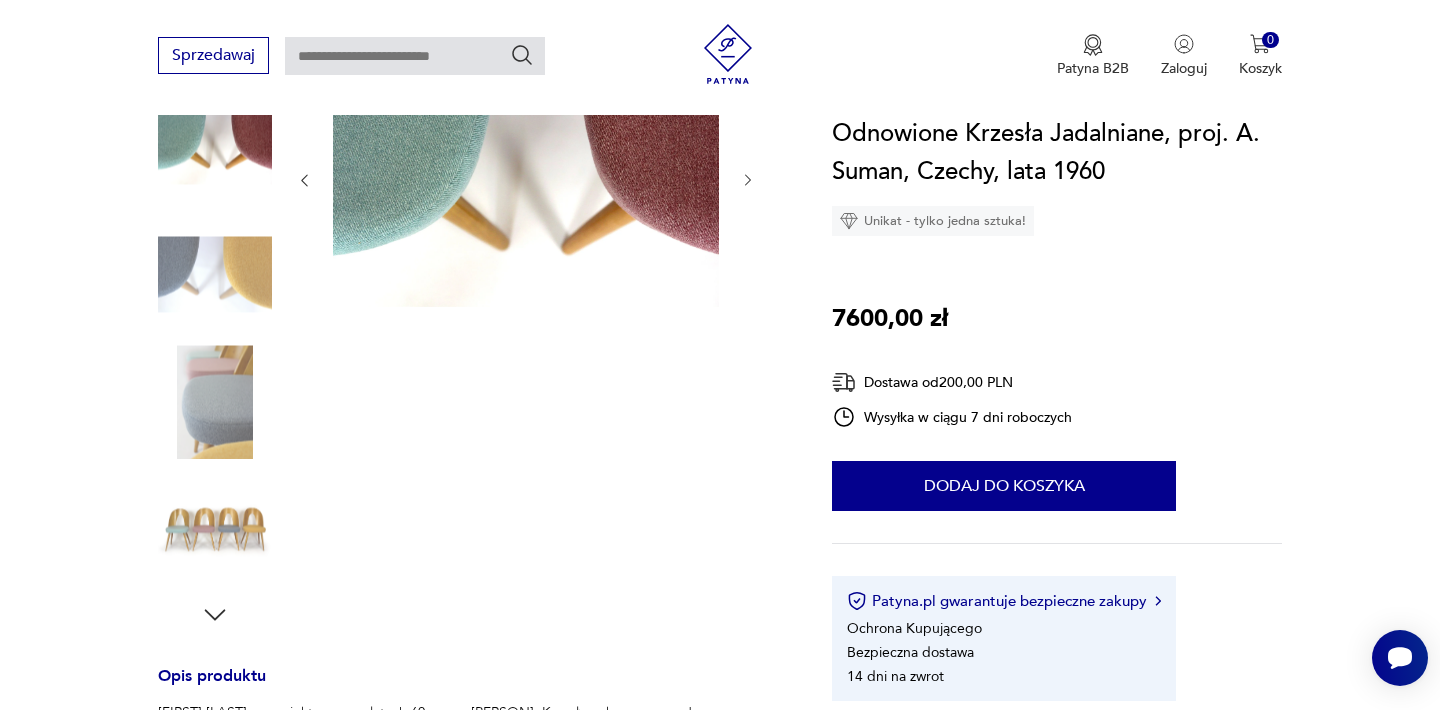 click at bounding box center (526, 178) 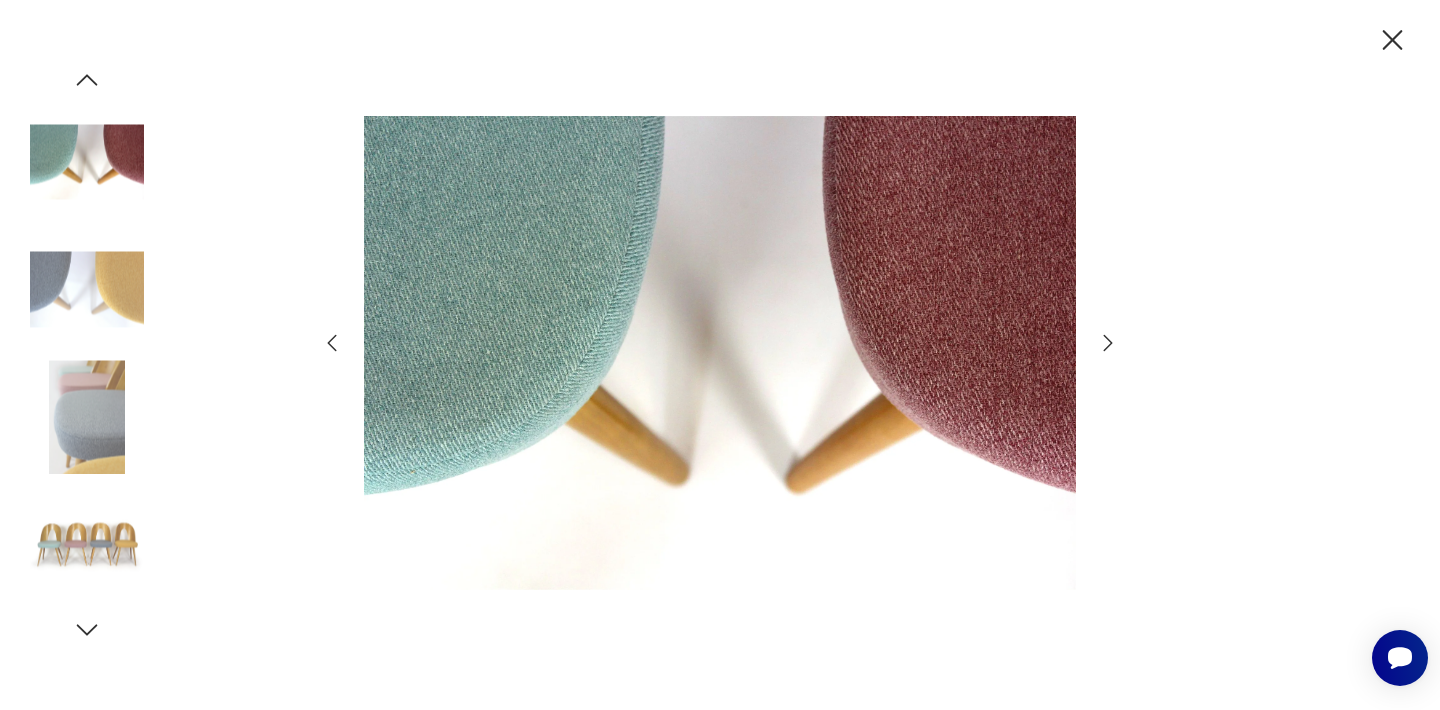 click 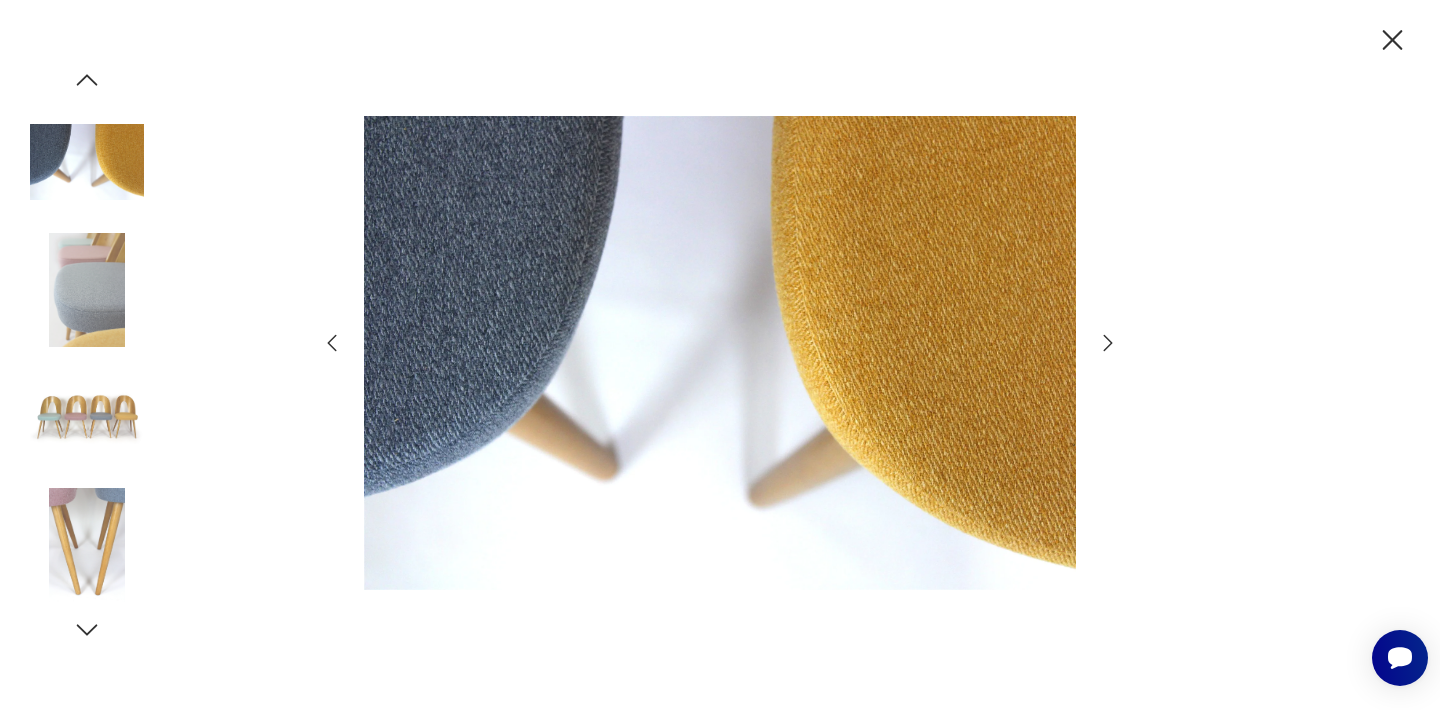 click 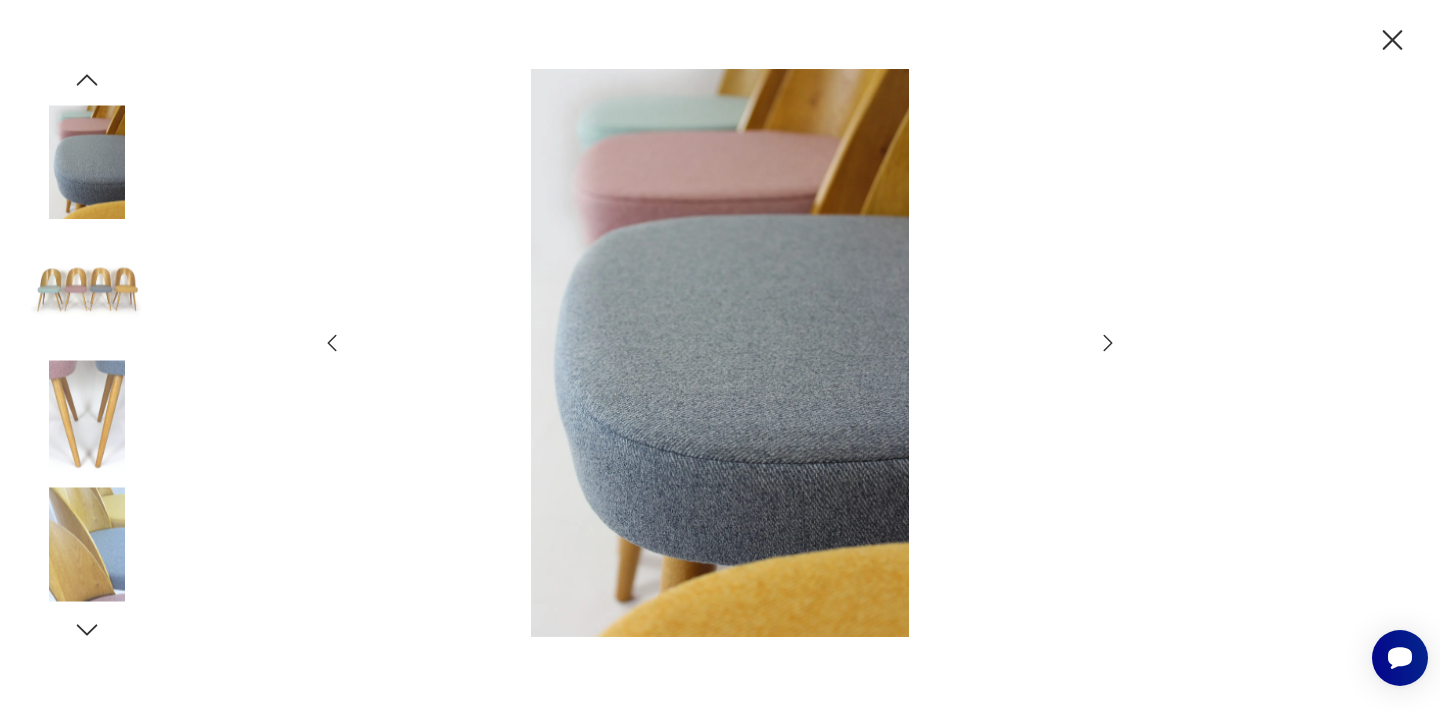 click 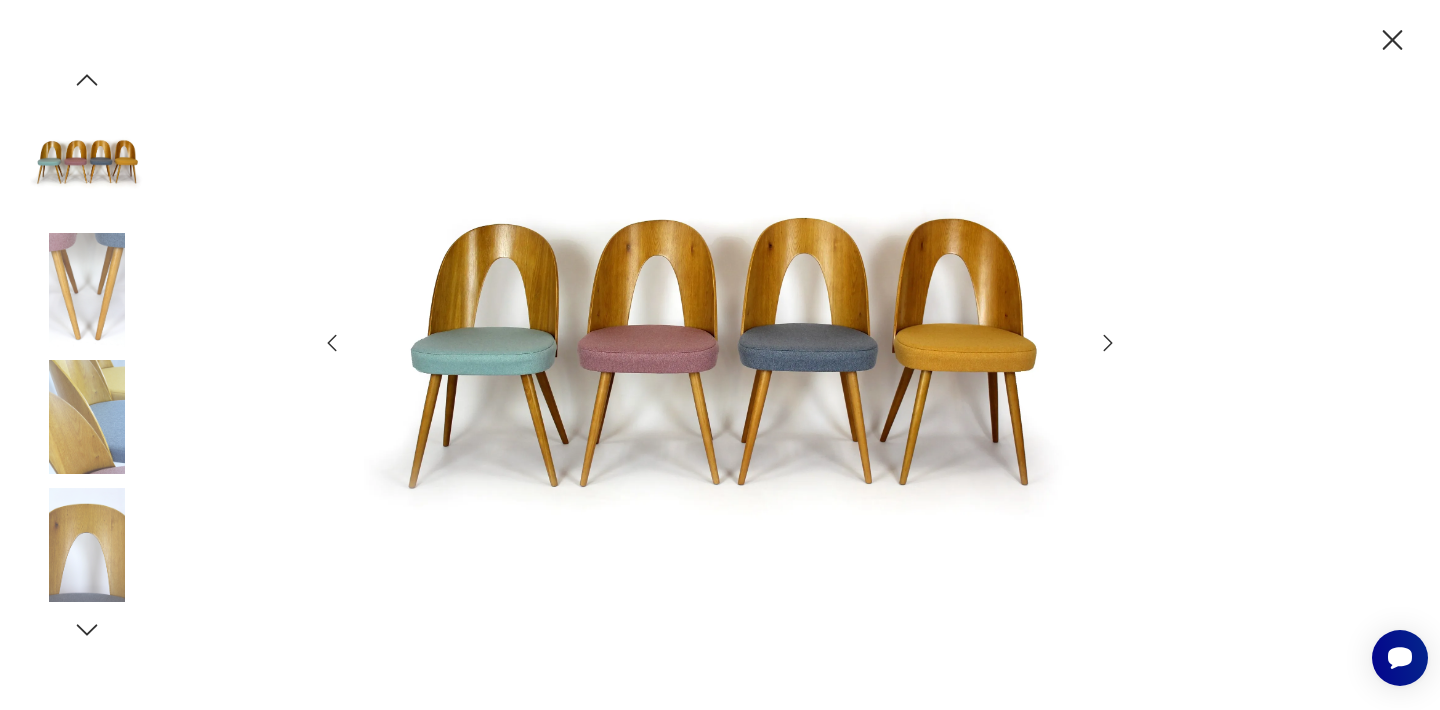 click 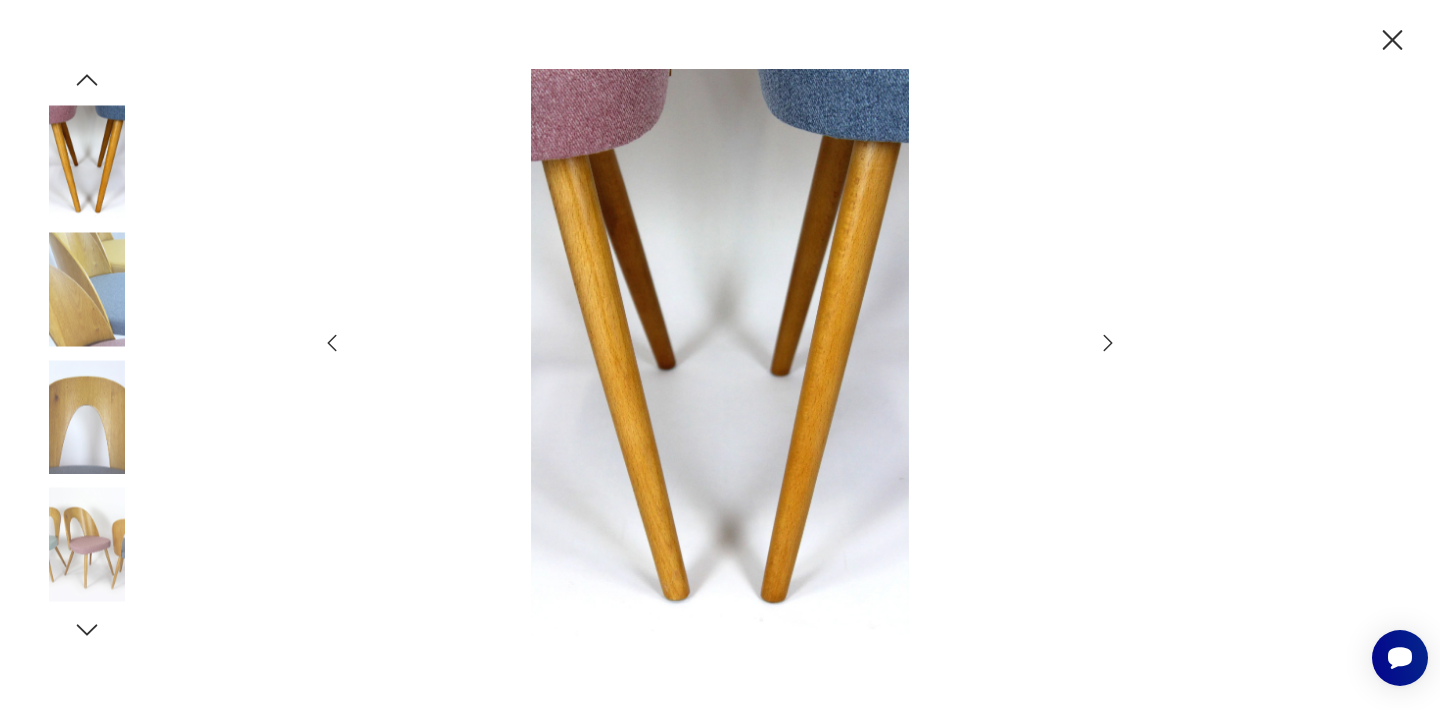 click 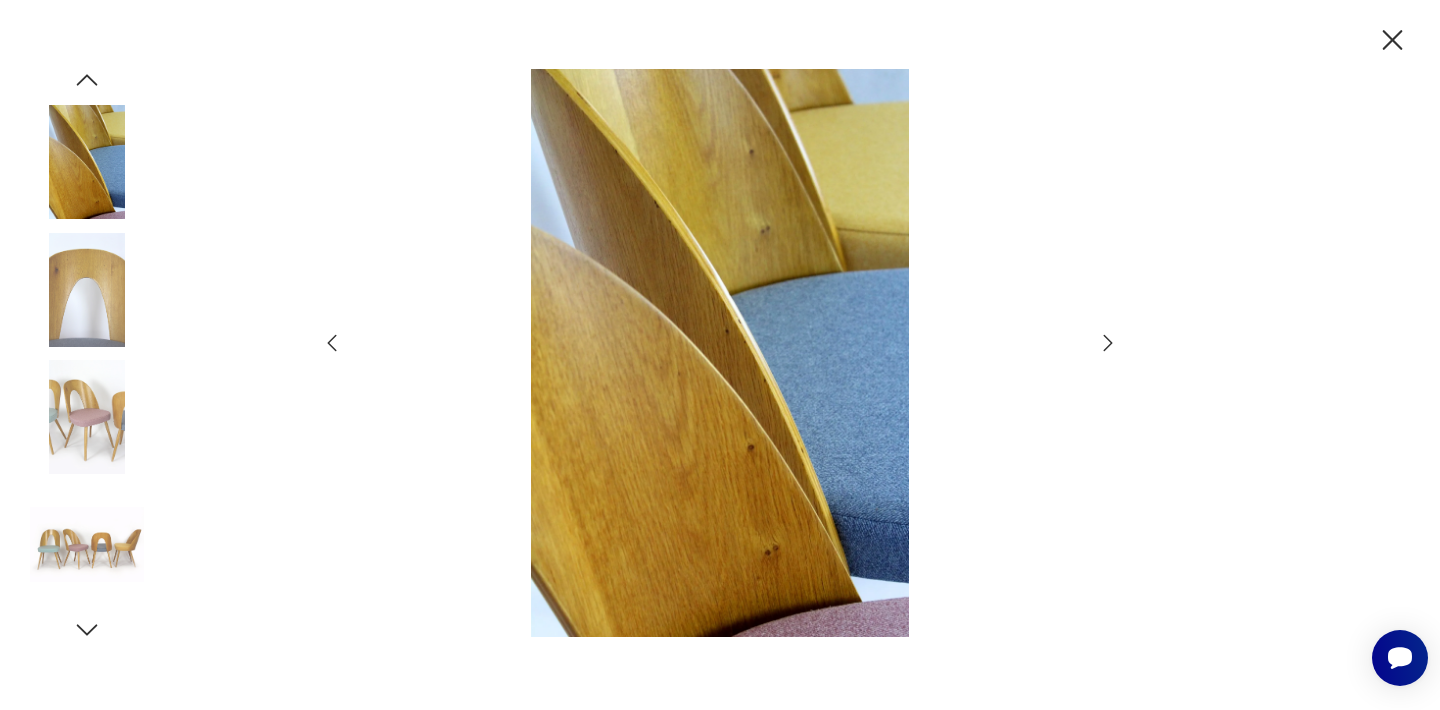 click 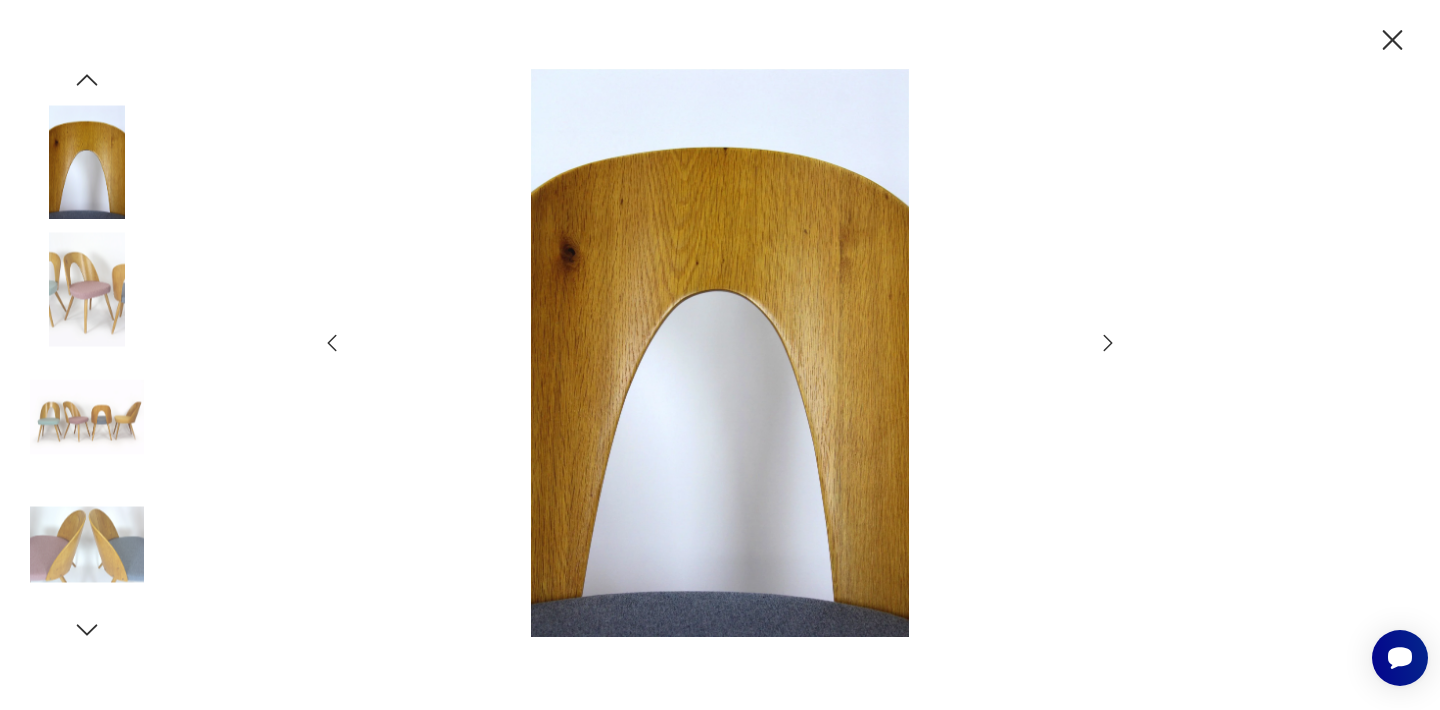 click 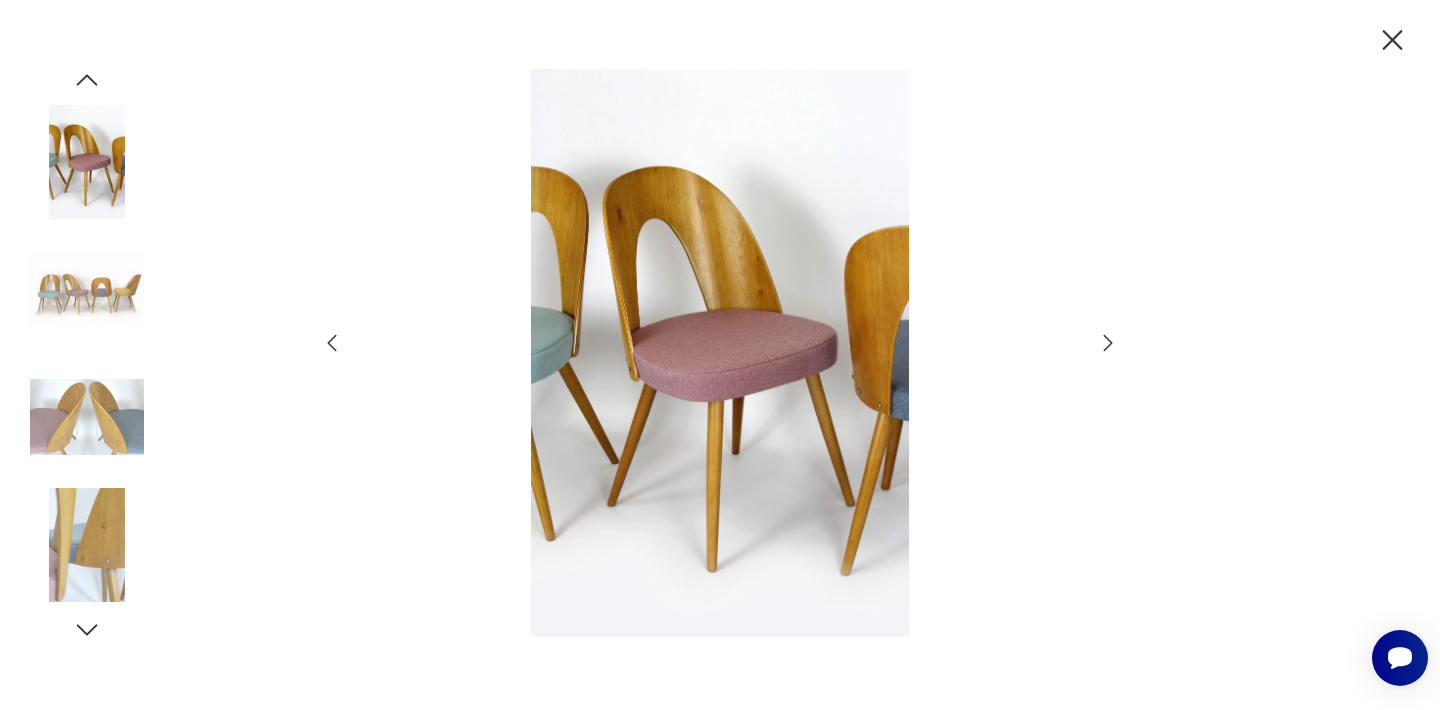 click 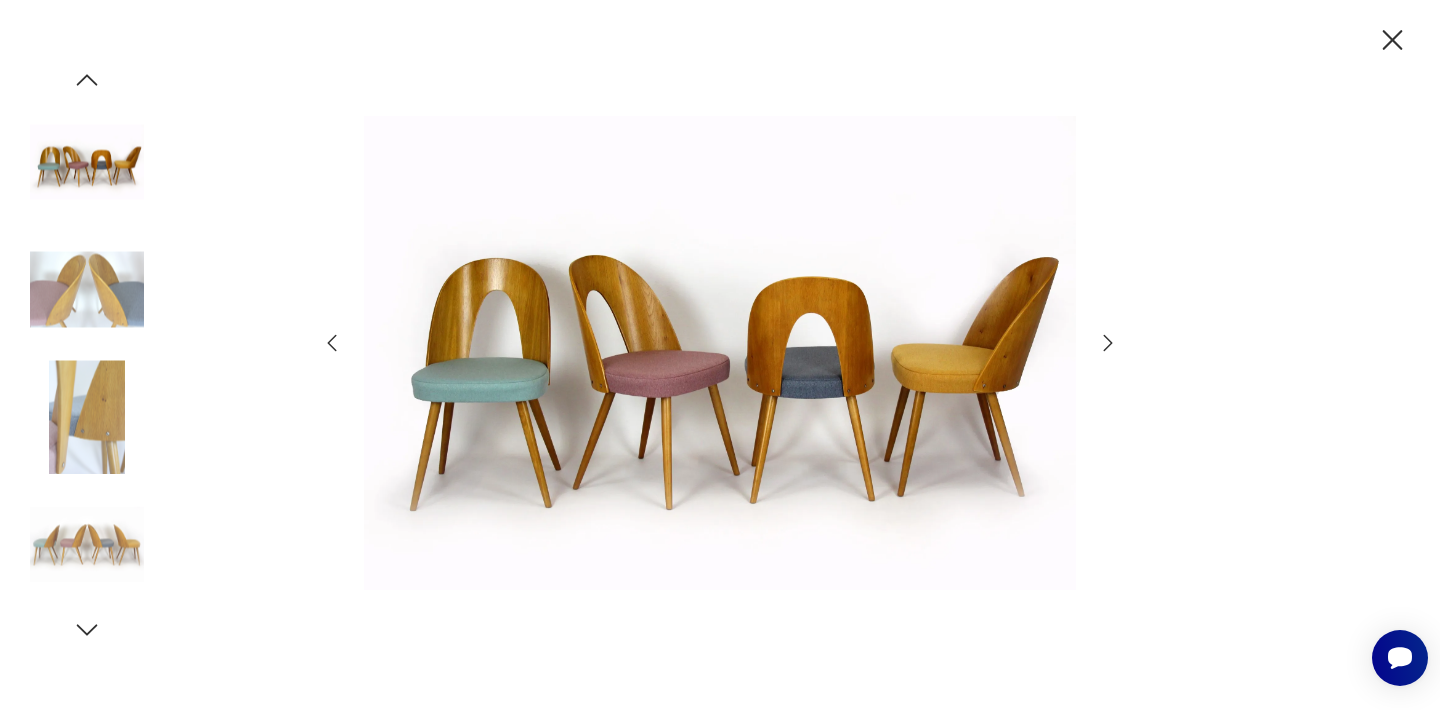 click 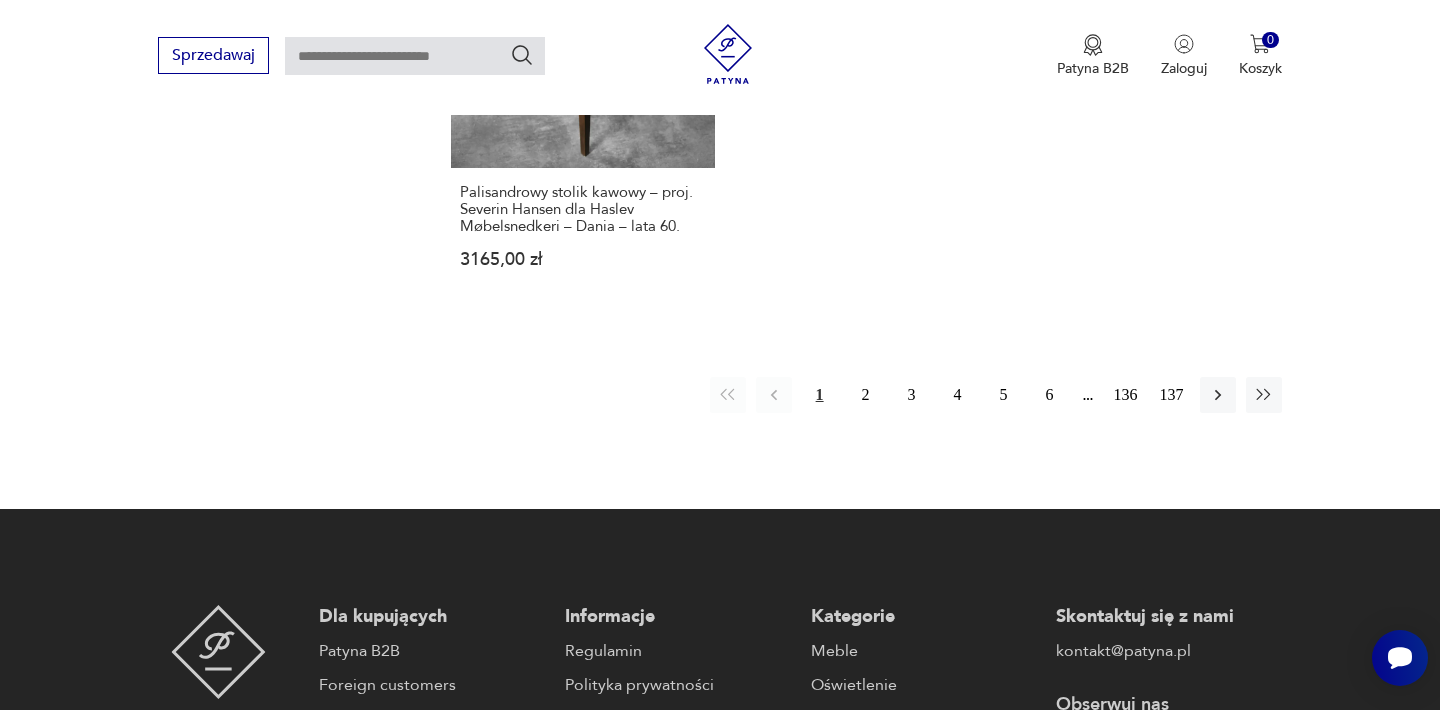 scroll, scrollTop: 2791, scrollLeft: 0, axis: vertical 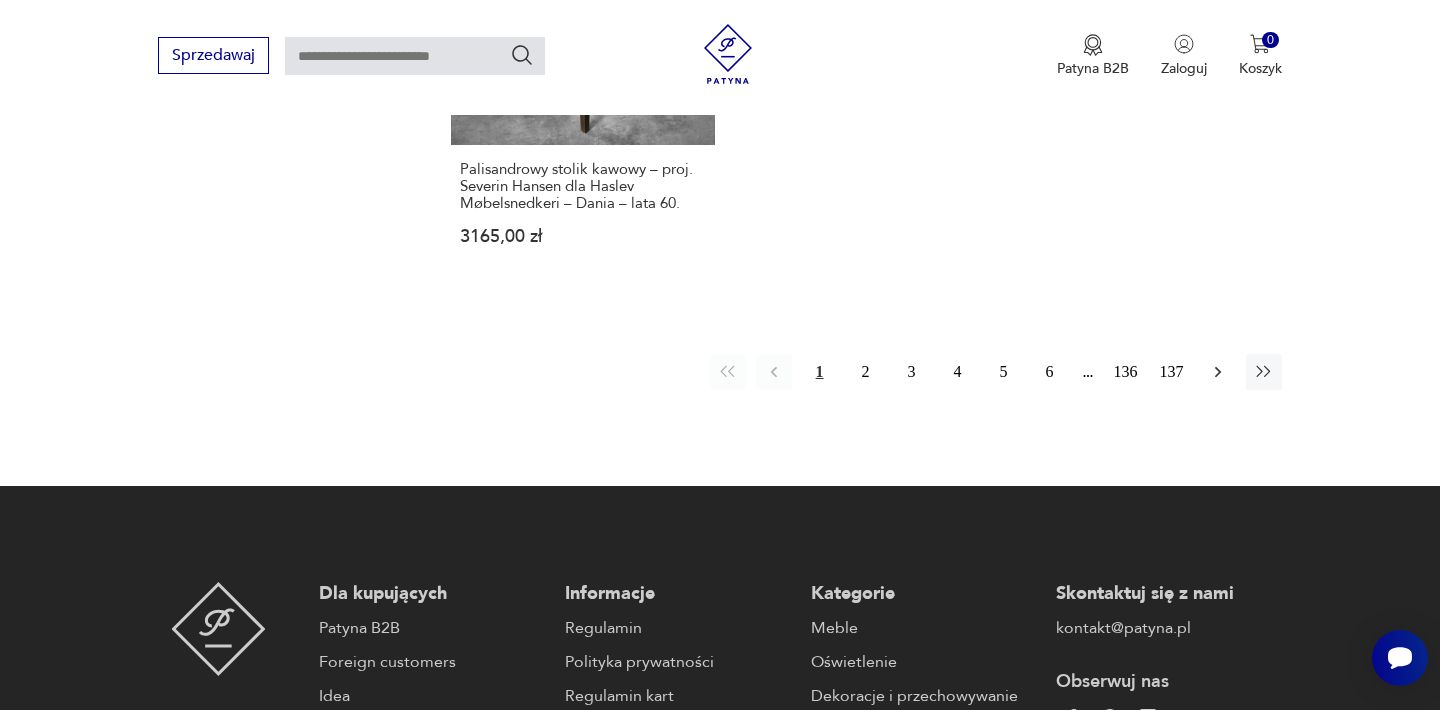 click 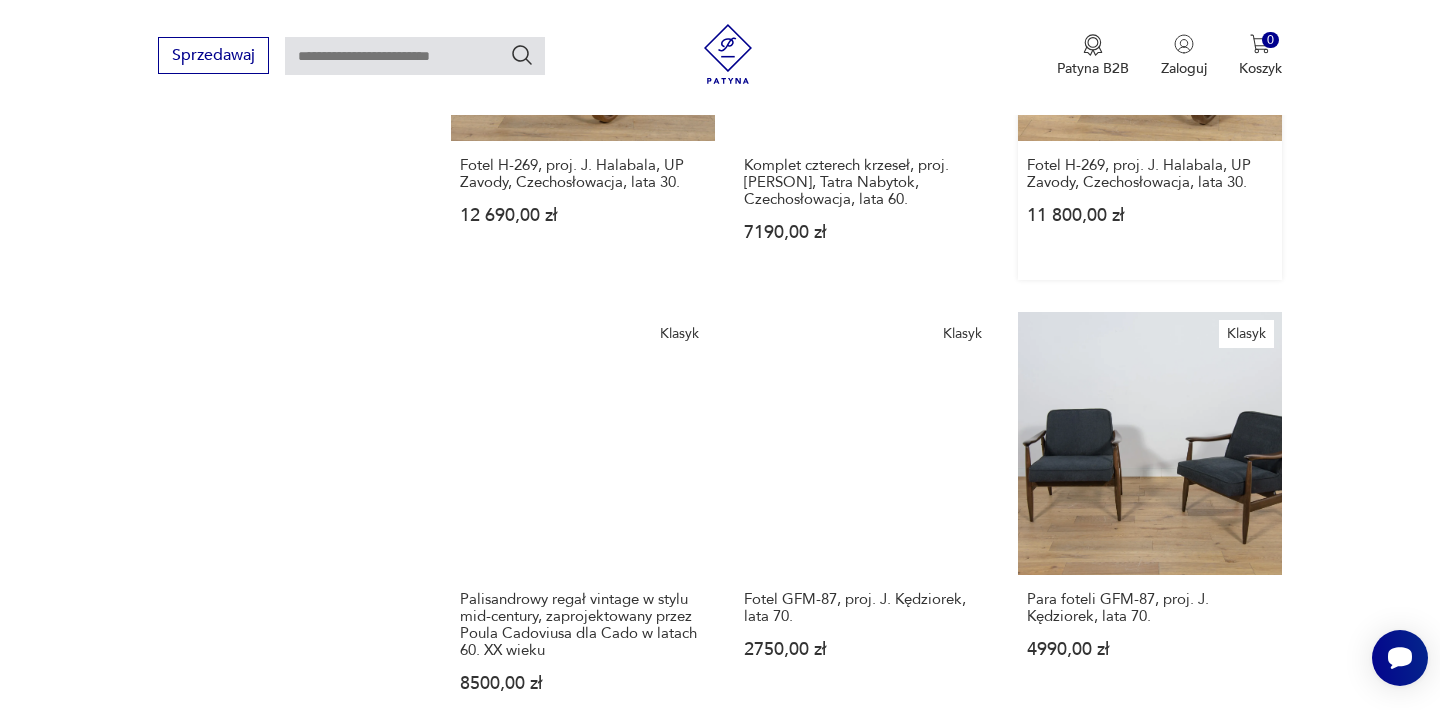 scroll, scrollTop: 1916, scrollLeft: 0, axis: vertical 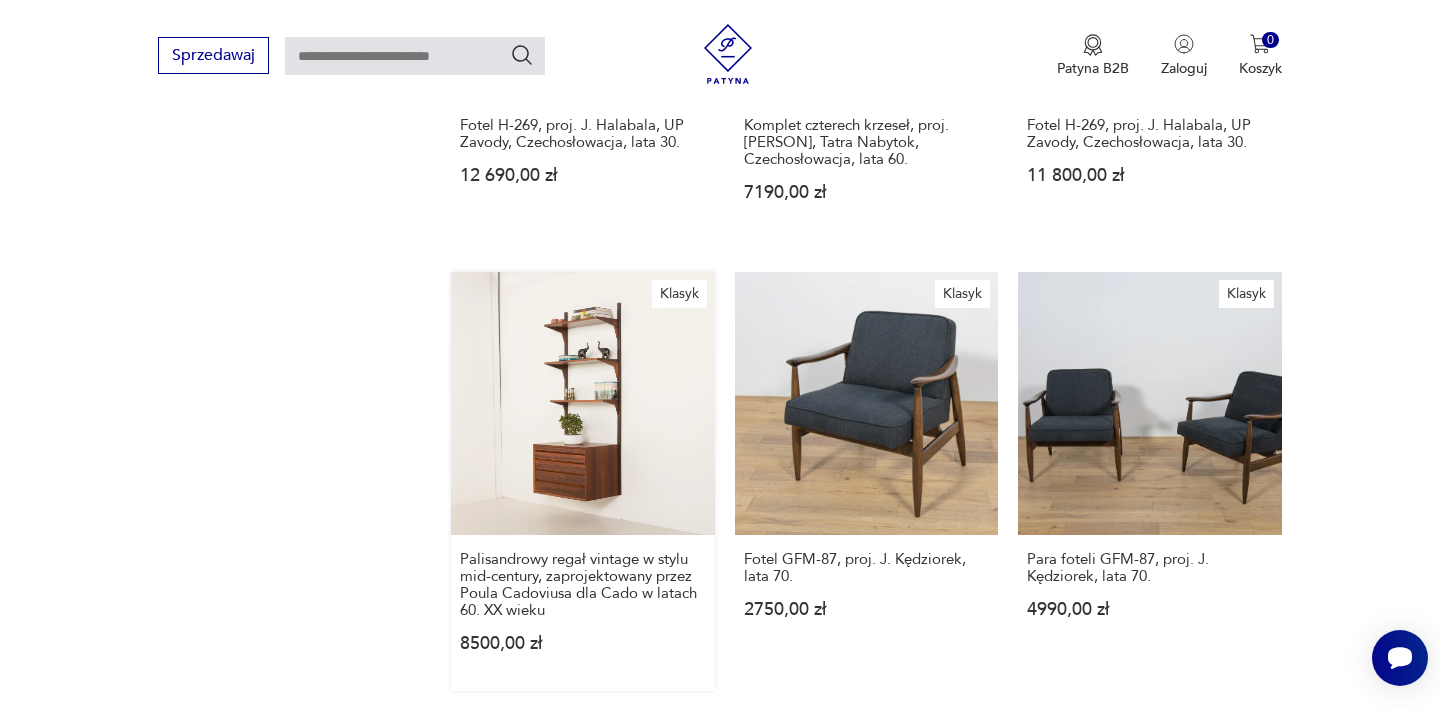 click on "Klasyk Palisandrowy regał vintage w stylu mid-century, zaprojektowany przez [PERSON] w latach 60. XX wieku 8500,00 zł" at bounding box center (582, 481) 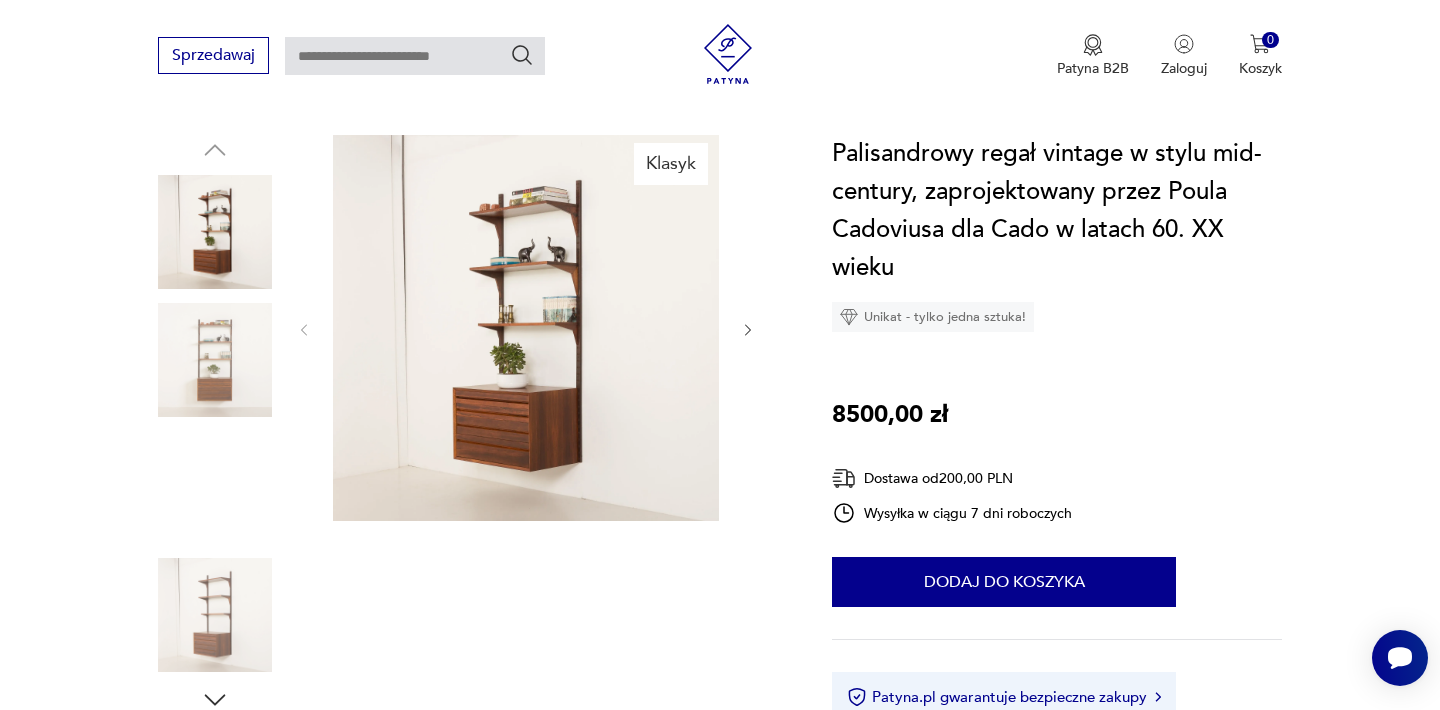 scroll, scrollTop: 200, scrollLeft: 0, axis: vertical 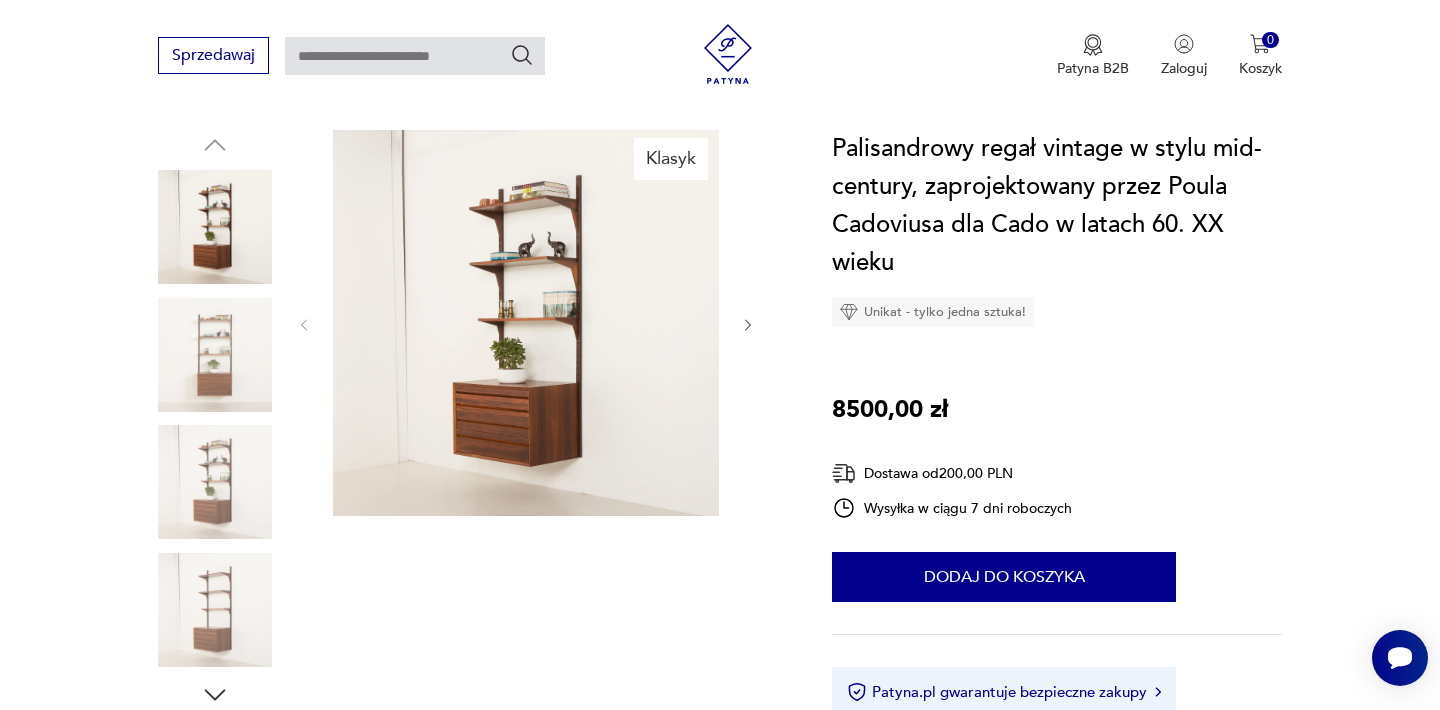 click 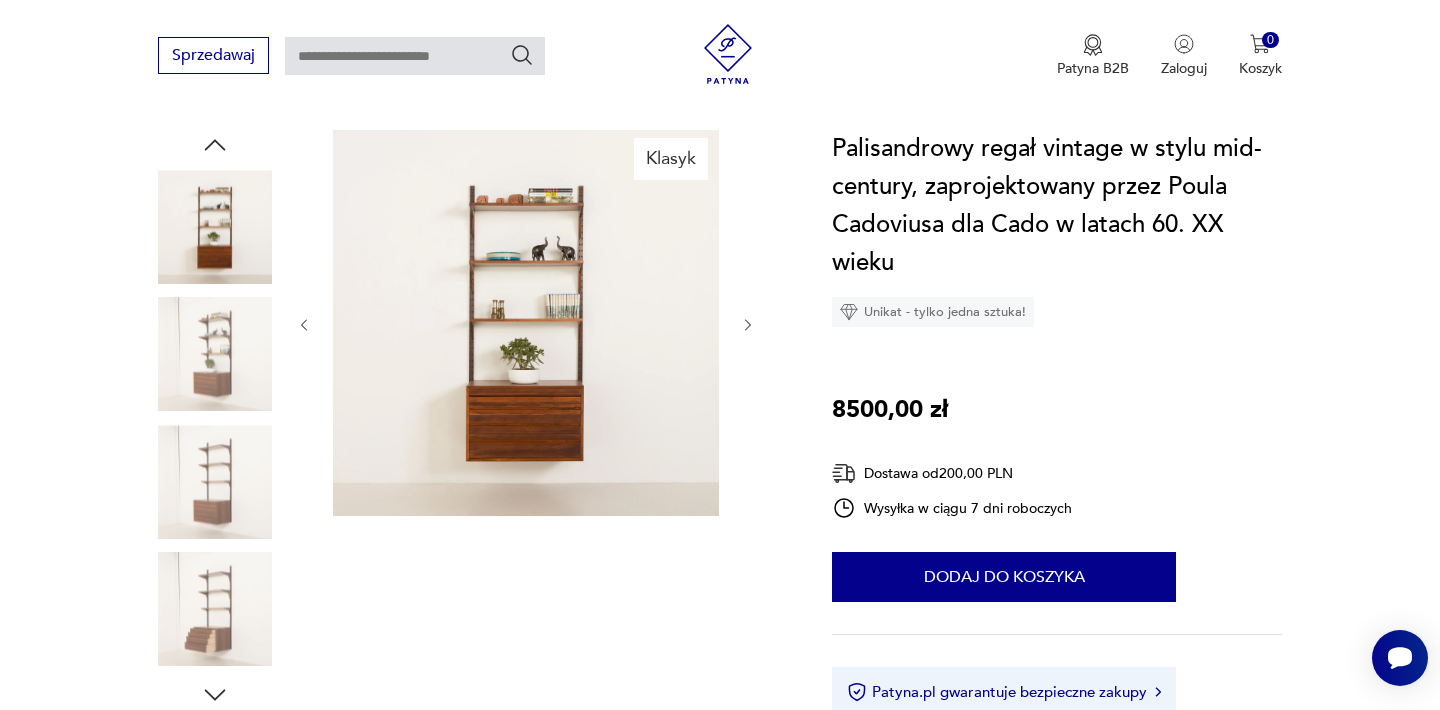 click 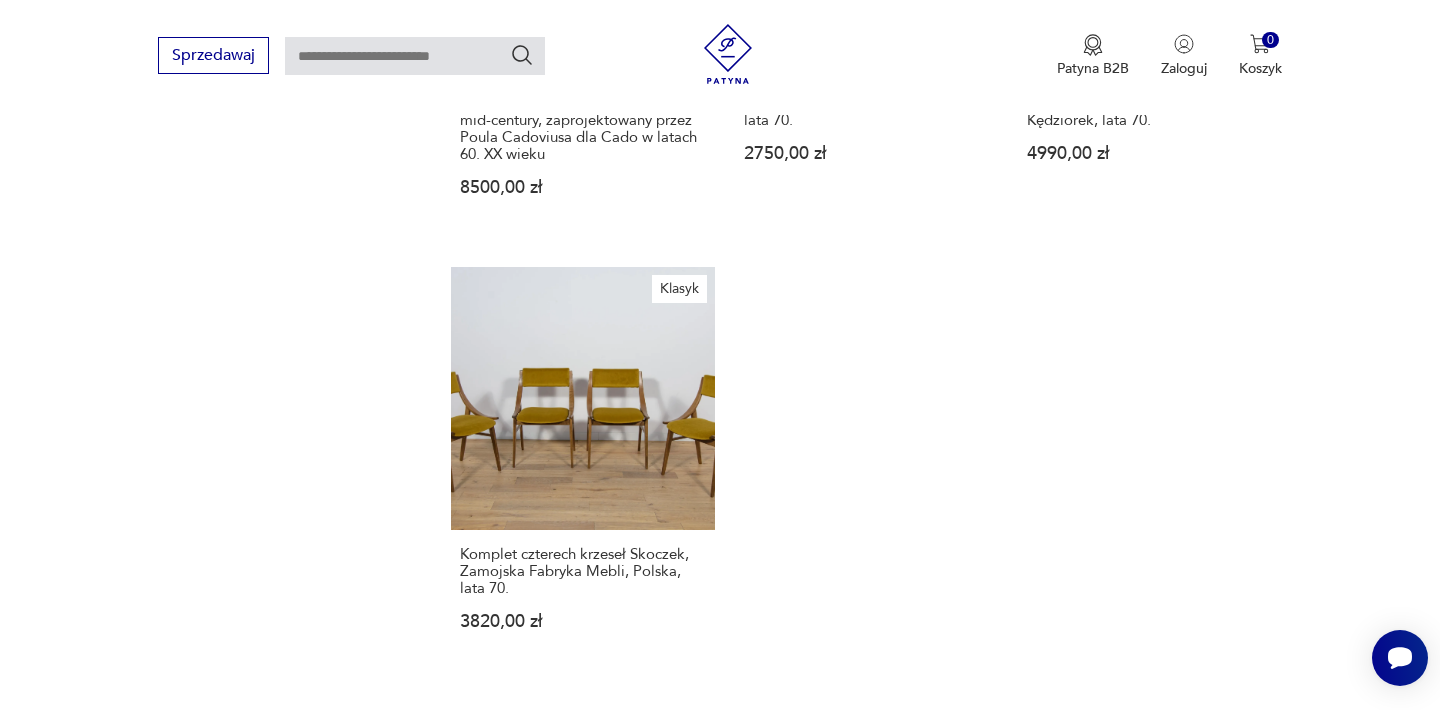 scroll, scrollTop: 2397, scrollLeft: 0, axis: vertical 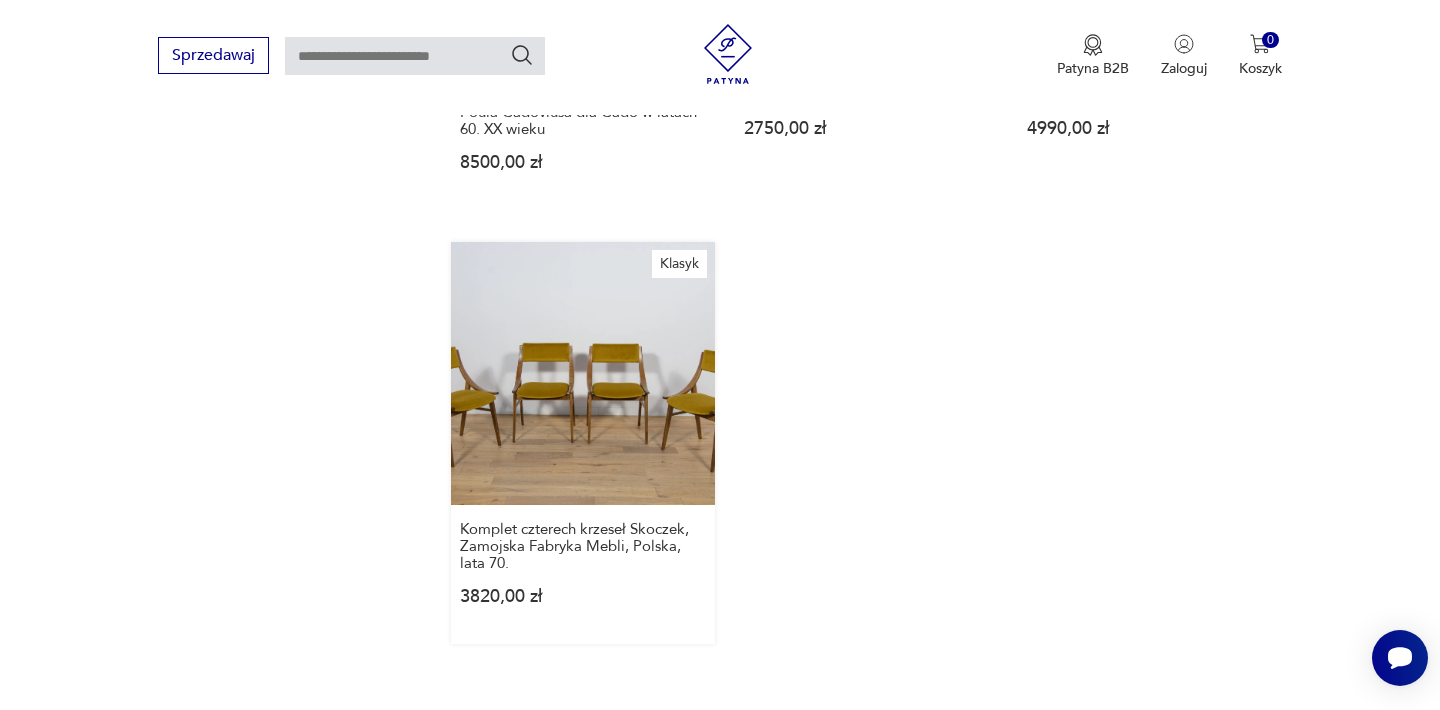 click on "Klasyk Komplet czterech krzeseł Skoczek, Zamojska Fabryka Mebli, Polska, lata 70. 3820,00 zł" at bounding box center [582, 443] 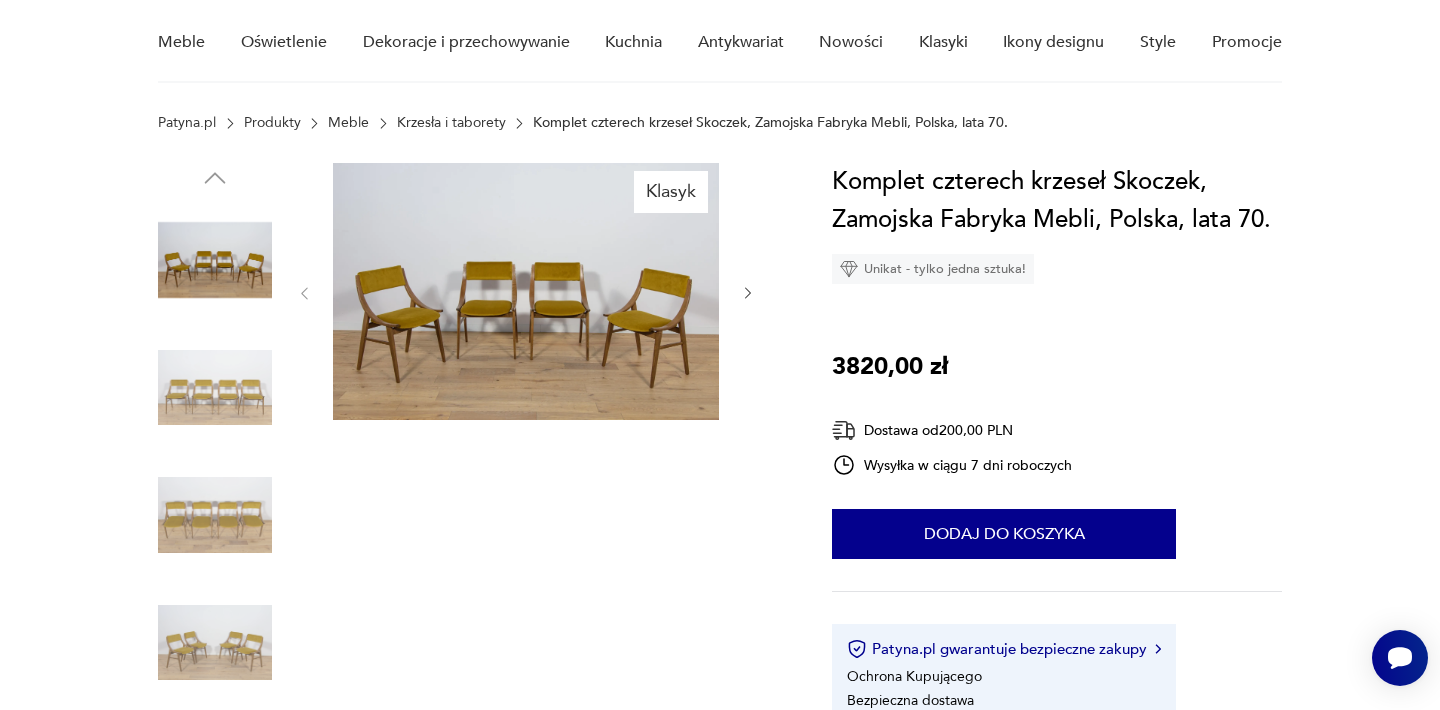 scroll, scrollTop: 120, scrollLeft: 0, axis: vertical 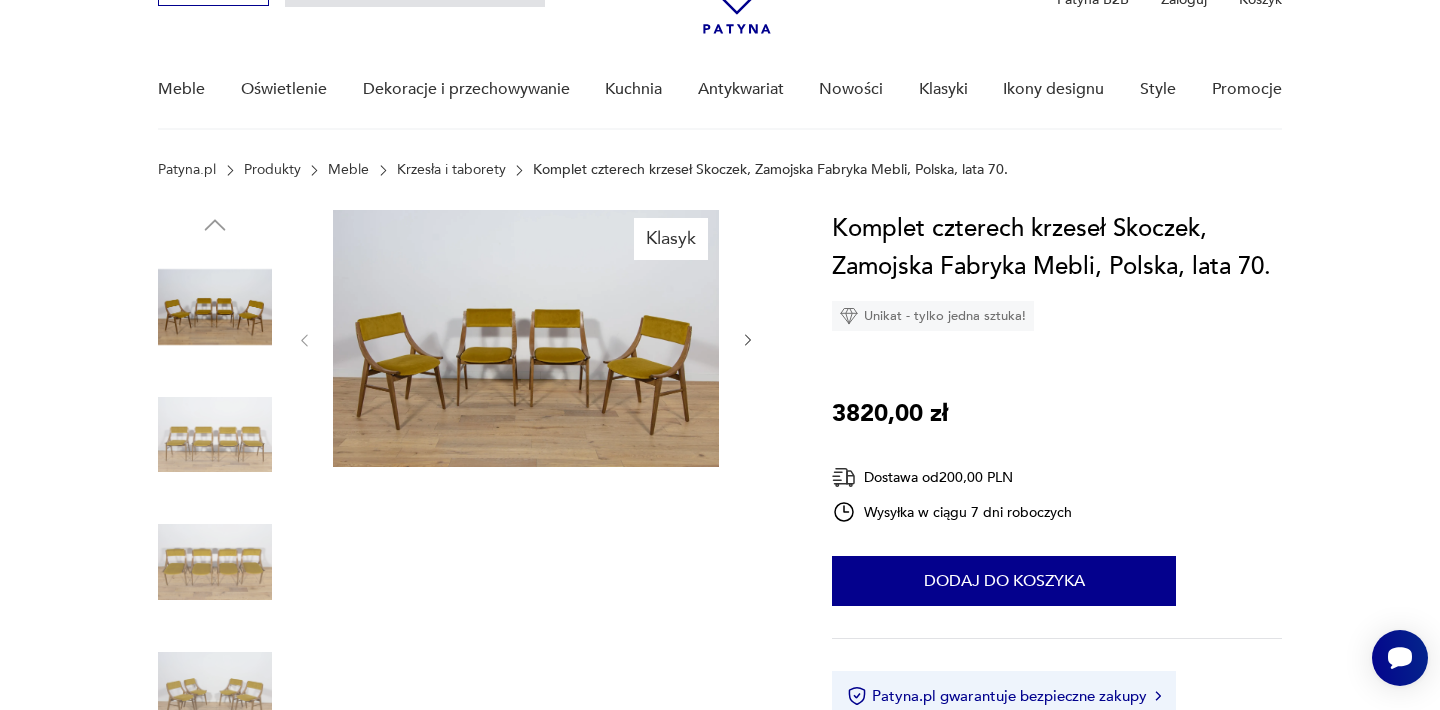 click at bounding box center [526, 338] 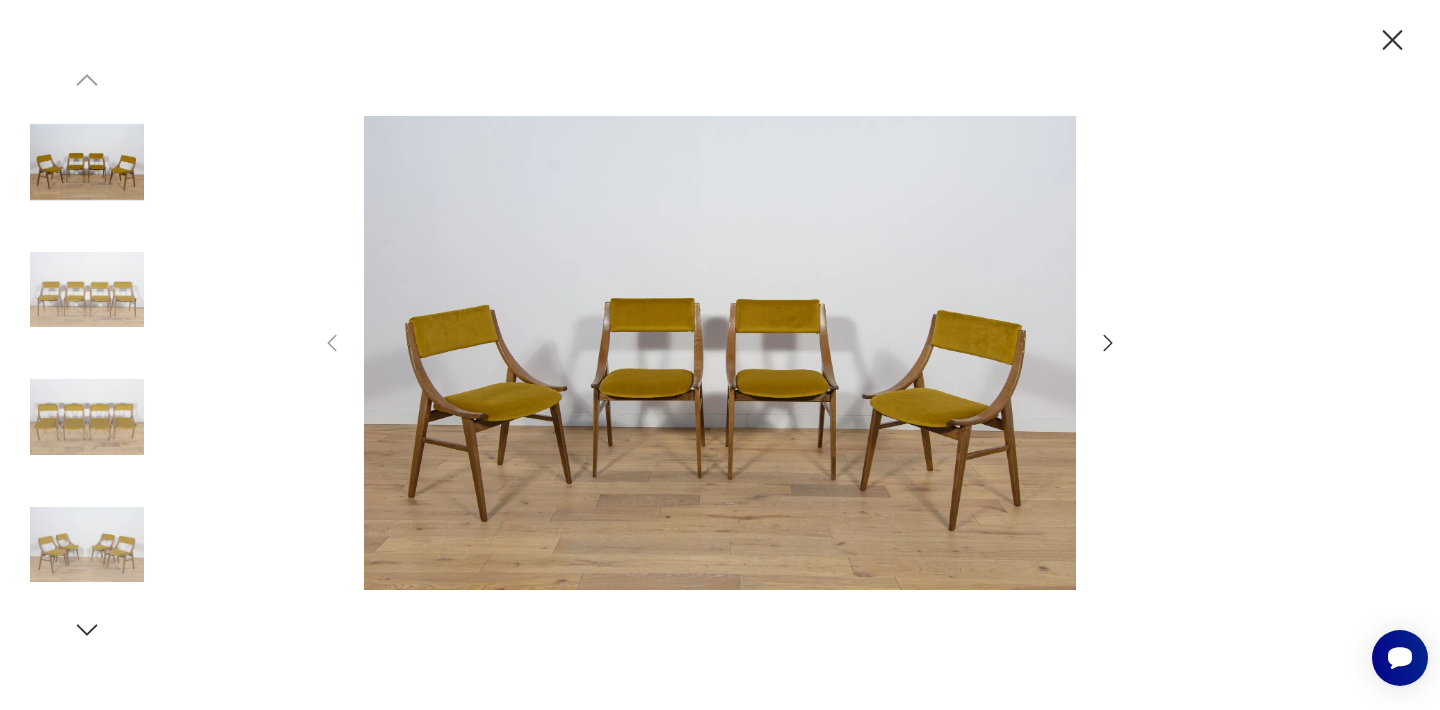 click at bounding box center (720, 353) 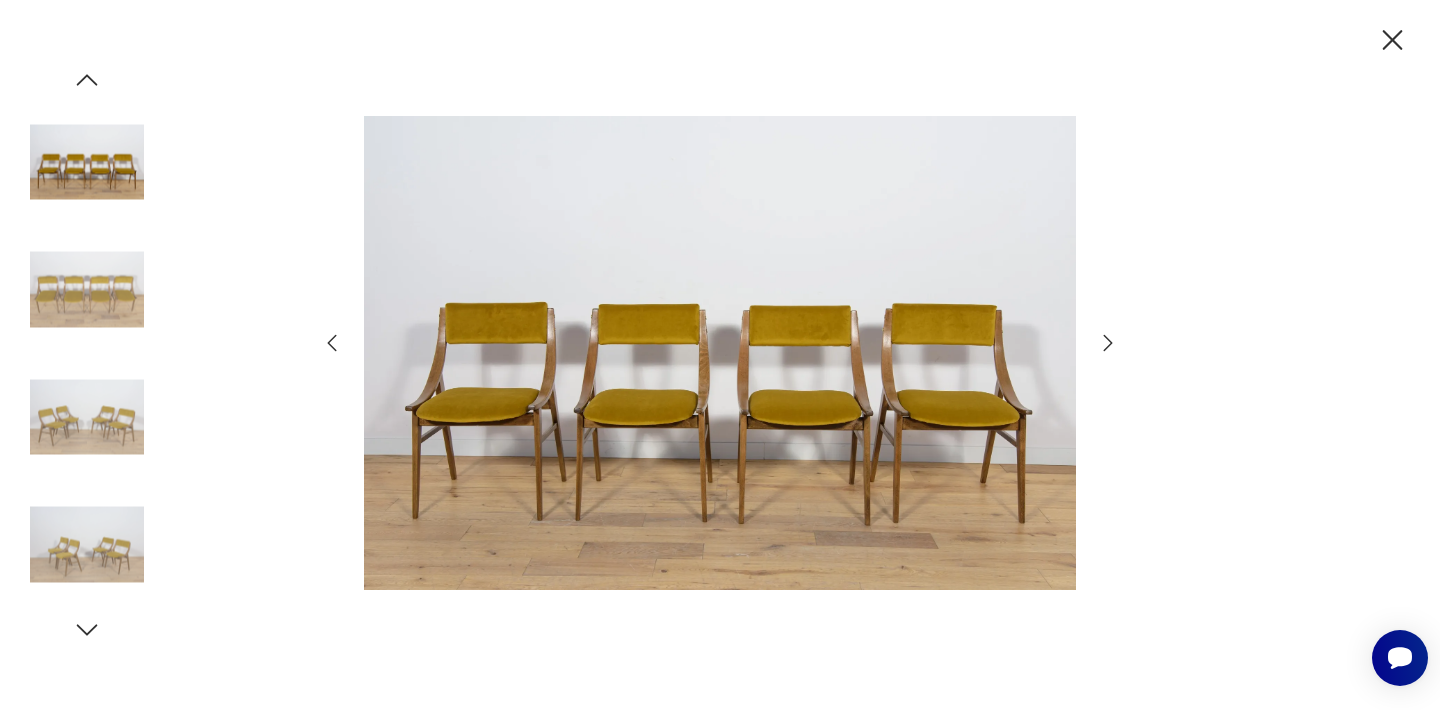 click 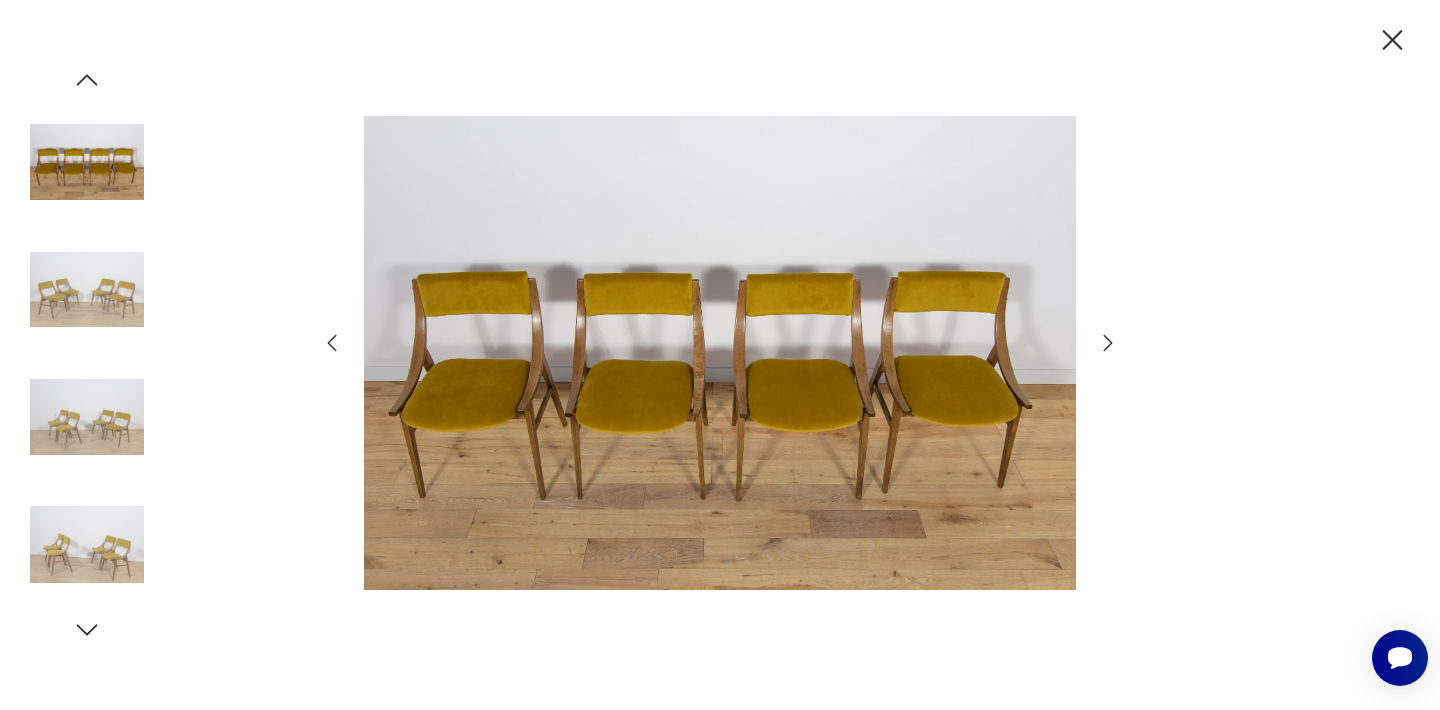 click 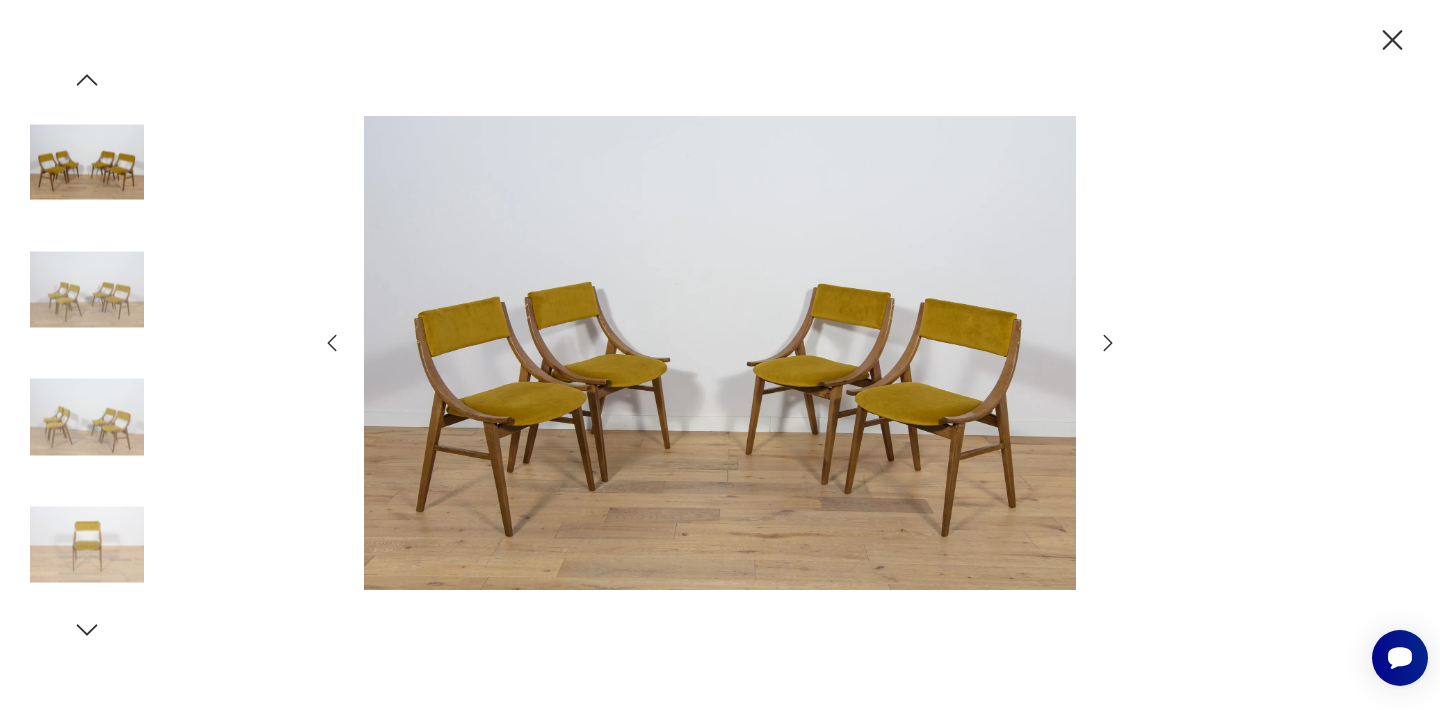click 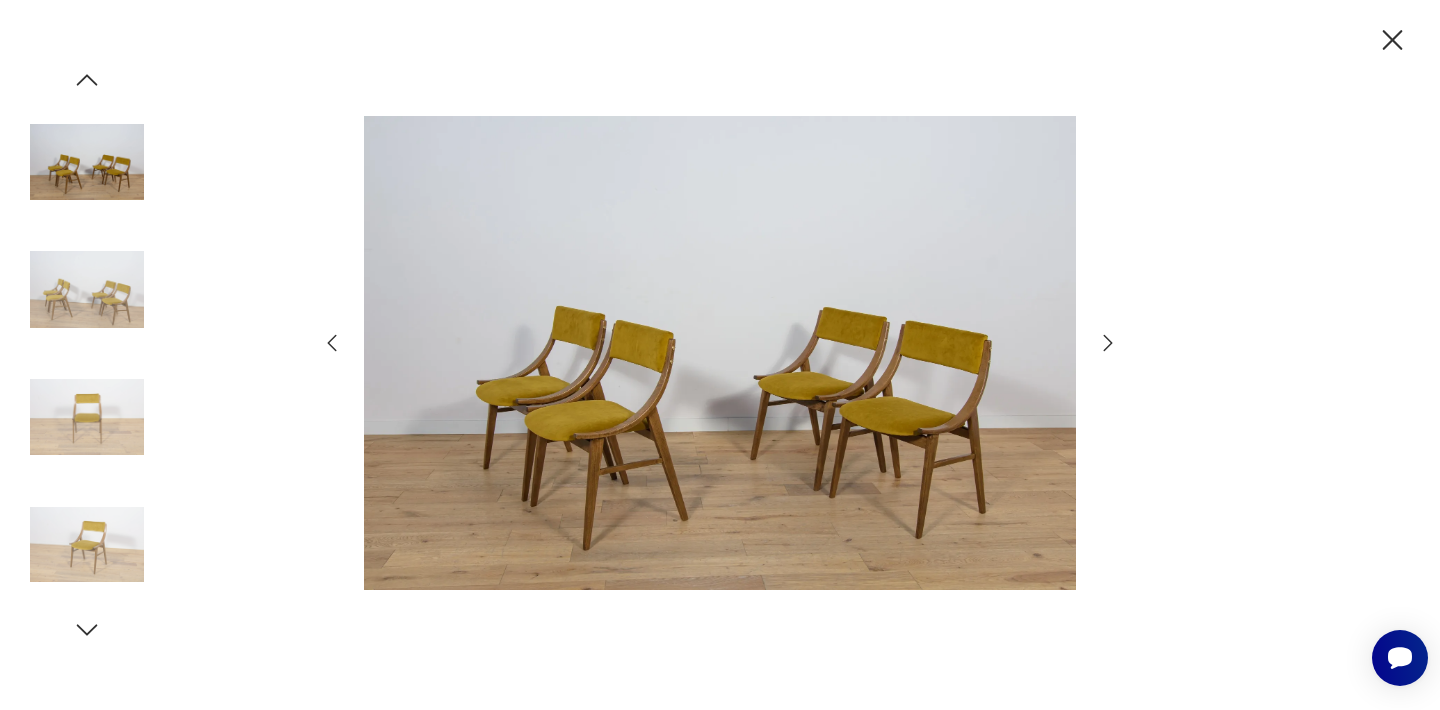 click 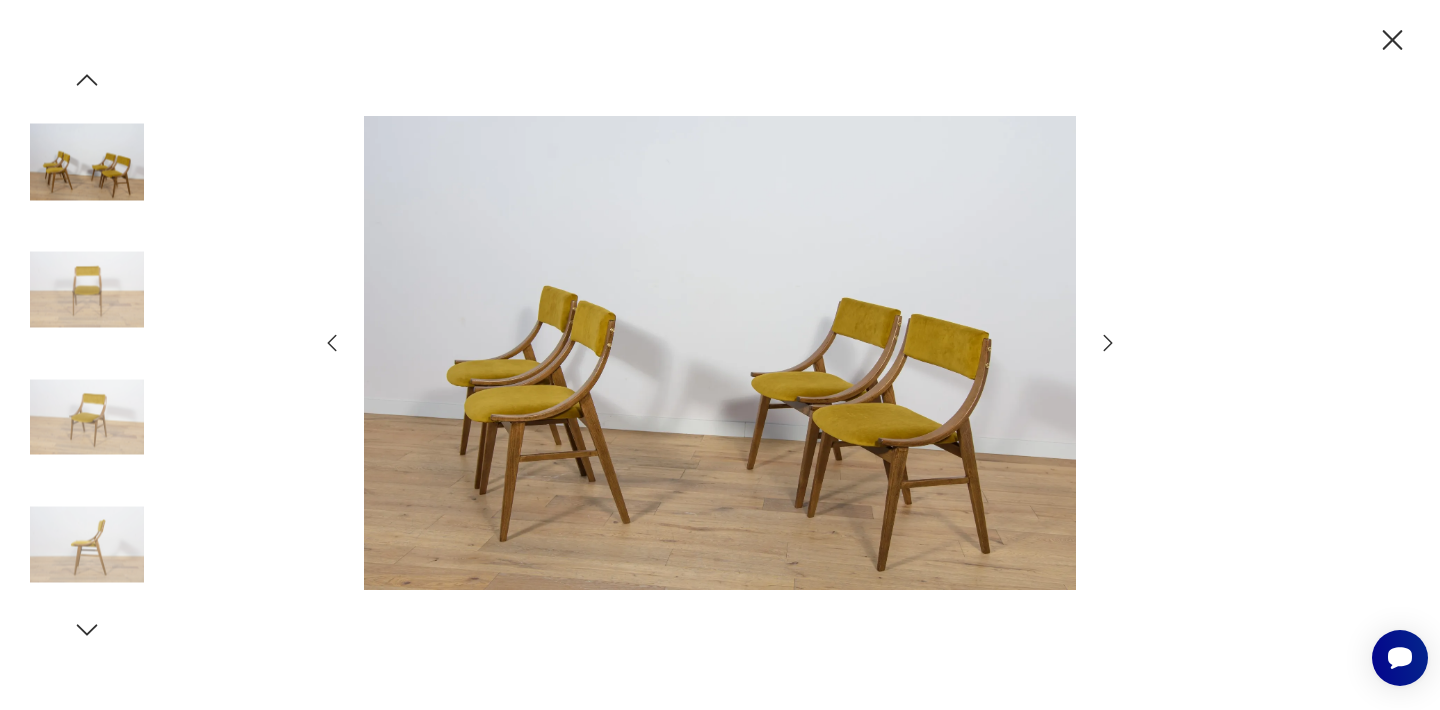click 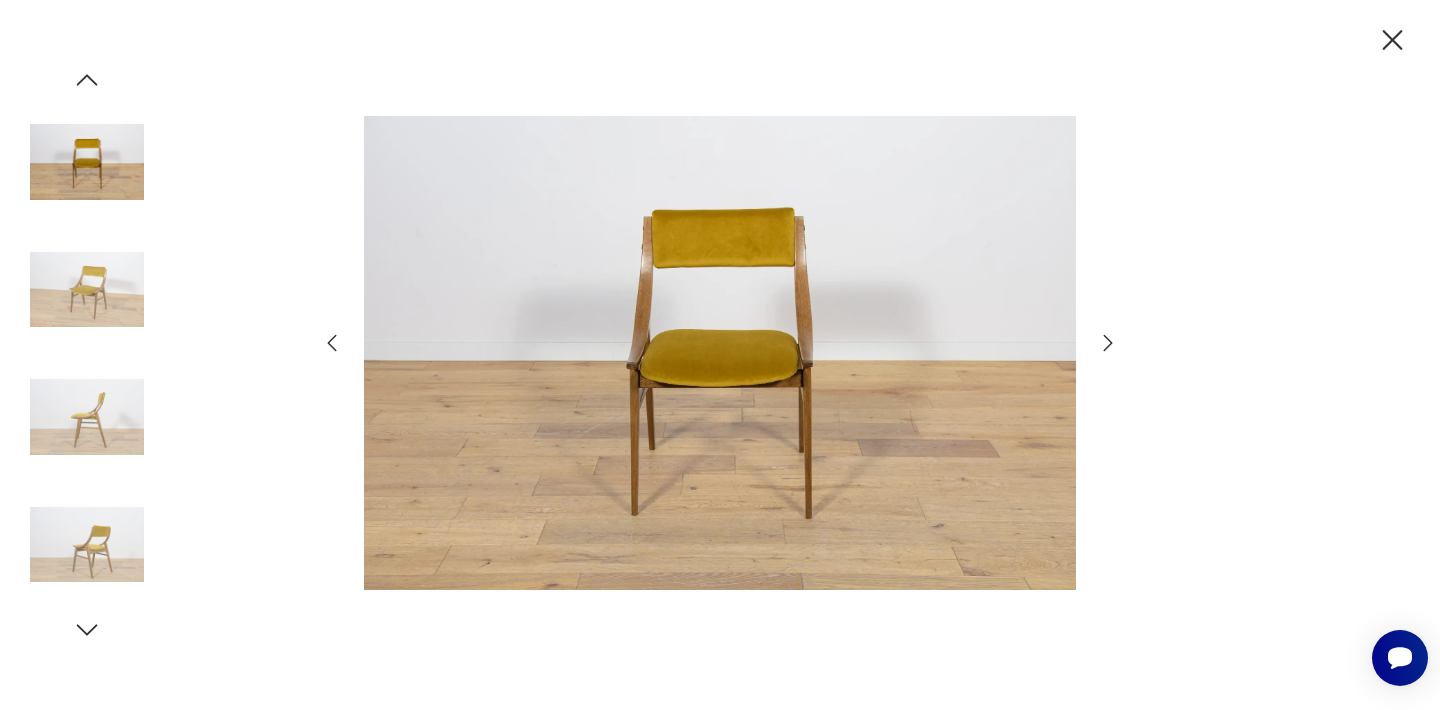 click 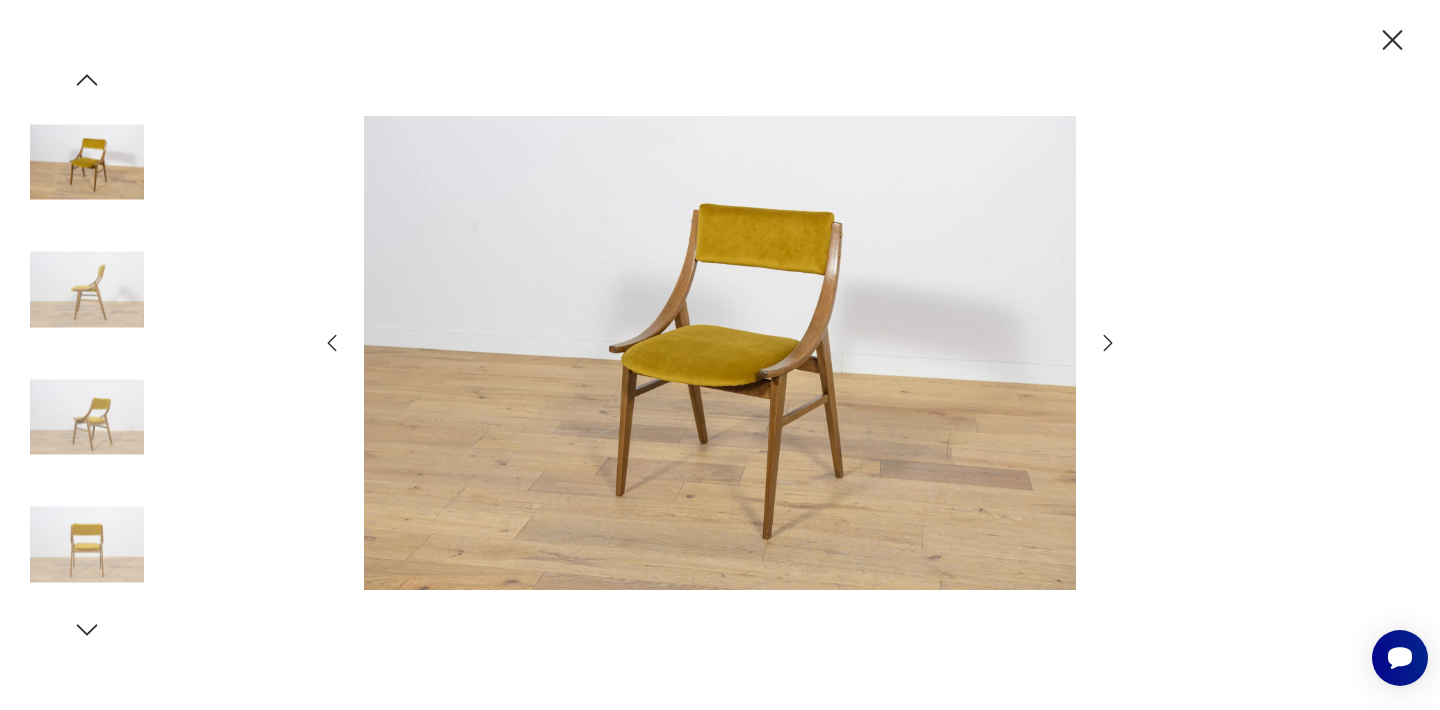 click 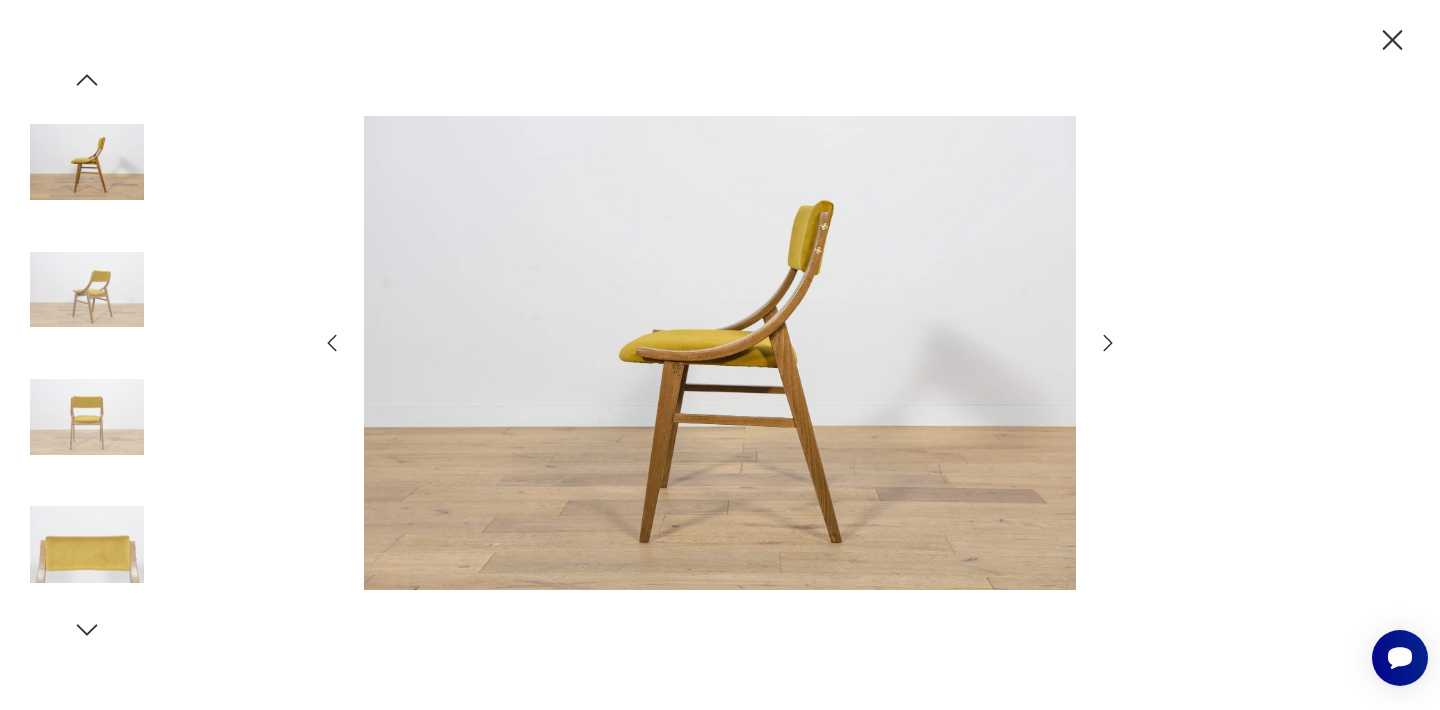 click 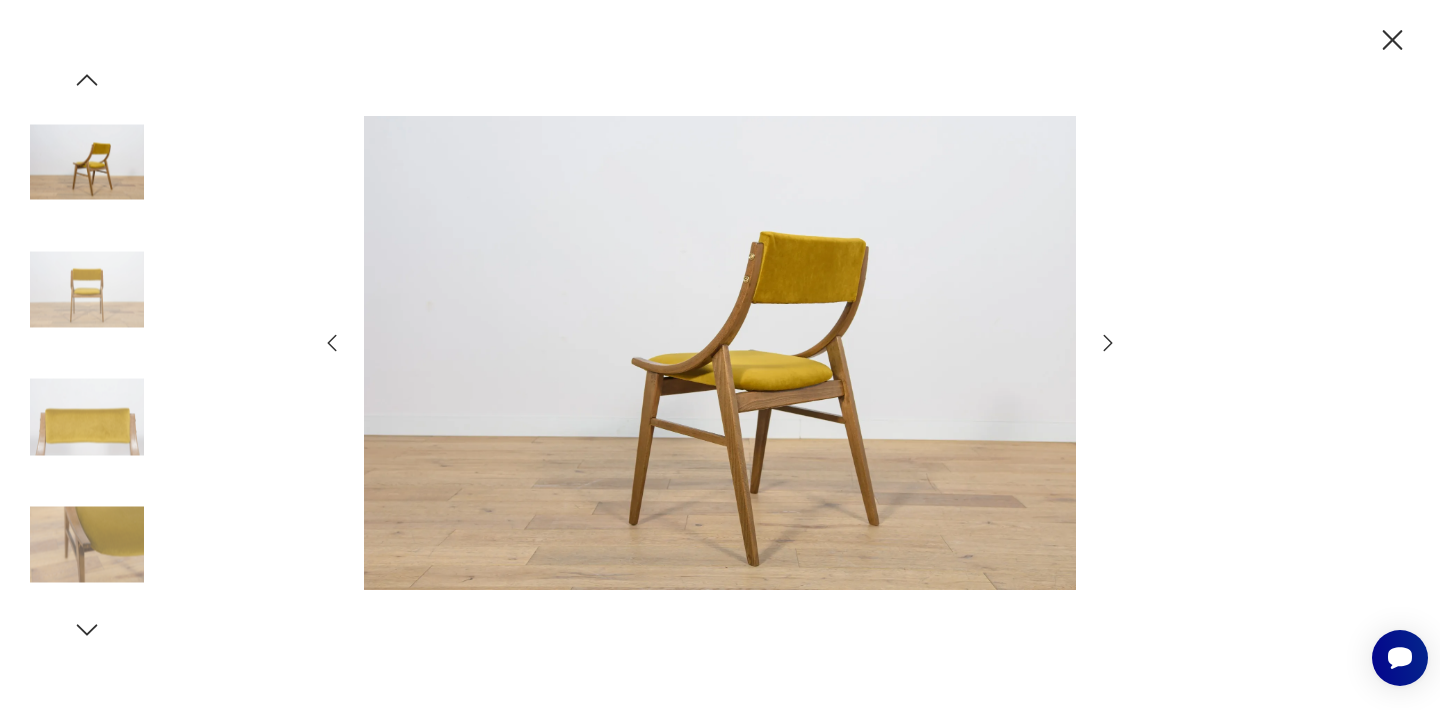 click 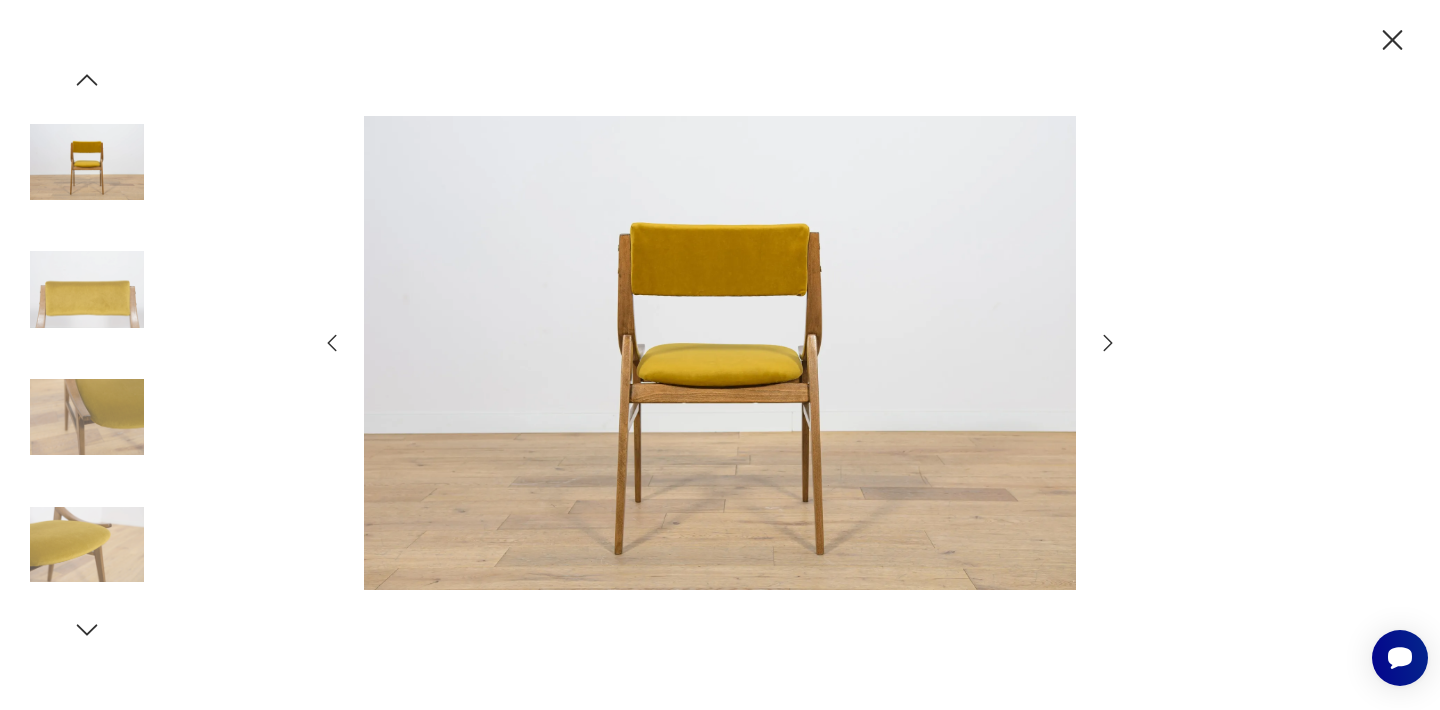 click 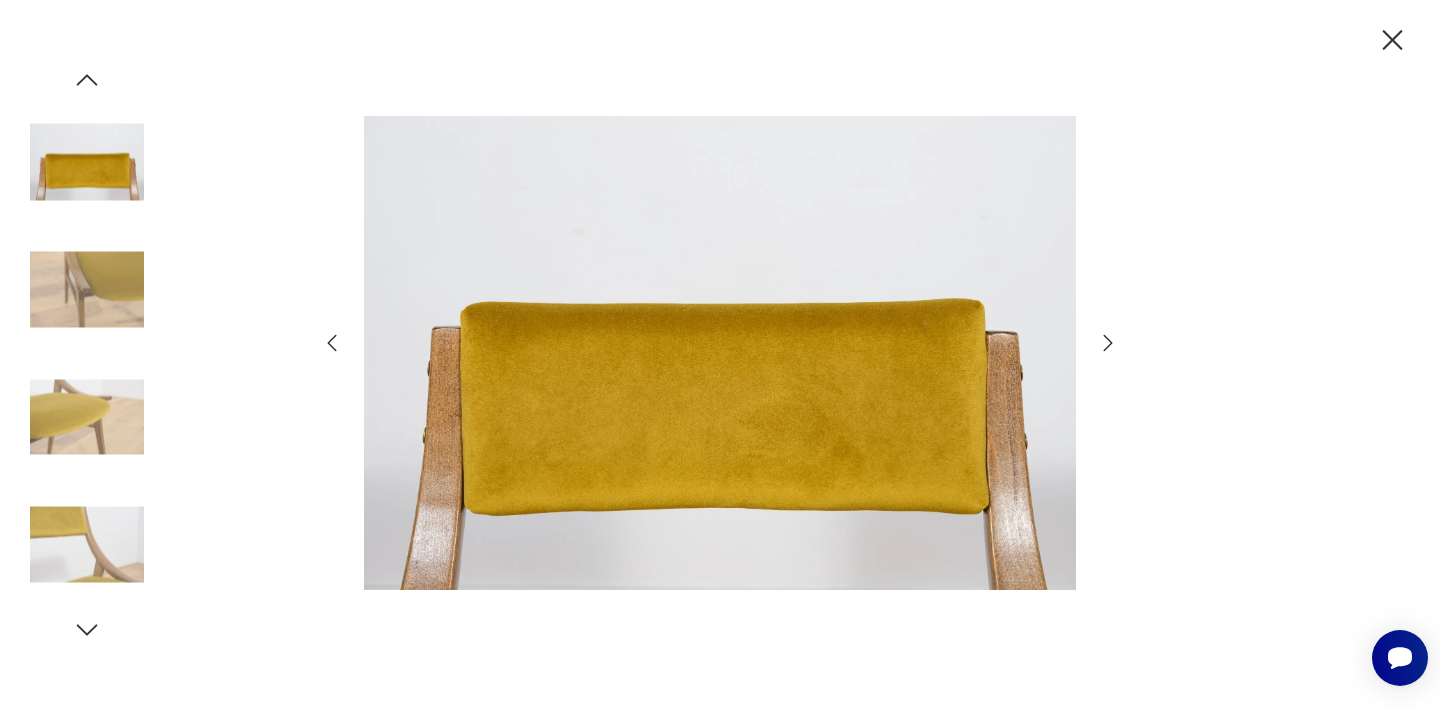 click 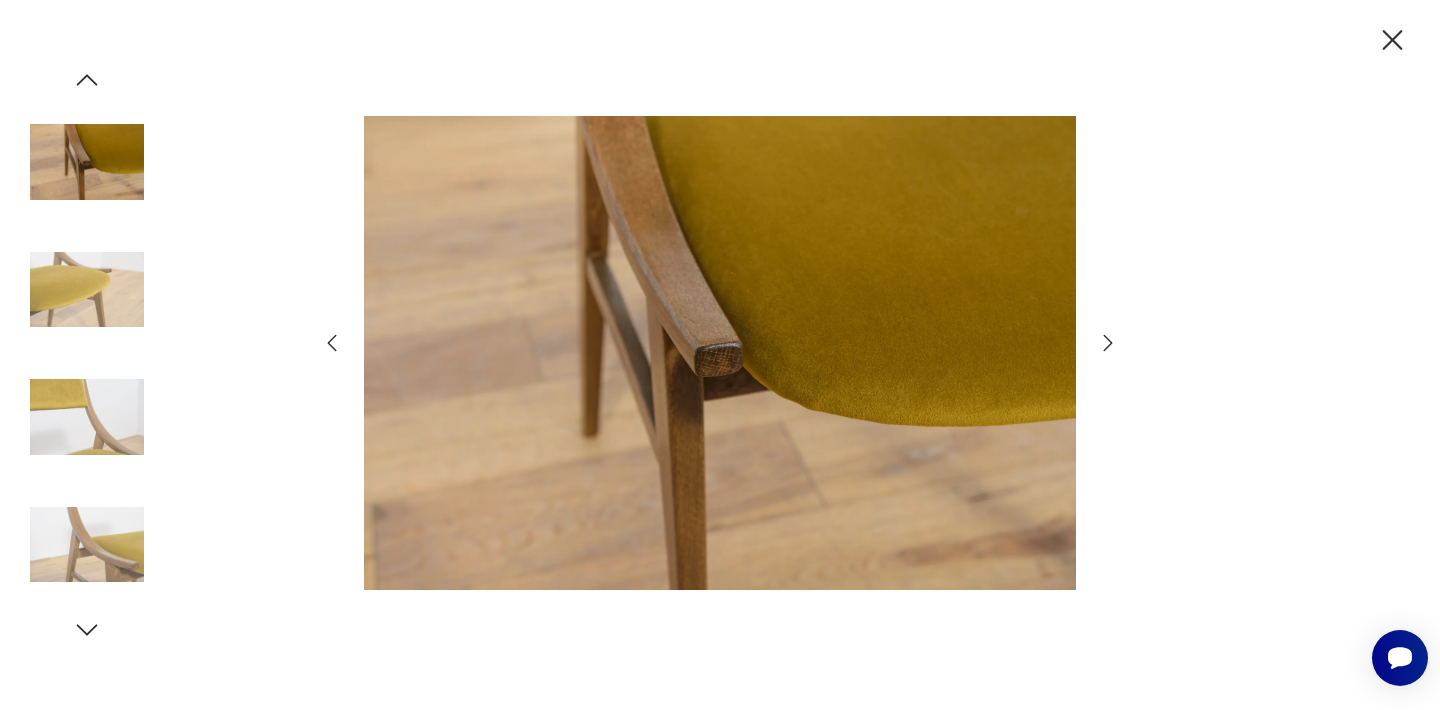click 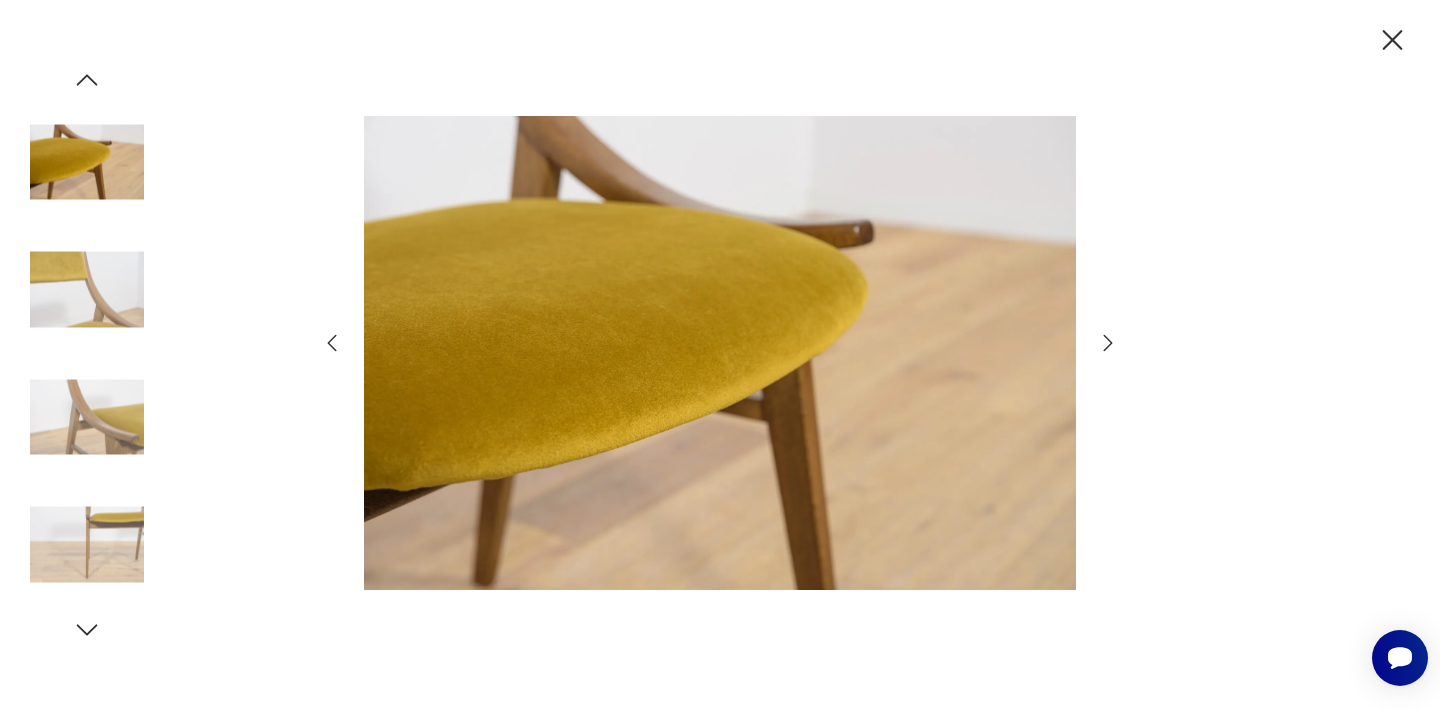 click 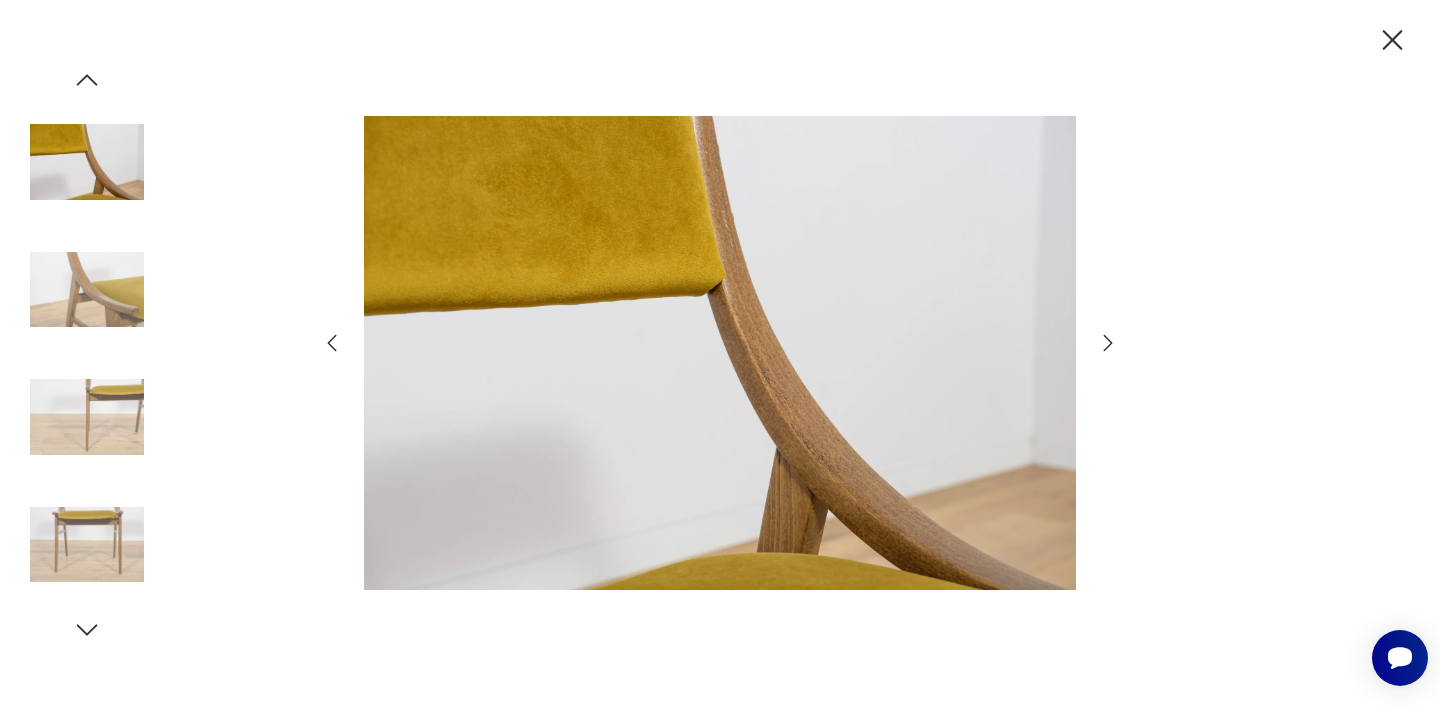 click 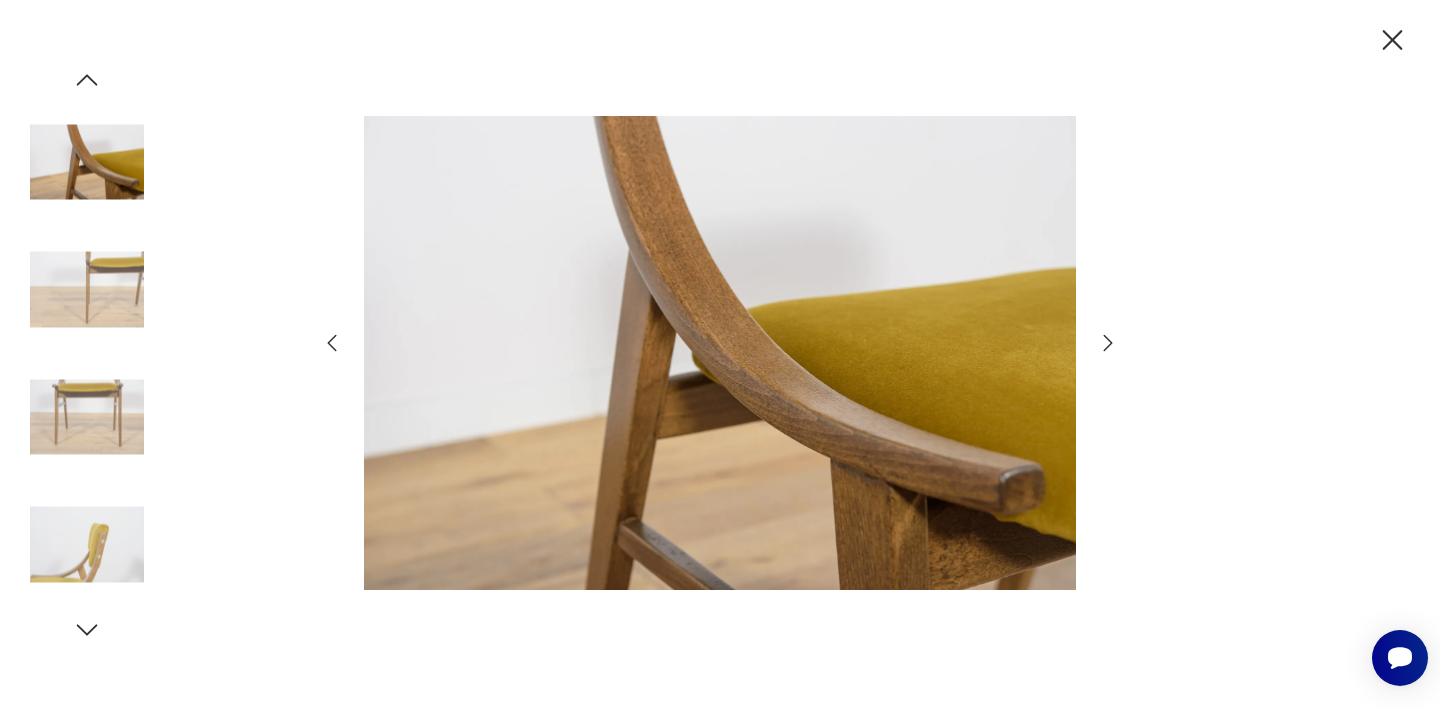 click 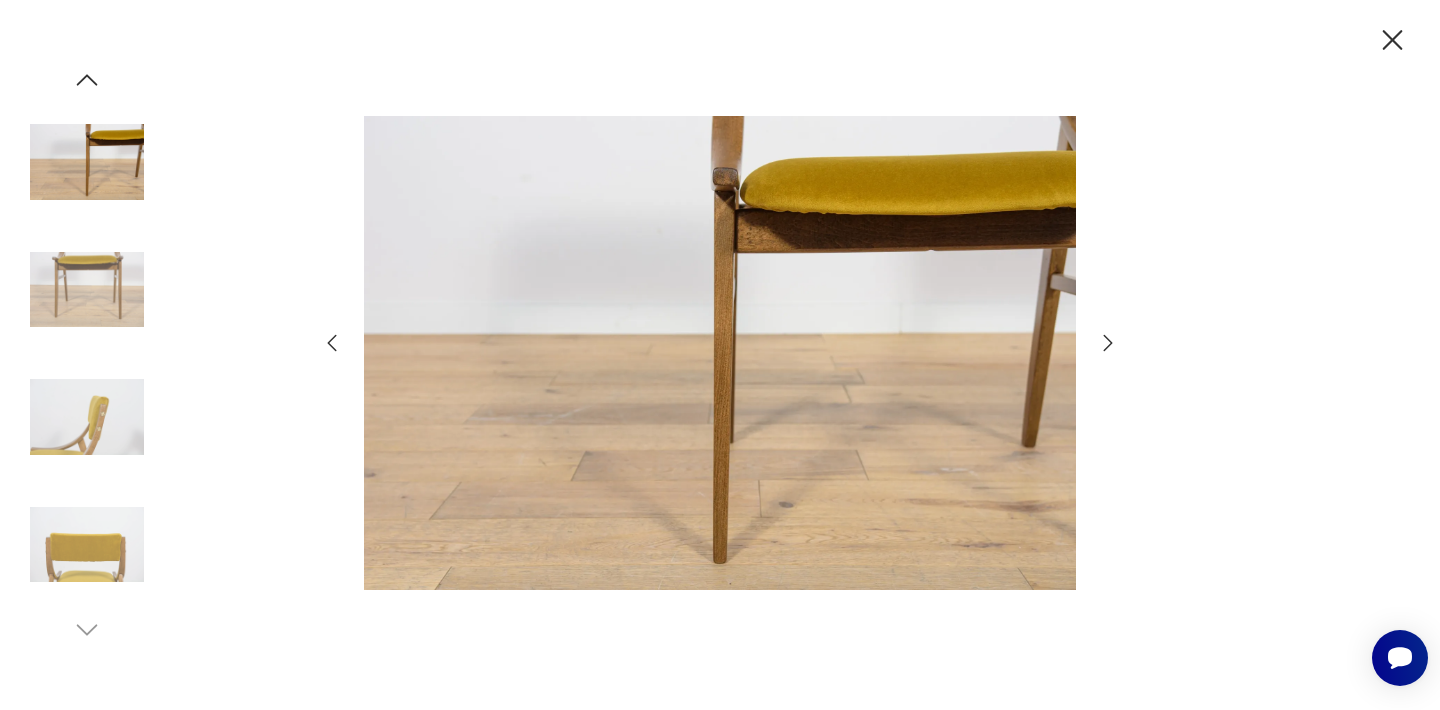 click 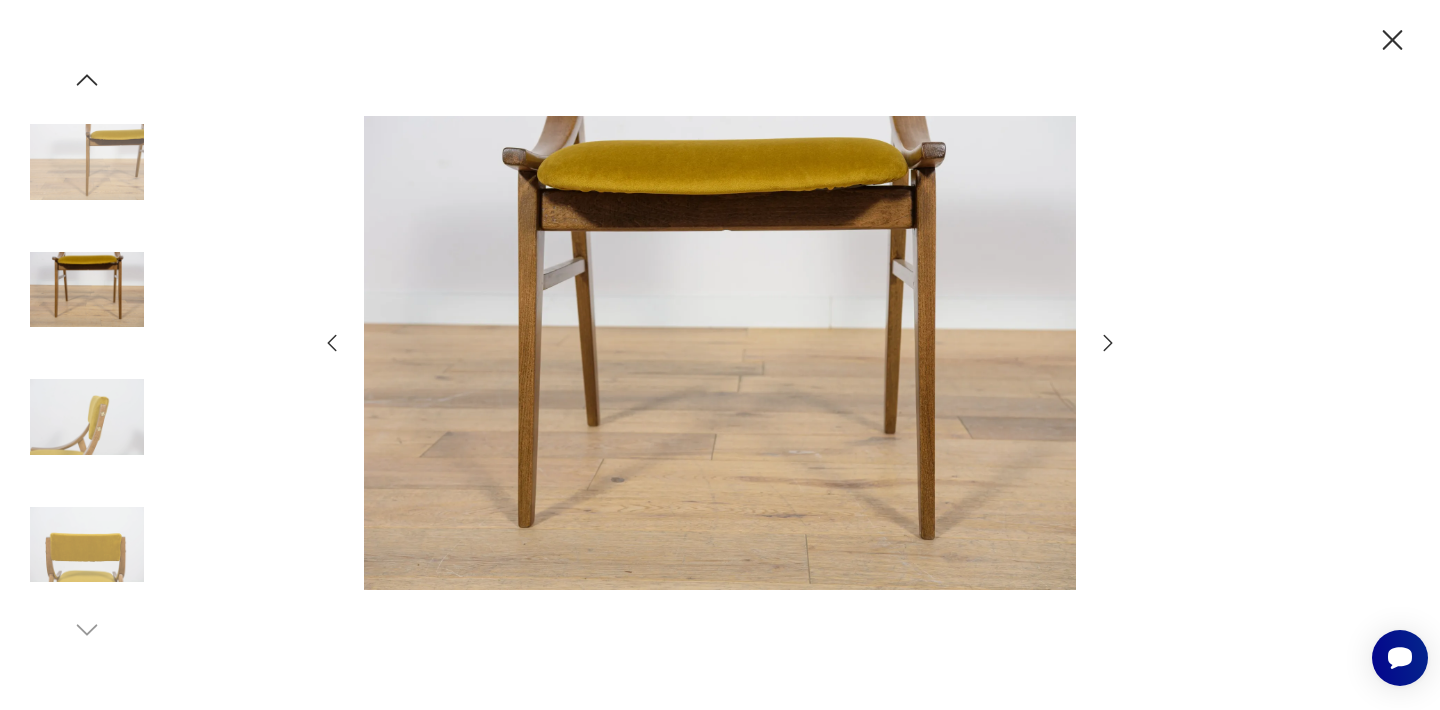 click 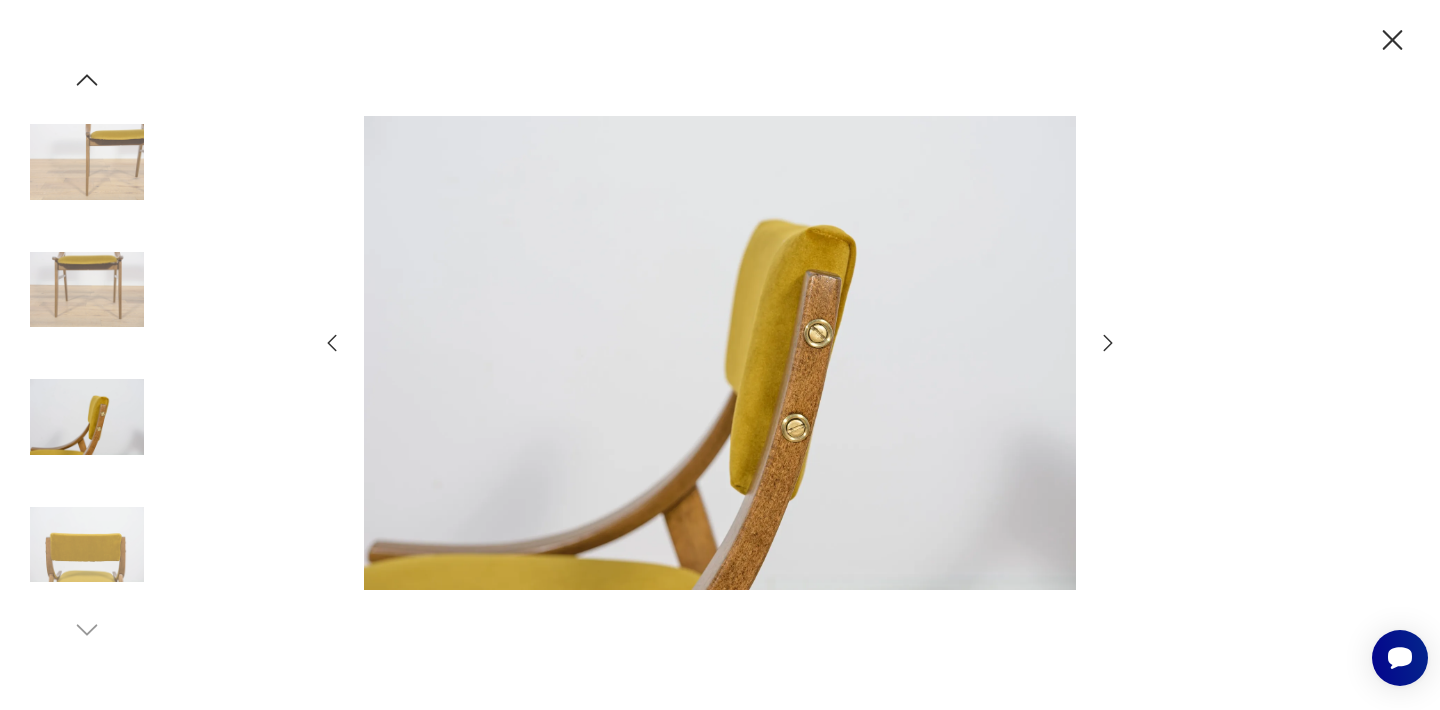 click 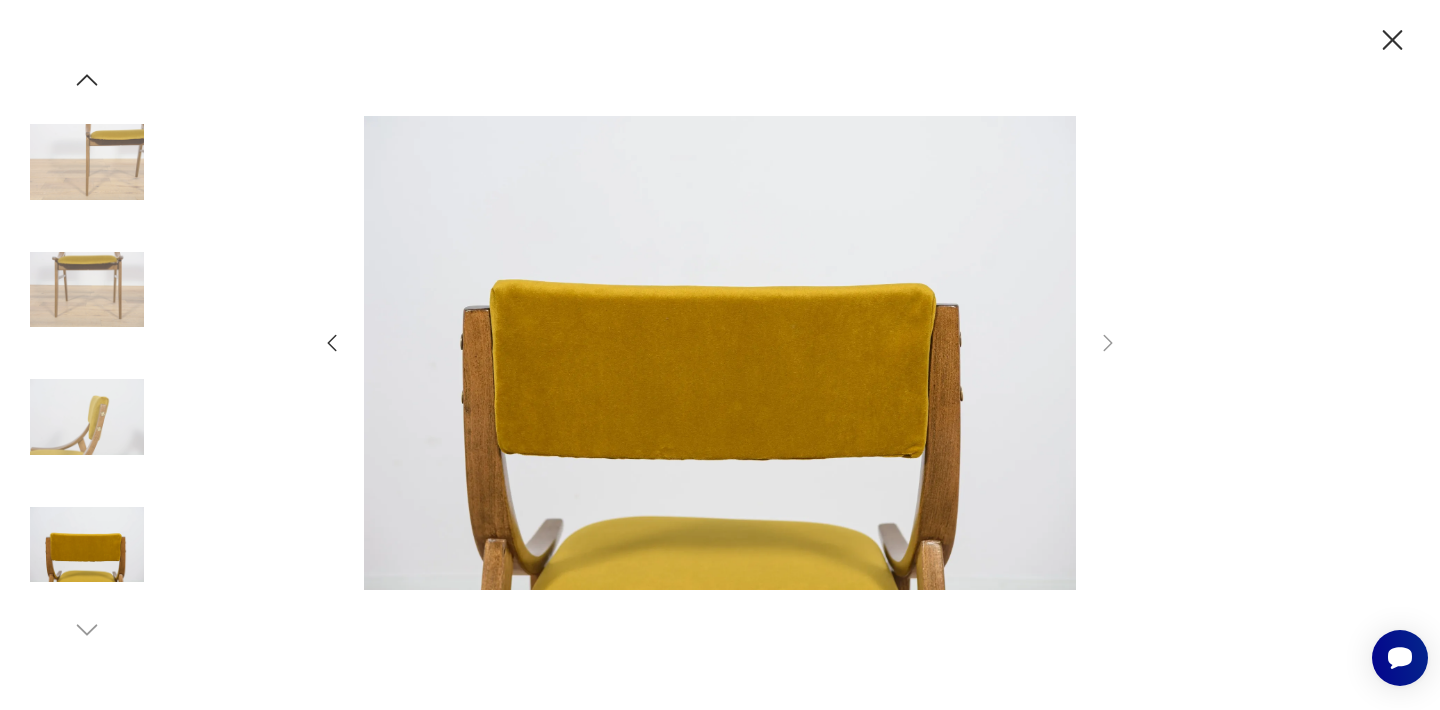click 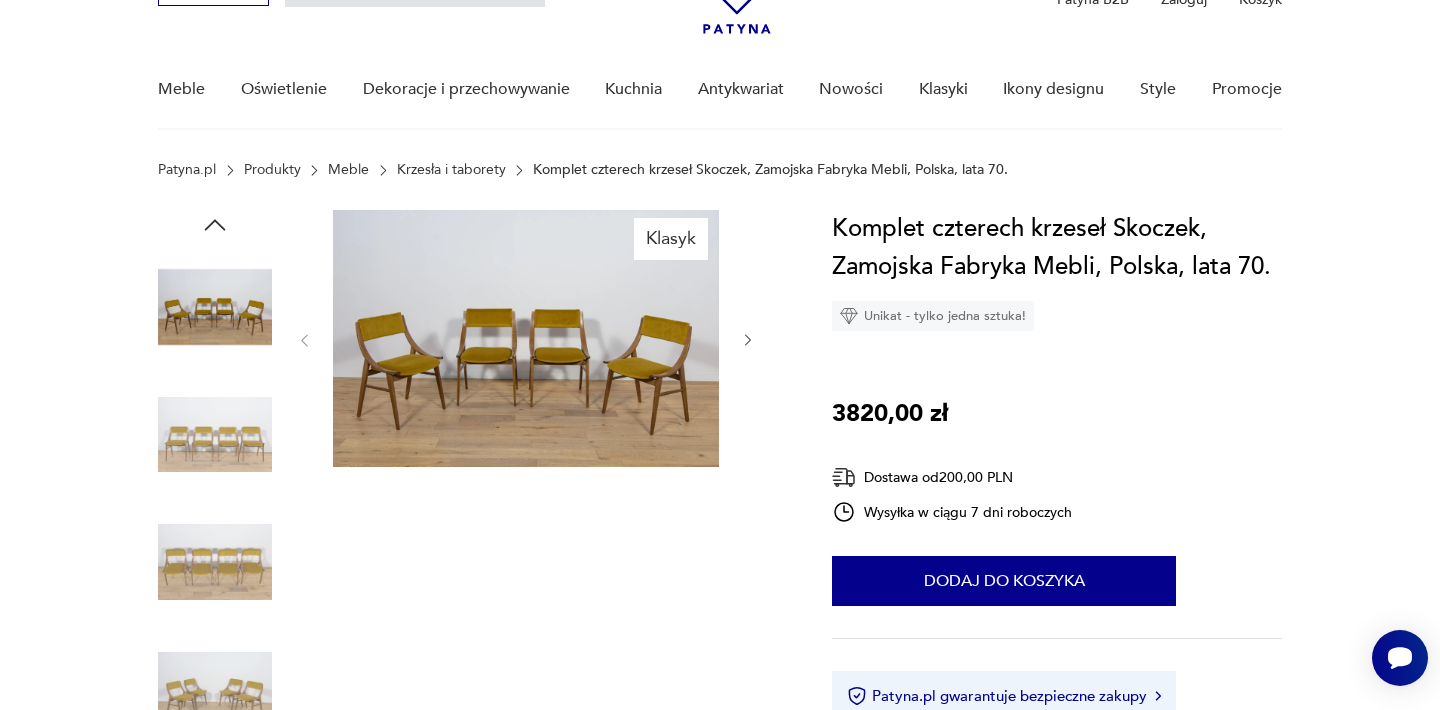 click at bounding box center [526, 338] 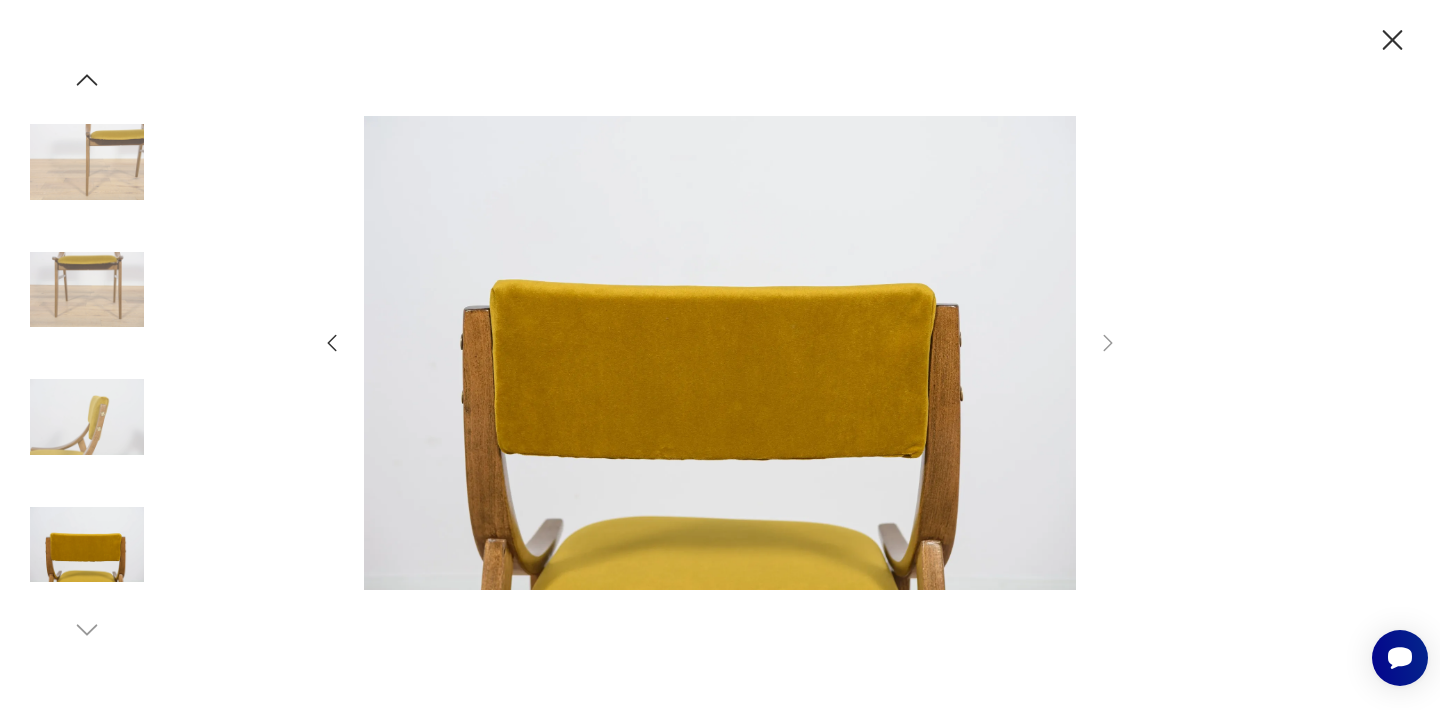 click 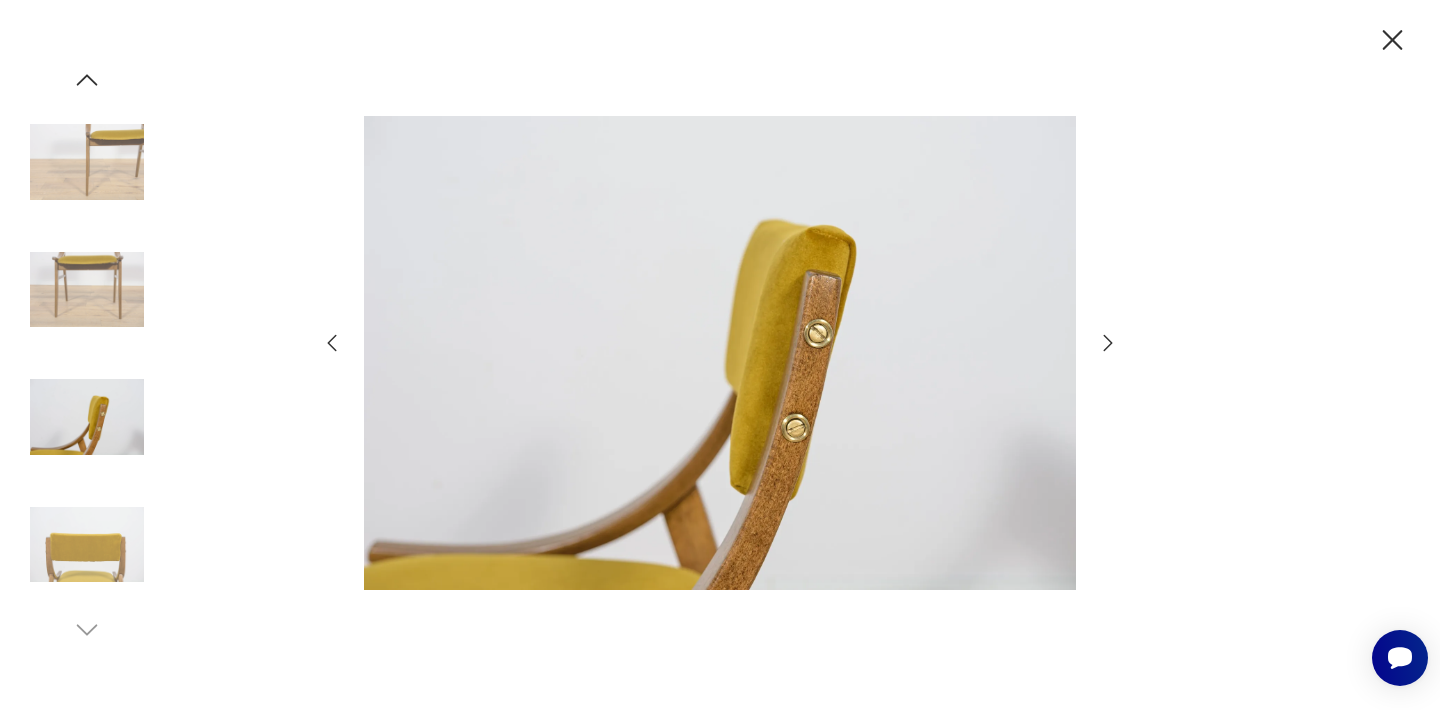 click 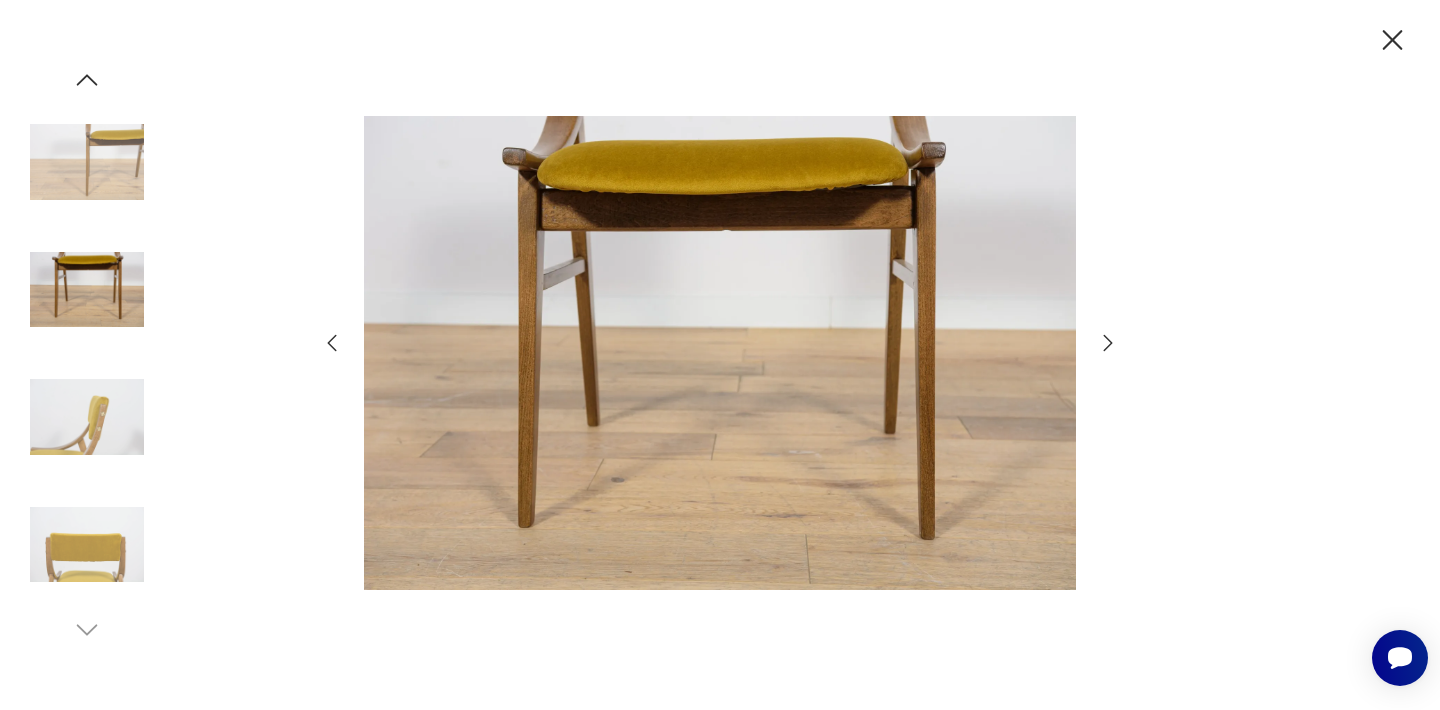 click 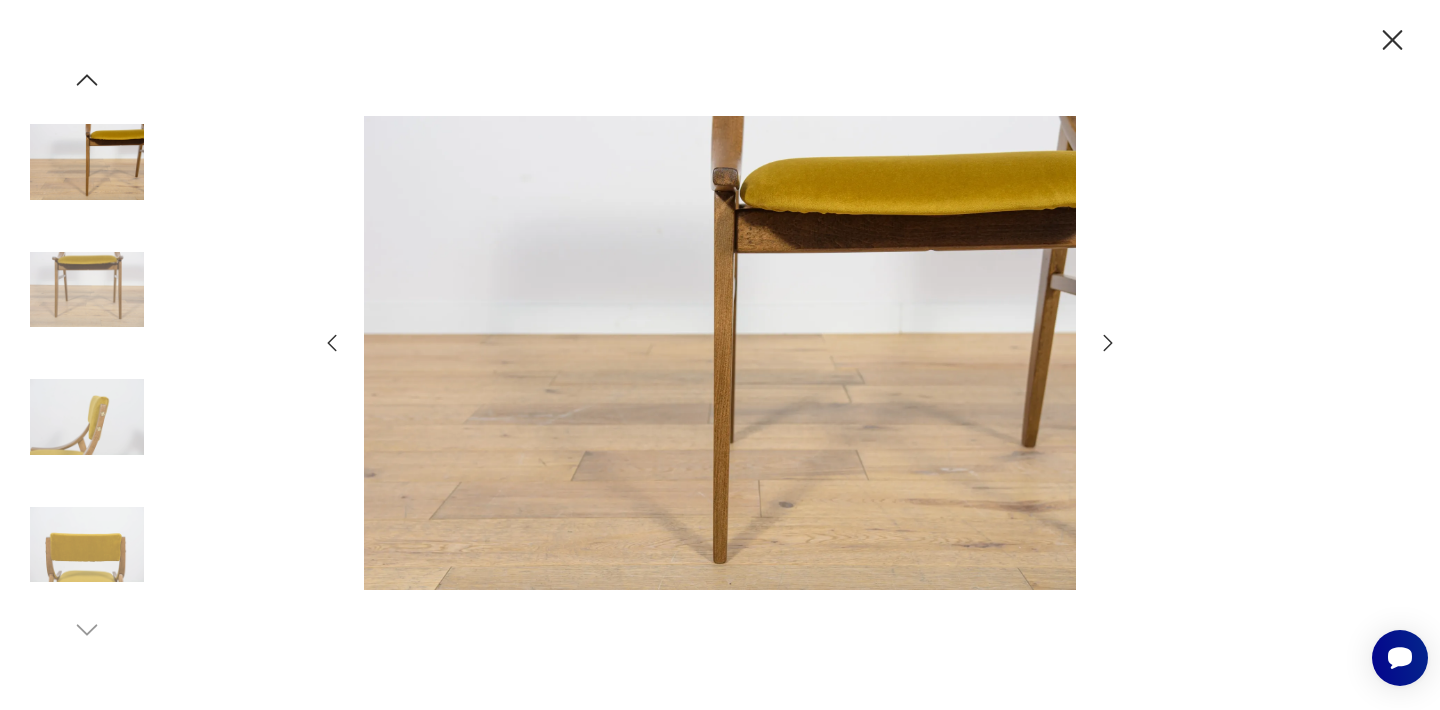 click 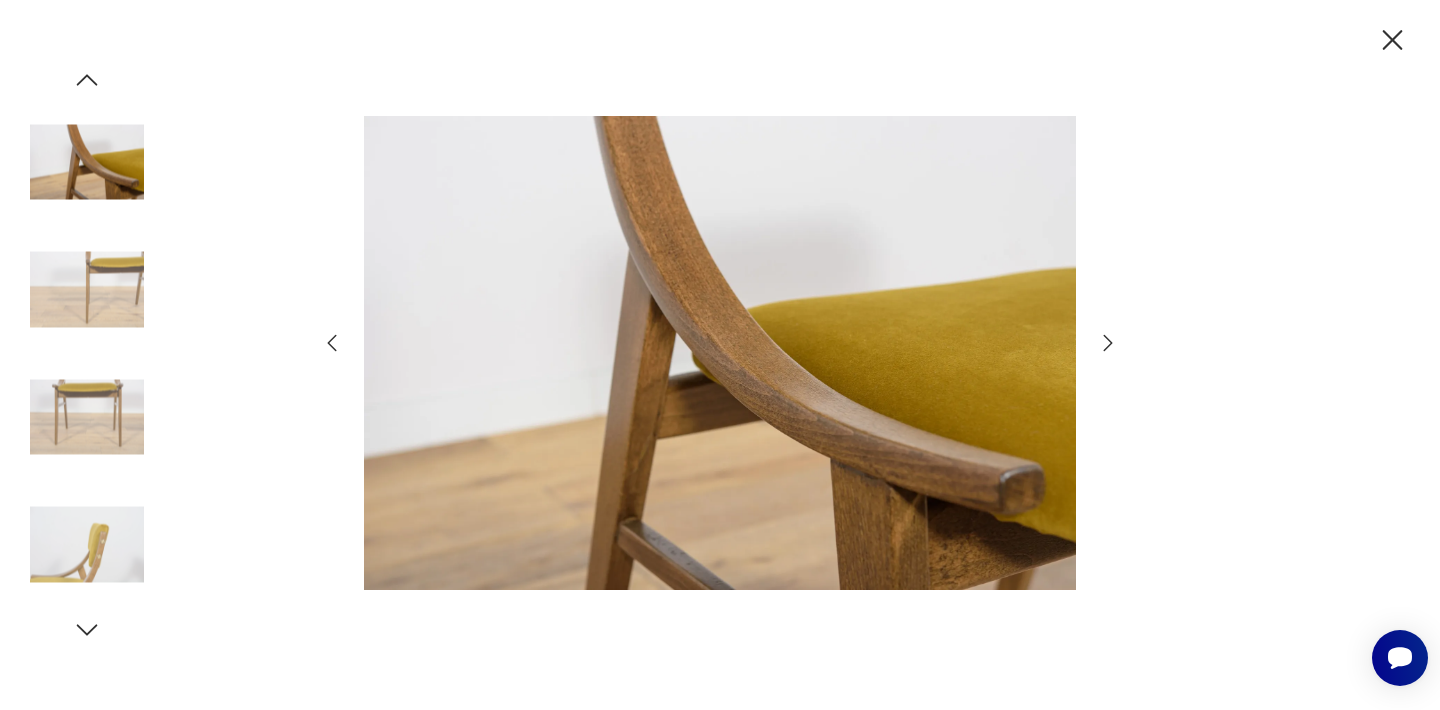 click 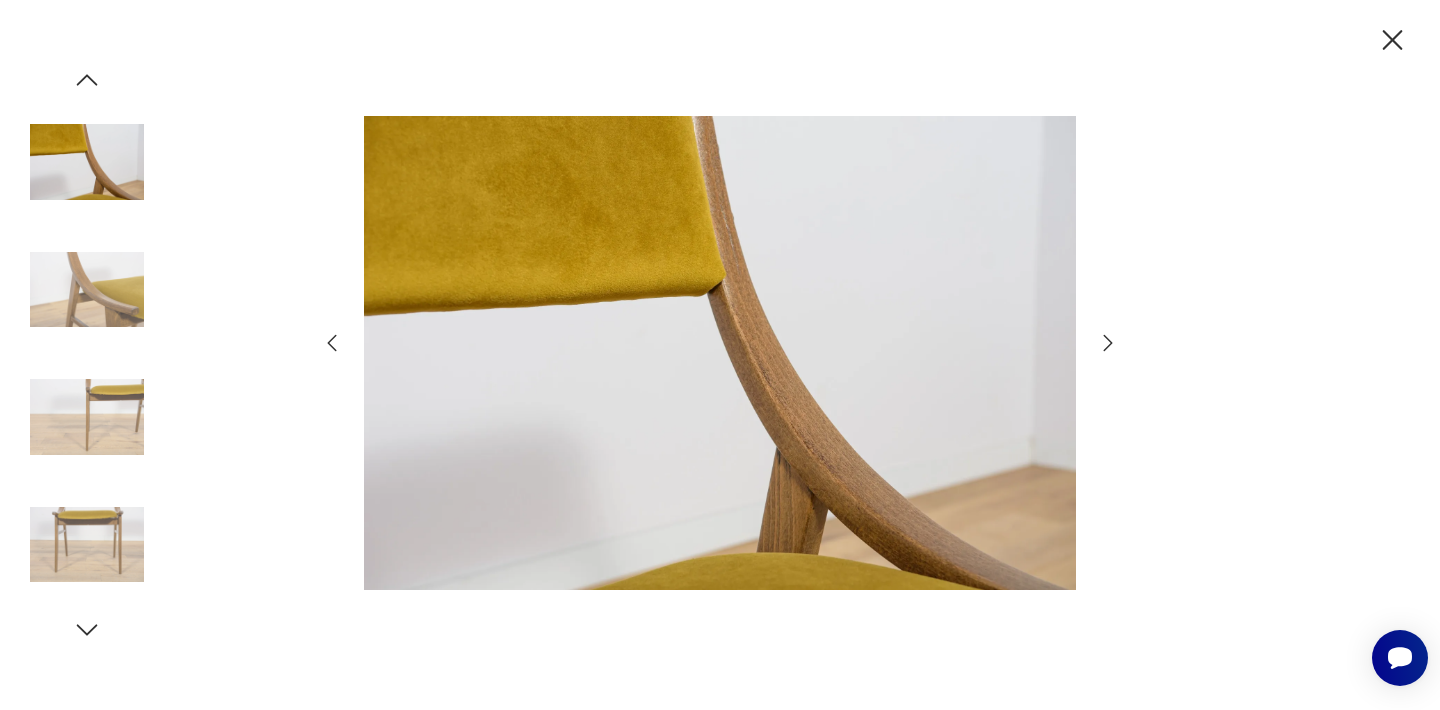 click 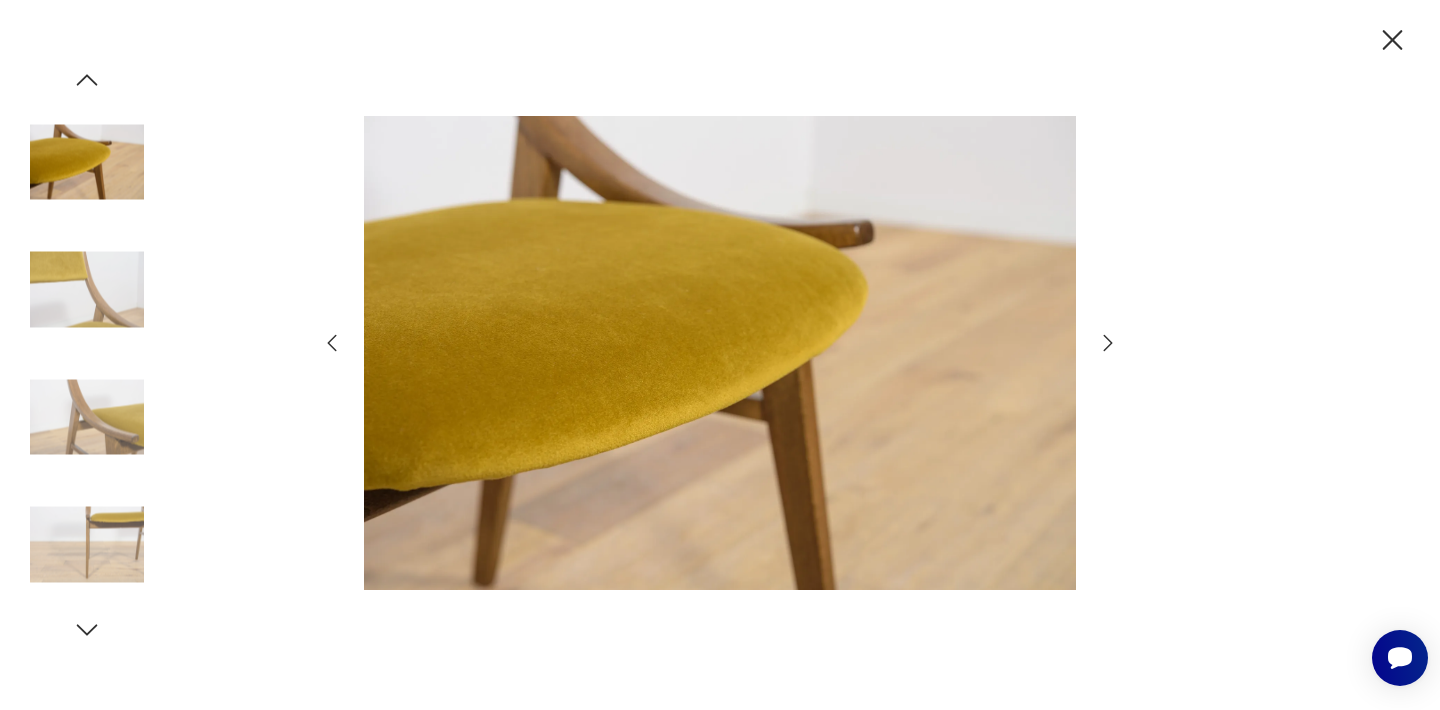 click 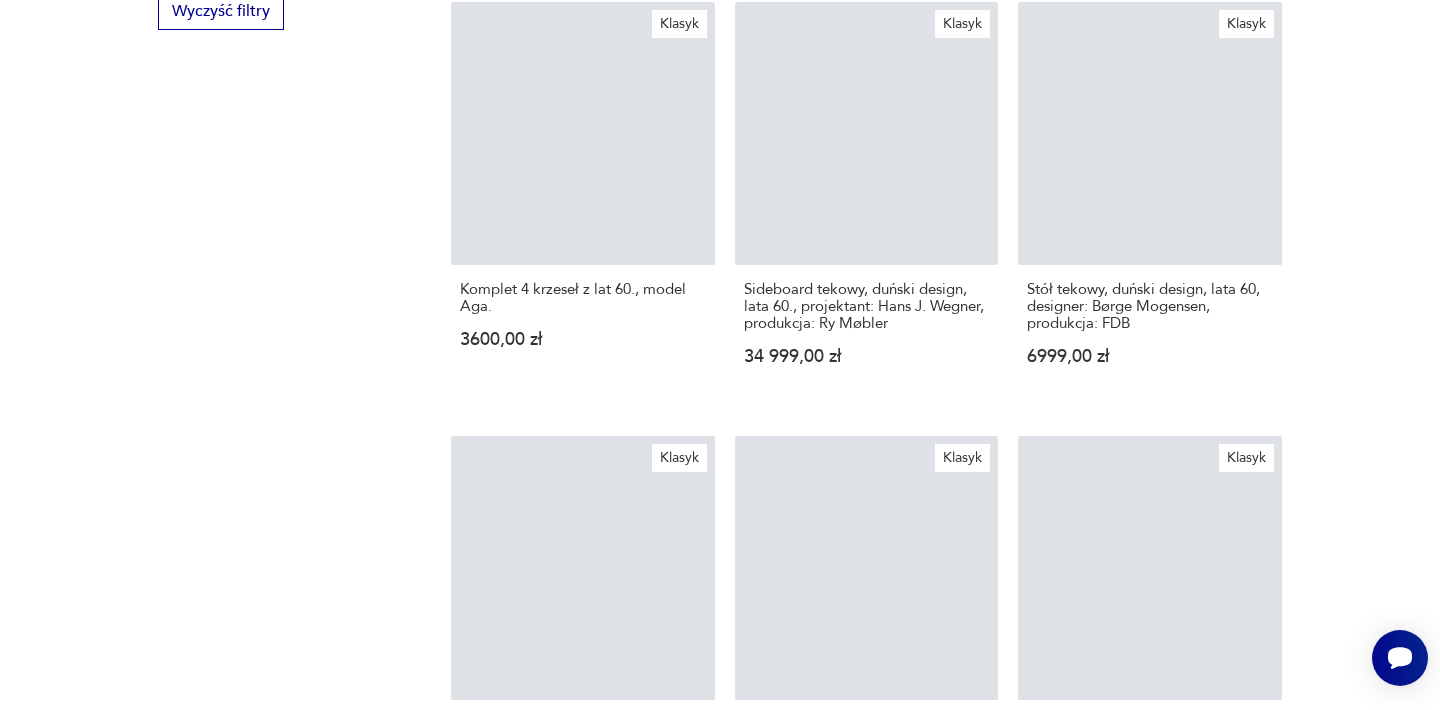 scroll, scrollTop: 3117, scrollLeft: 0, axis: vertical 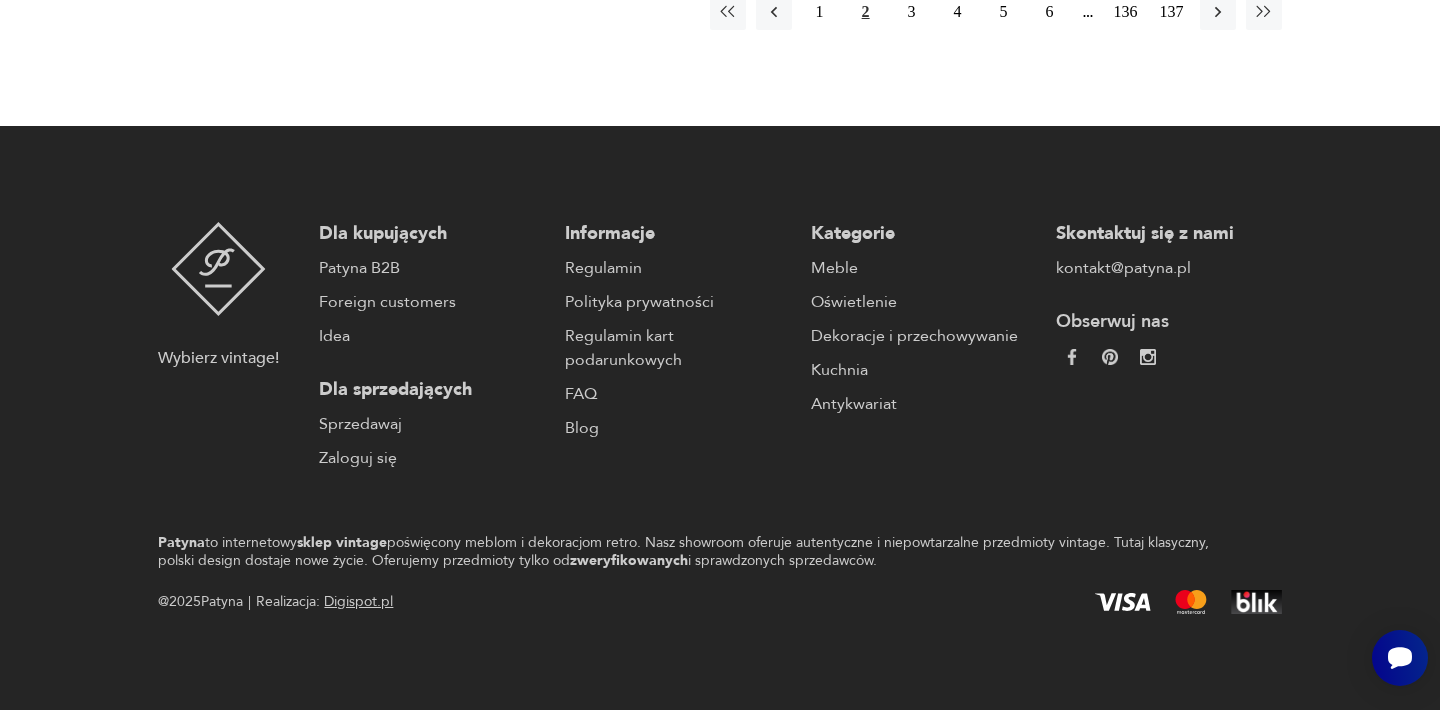 click on "Filtruj produkty Cena MIN MAX OK Promocja Datowanie OK Kraj pochodzenia Nie znaleziono wyników Producent Projektant Klasyk Tag art deco Bauhaus Bavaria black friday Cepelia ceramika Chodzież Ćmielów Wyczyść filtry Znaleziono  2187   produktów Filtruj Sortuj według daty dodania Sortuj według daty dodania Klasyk Komoda, proj. [PERSON] i [PERSON], Jitona Soběslav, Czechosłowacja, lata 60. 4190,00 zł Klasyk Tekowy stolik kawowy – proj. [PERSON] dla Vejle Møbelfabrik – Dania – lata 60. 3845,00 zł Klasyk Fotel Lisek PRL, Typ 300-190, Po renowacji, Vintage, Beżowy; Teak 1490,00 zł Klasyk Designerski fotel z podnóżkiem, Cado, proj. [PERSON], Dania, lata 60. 9600,00 zł Sale Klasyk Krzesła projektu [PERSON] dla Fritz Hansen, 1970, zestaw 6 sztuk 6500,00 zł 7500,00 zł Klasyk Piętrowa lampa PH5, proj. [PERSON] dla Louis Poulsen 2180,00 zł Klasyk Komplet 4 krzeseł z lat 60., model Aga. 3600,00 zł Klasyk 34 999,00 zł Klasyk 6999,00 zł Klasyk Klasyk" at bounding box center (720, -1308) 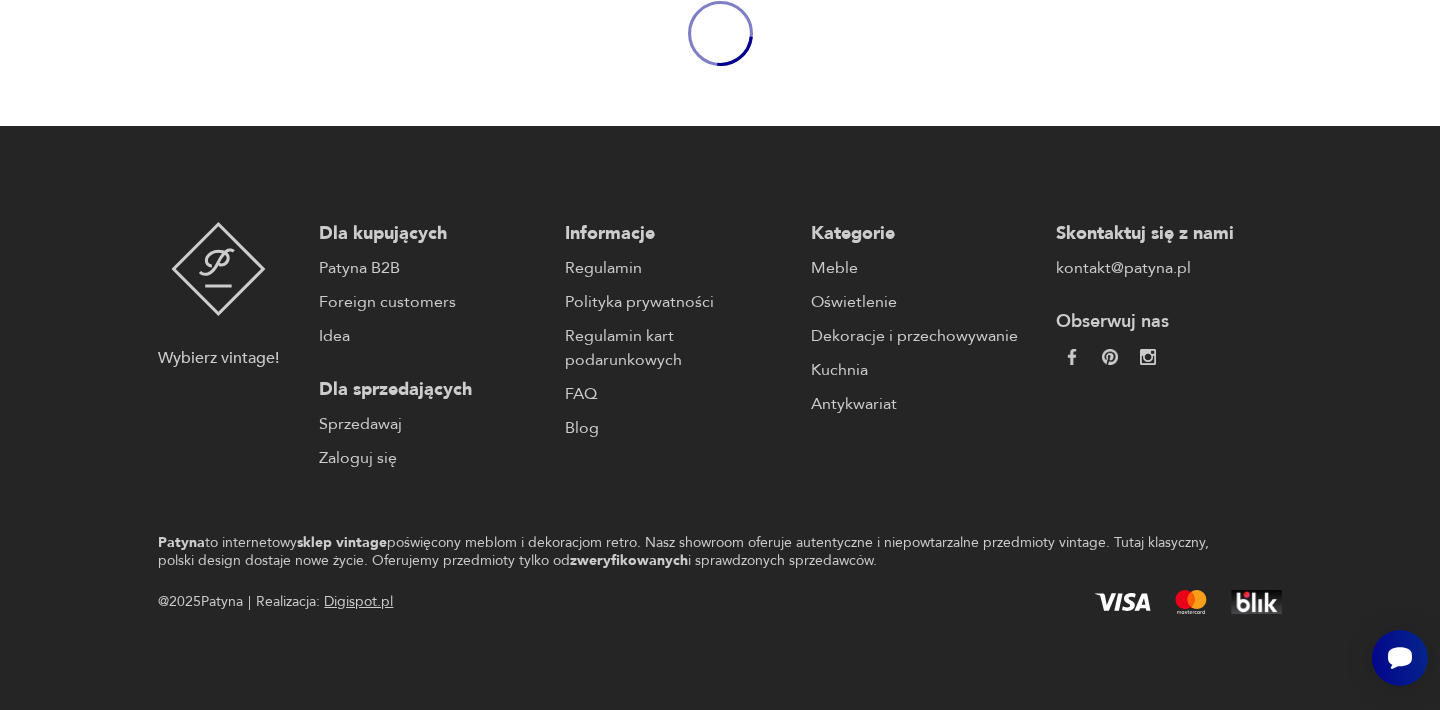 scroll, scrollTop: 2825, scrollLeft: 0, axis: vertical 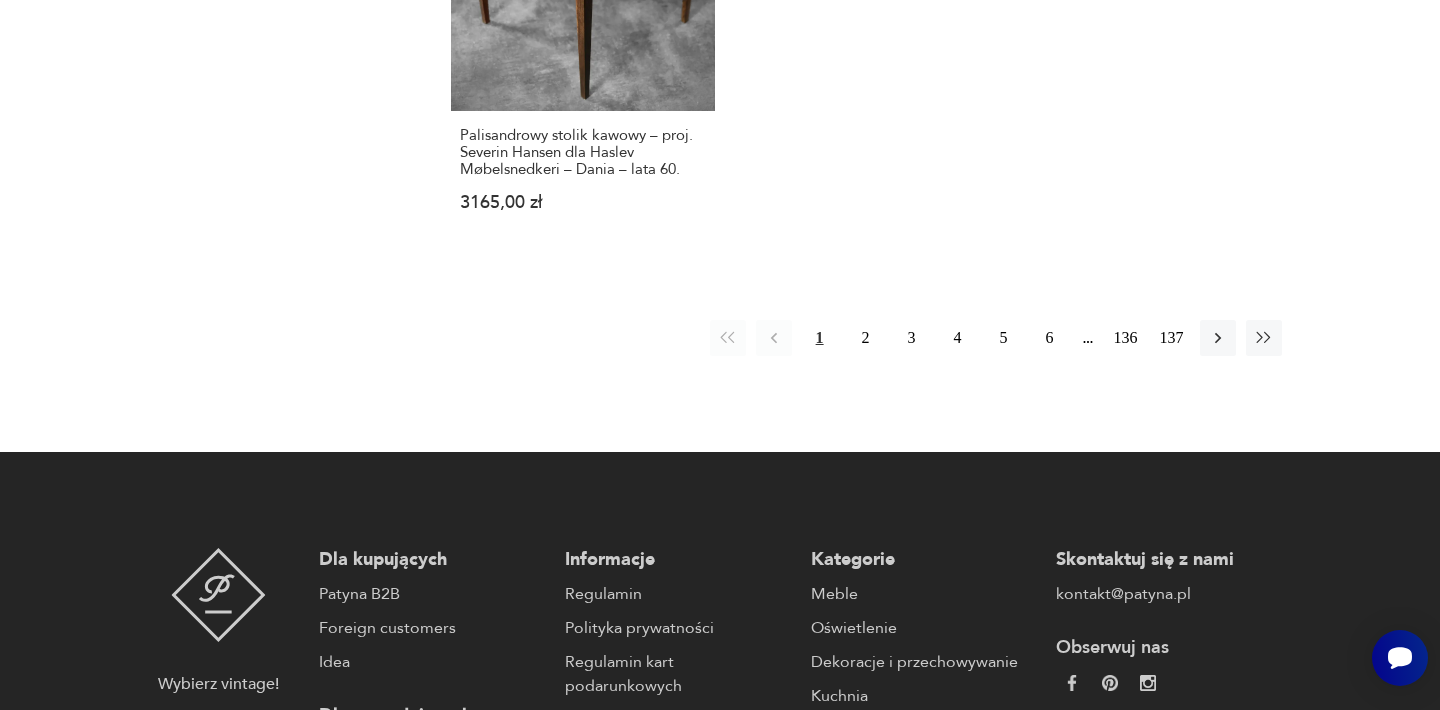 click on "Filtruj produkty Cena MIN MAX OK Promocja Datowanie OK Kraj pochodzenia Nie znaleziono wyników Producent Projektant Klasyk Tag art deco Bauhaus Bavaria black friday Cepelia ceramika Chodzież Ćmielów Wyczyść filtry Znaleziono  2187   produktów Filtruj Sortuj według daty dodania Sortuj według daty dodania Klasyk Para vintage lamp PH 4/3, proj. [PERSON], Louis Poulsen, 1966 3000,00 zł Klasyk Para duńskich vintage lamp PH 4/3, proj. [PERSON], Louis Poulsen, 1966 3400,00 zł Klasyk Duński stolik kawowy z drewna tekowego, proj. [PERSON], lata 60. 800,00 zł Klasyk Duńska vintage lampa PH 5, proj. [PERSON], Louis Poulsen, 1958 2000,00 zł Klasyk Para kinkietów Kastor, proj. [PERSON], Fog og Morup, 1963 4700,00 zł Klasyk Palisandrowy komplet wypoczynkowy – proj. [PERSON] dla Vatne Møbler – Norwegia – lata 60. 29 765,00 zł Klasyk Komplet czterech krzeseł tekowych, duński design, lata 60., produkcja: Bruno Hansen, designer: [PERSON] 8999,00 zł 1" at bounding box center (720, -999) 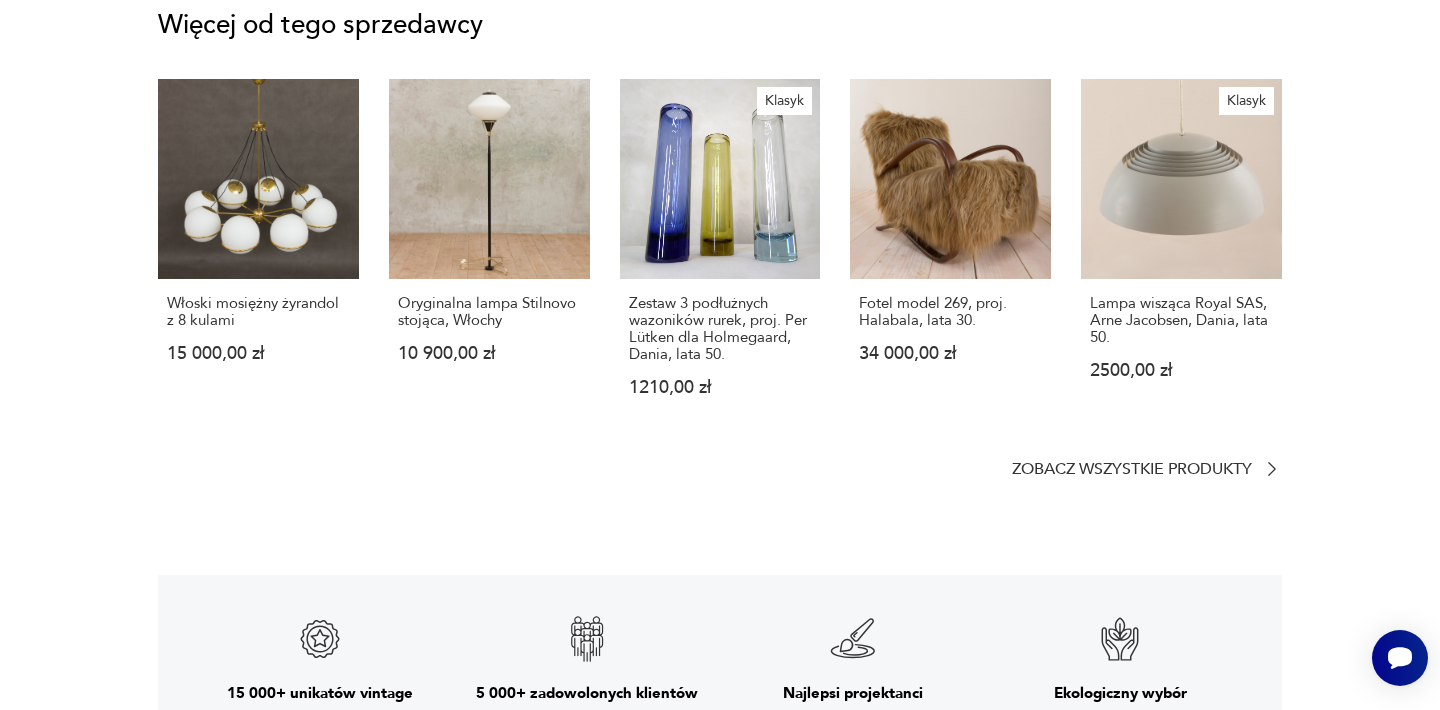scroll, scrollTop: 160, scrollLeft: 0, axis: vertical 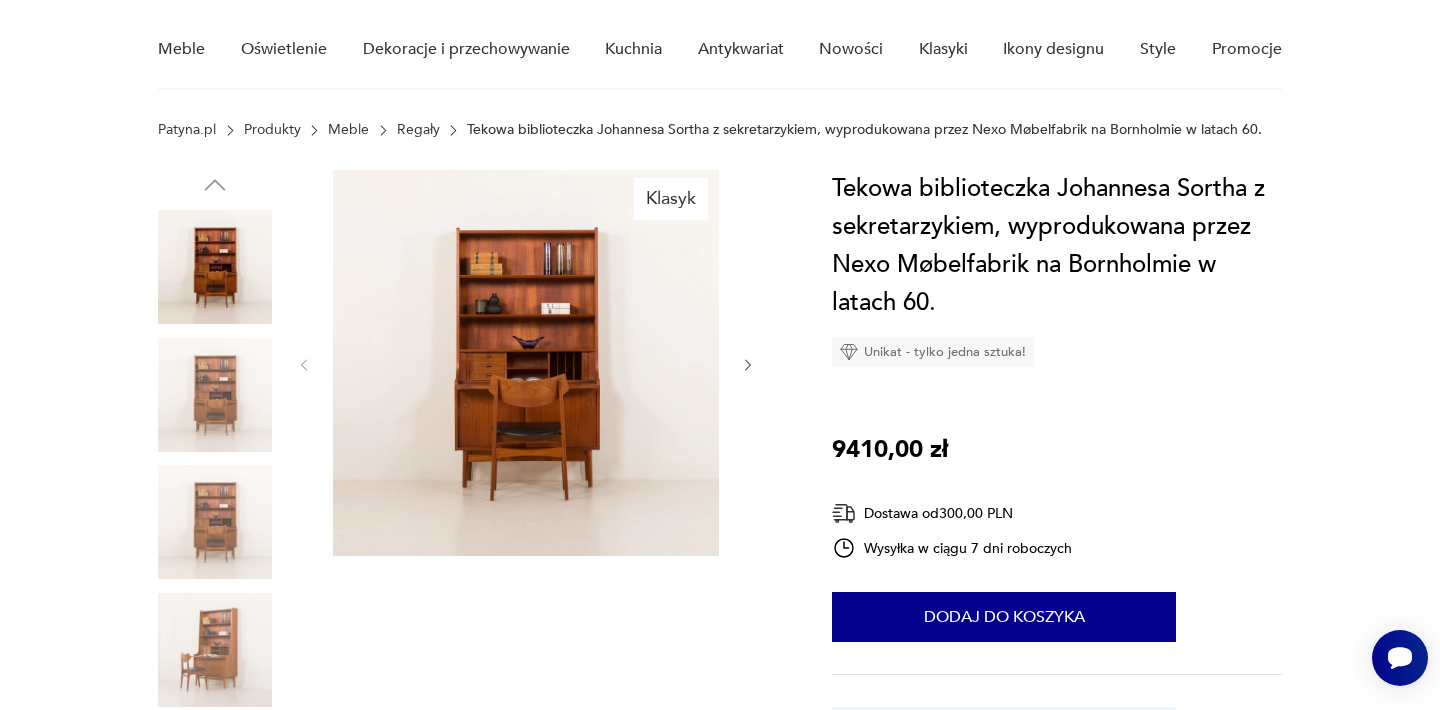 click at bounding box center [526, 363] 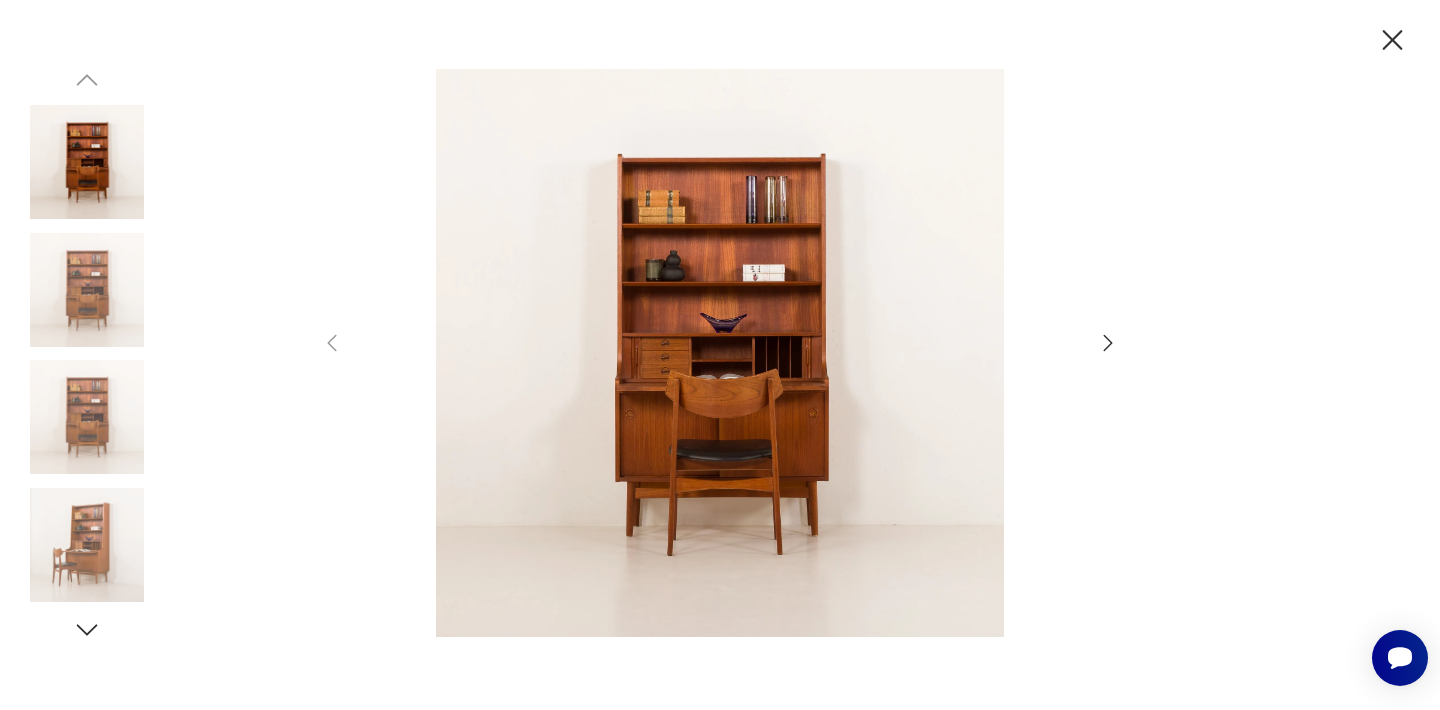 click 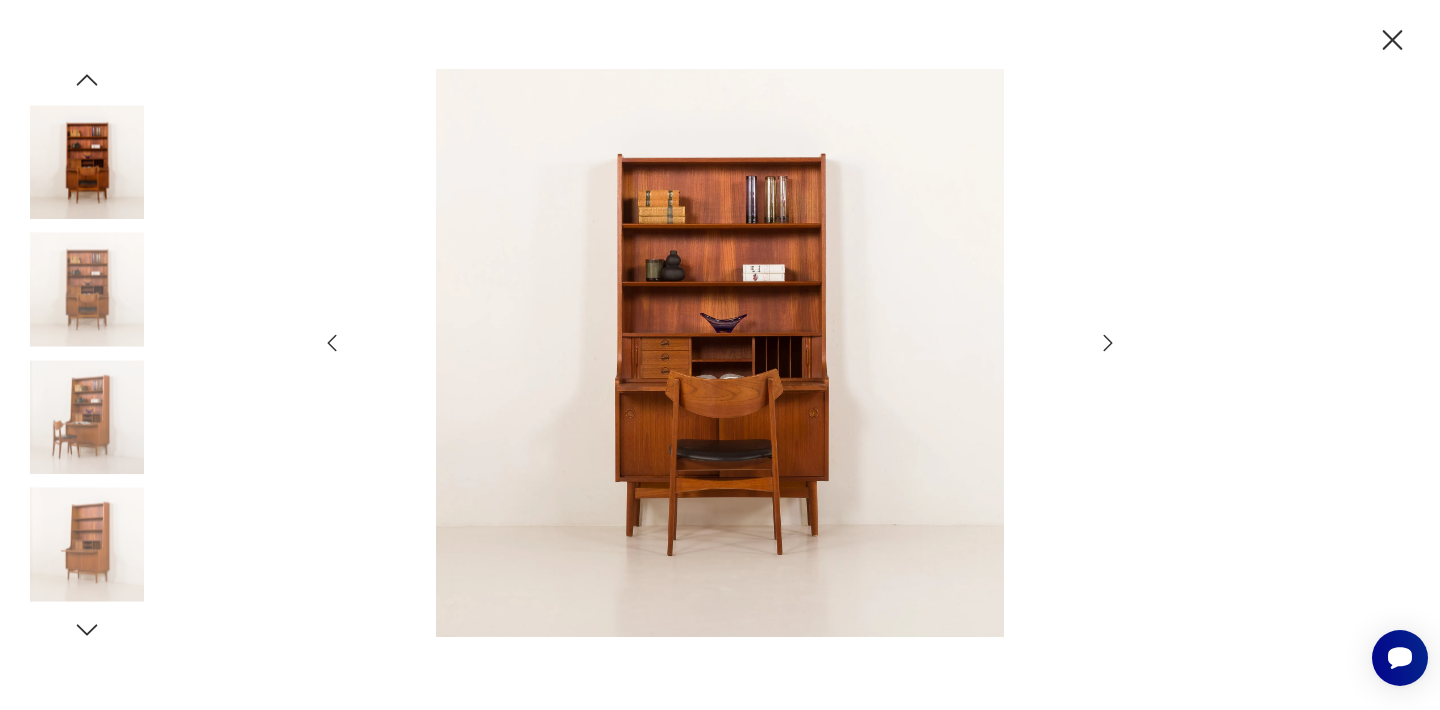click 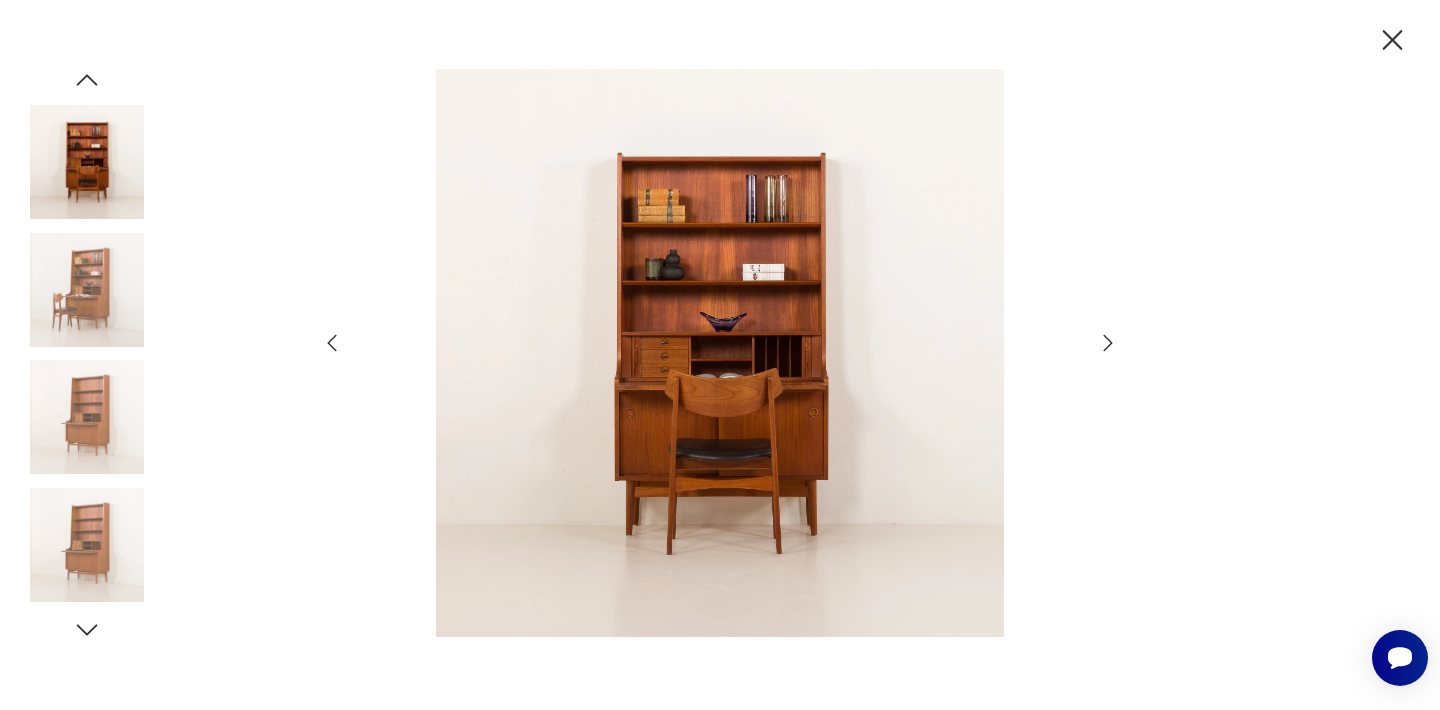 click 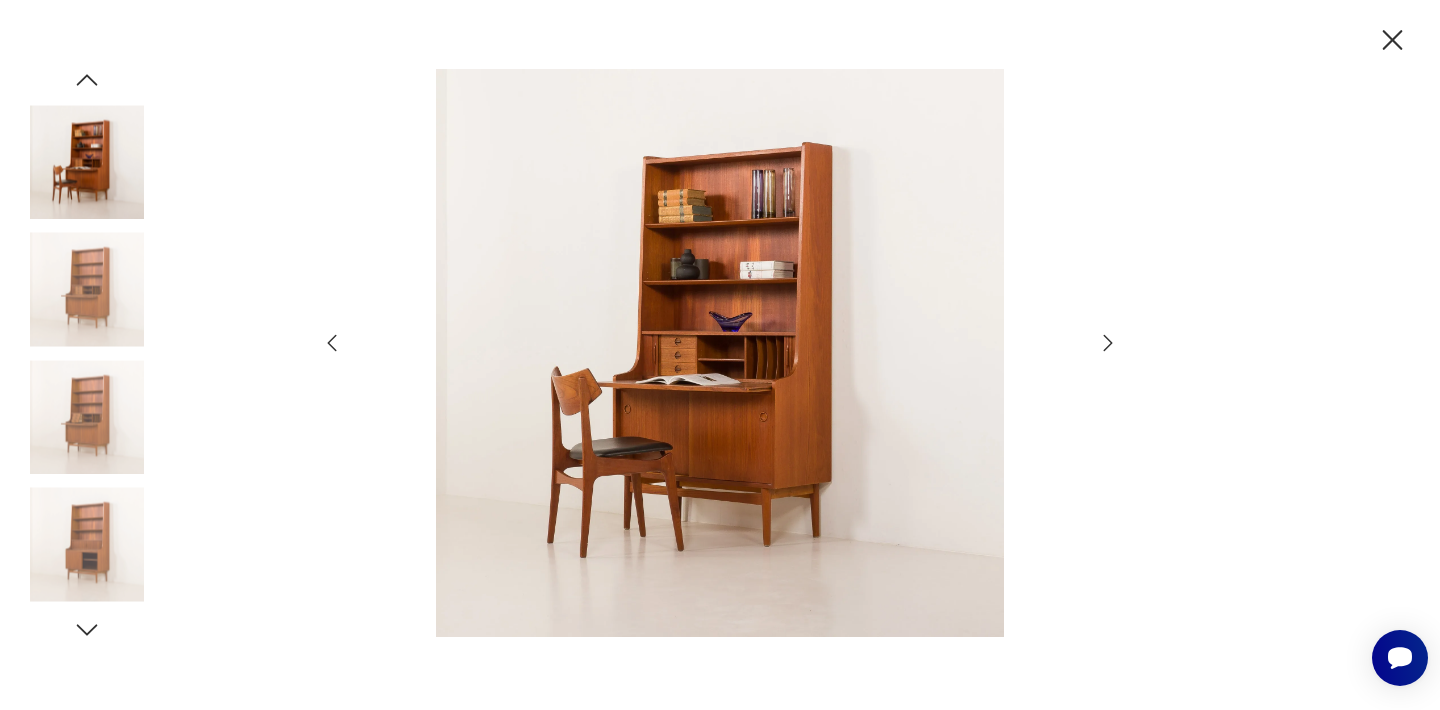 click 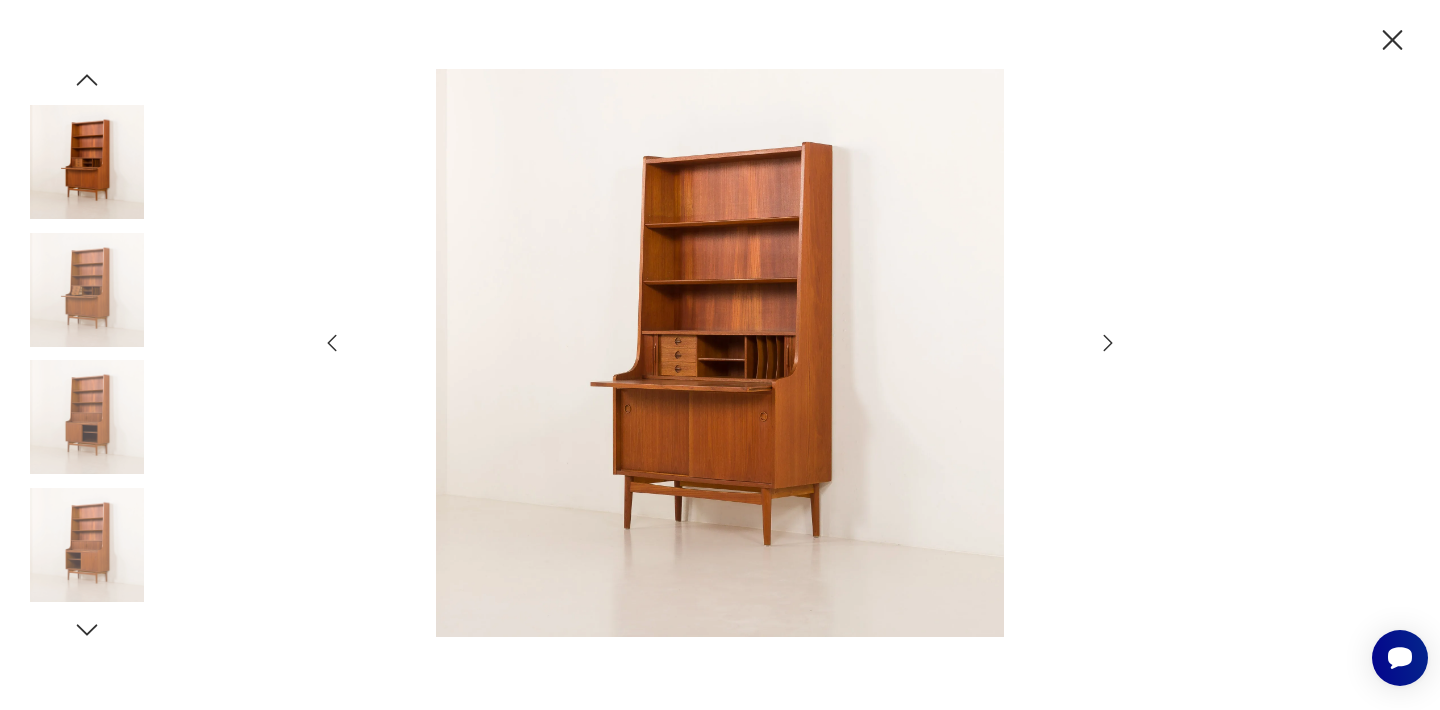 click 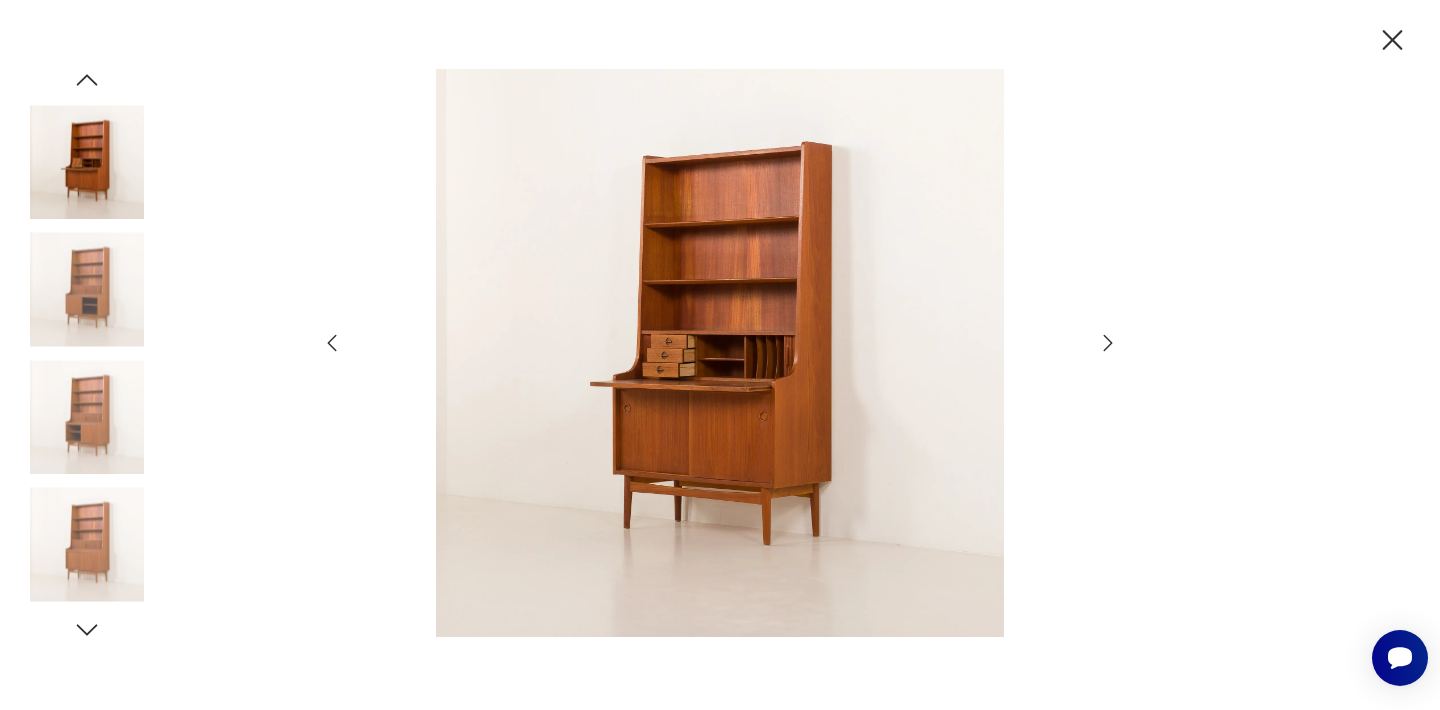 click 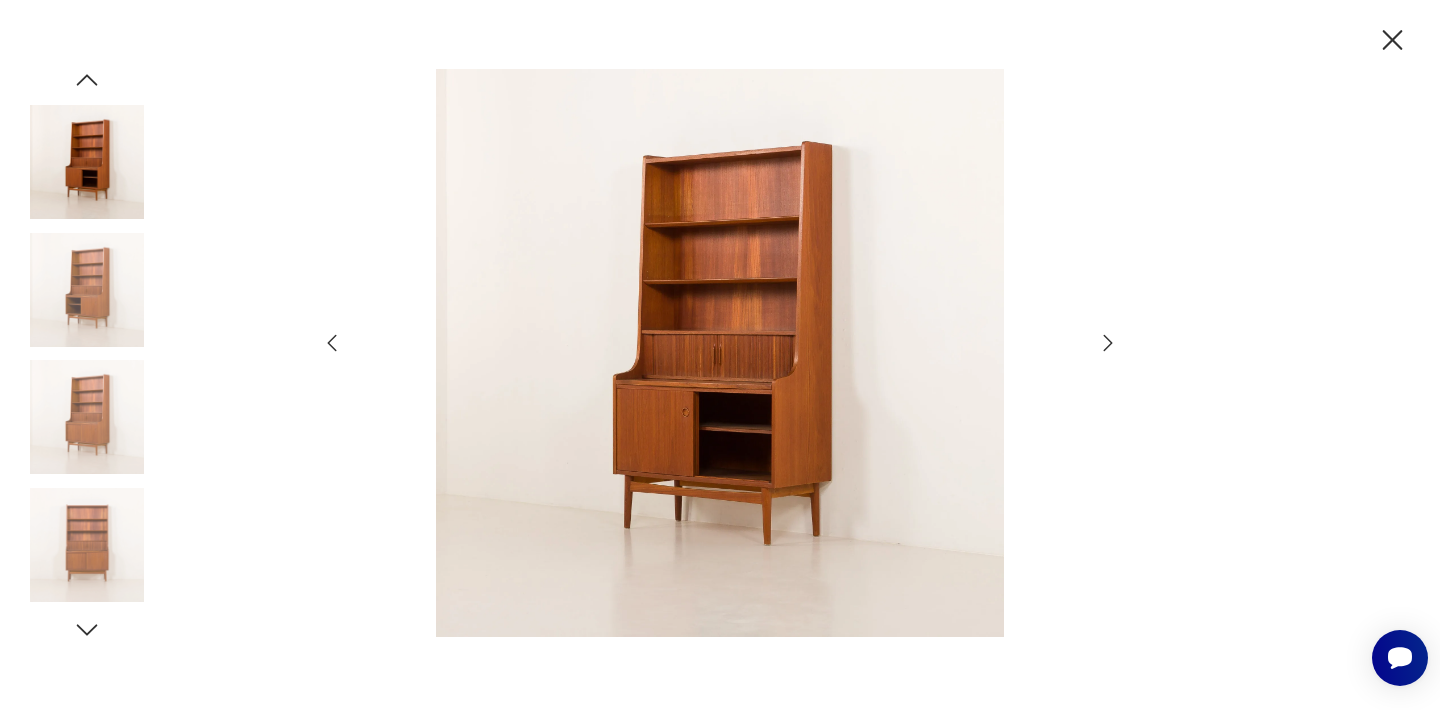 click 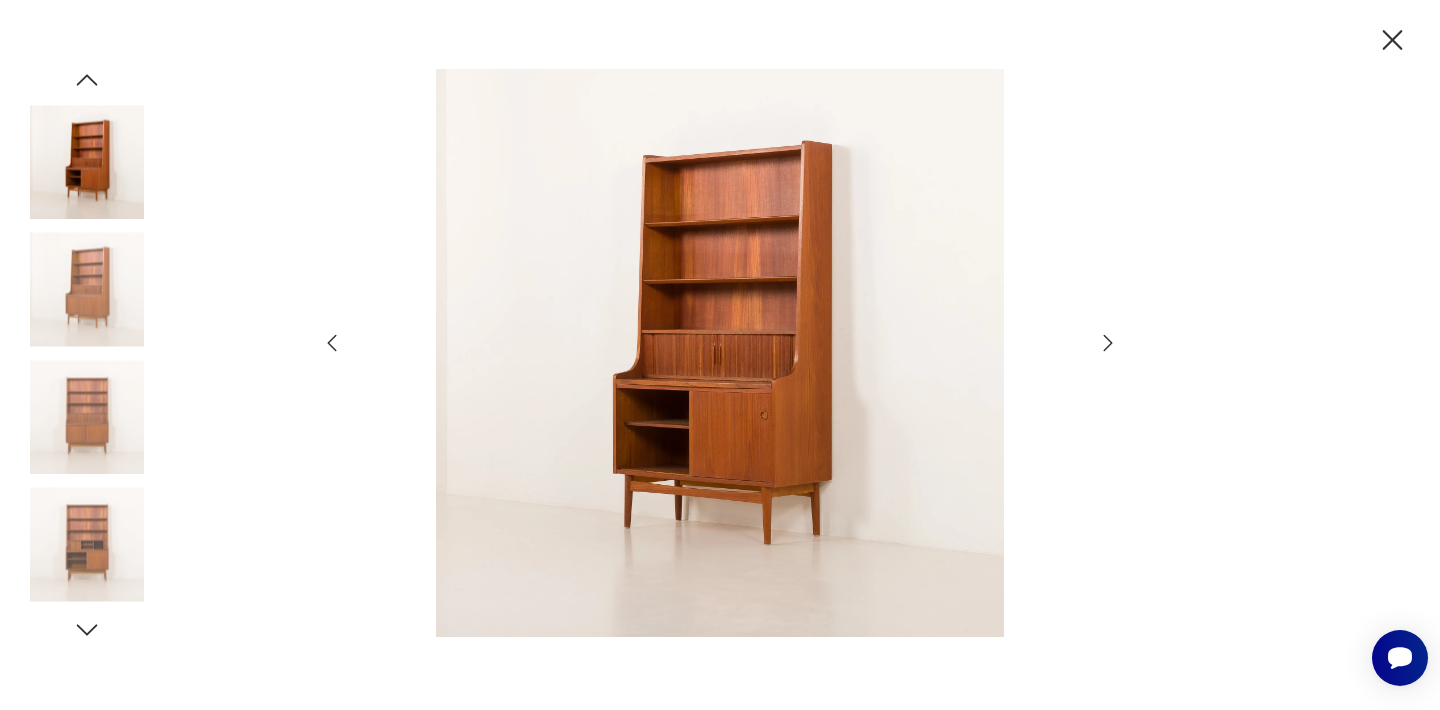 click 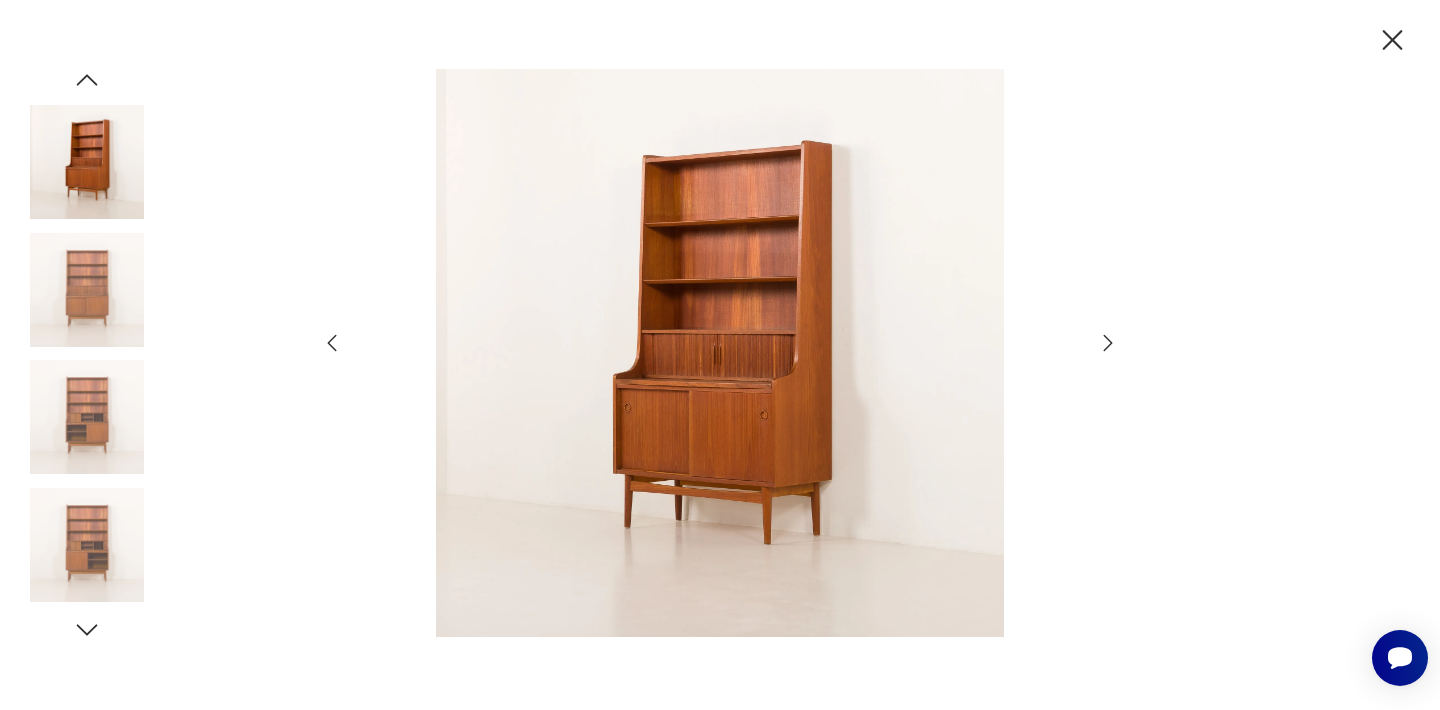 click 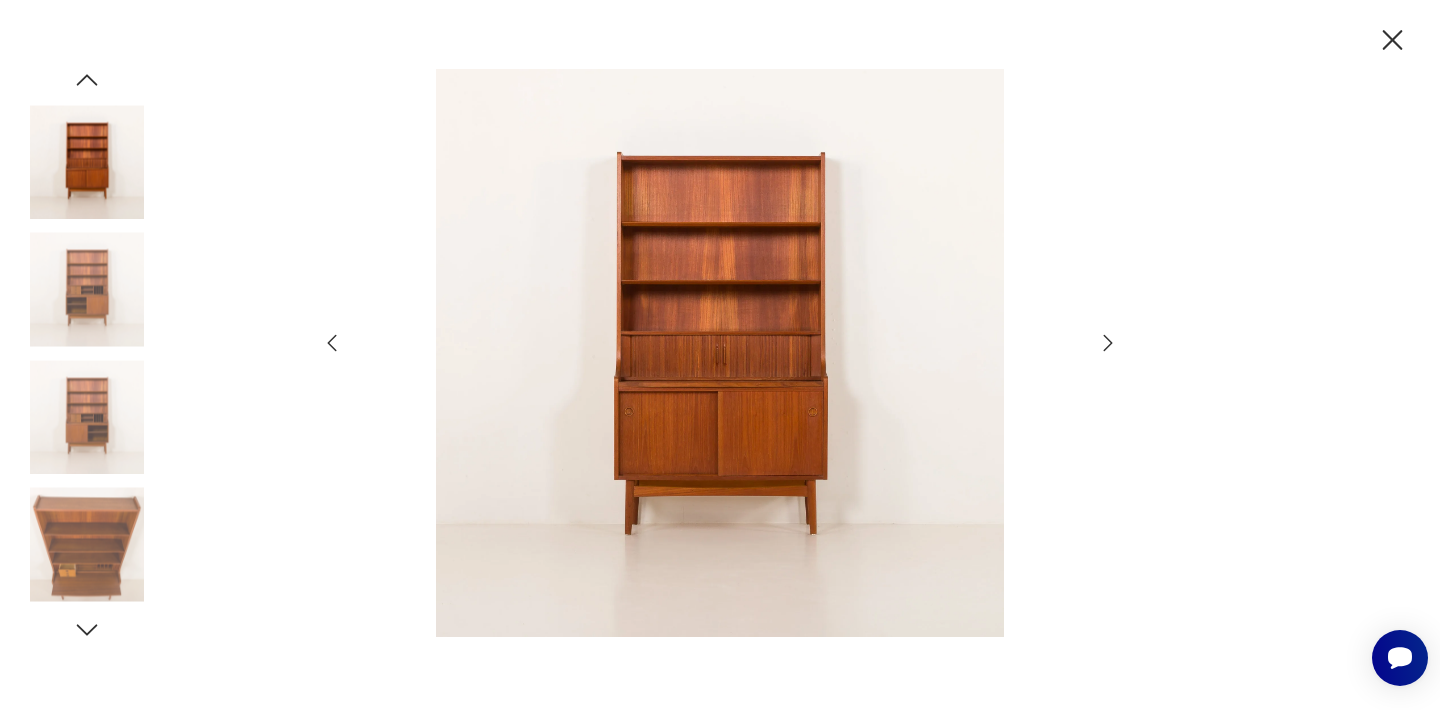 click 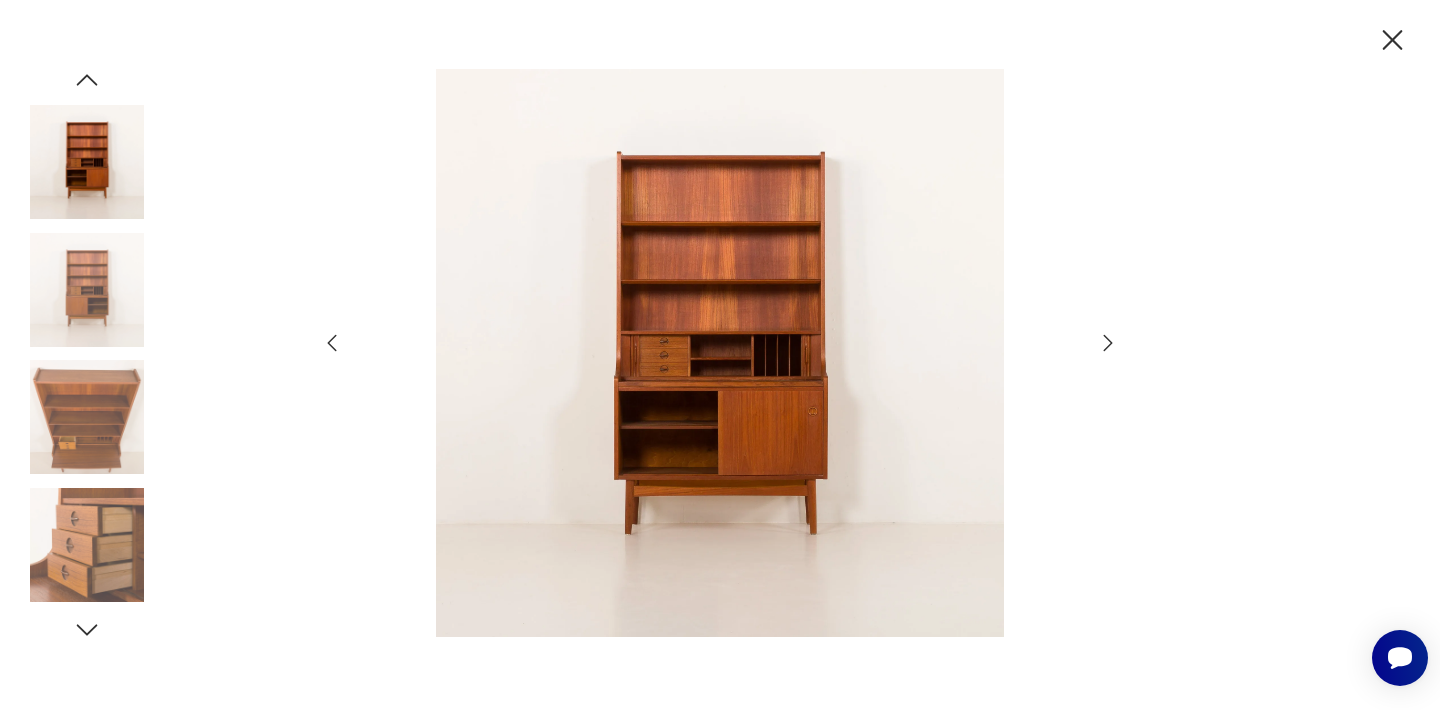 click 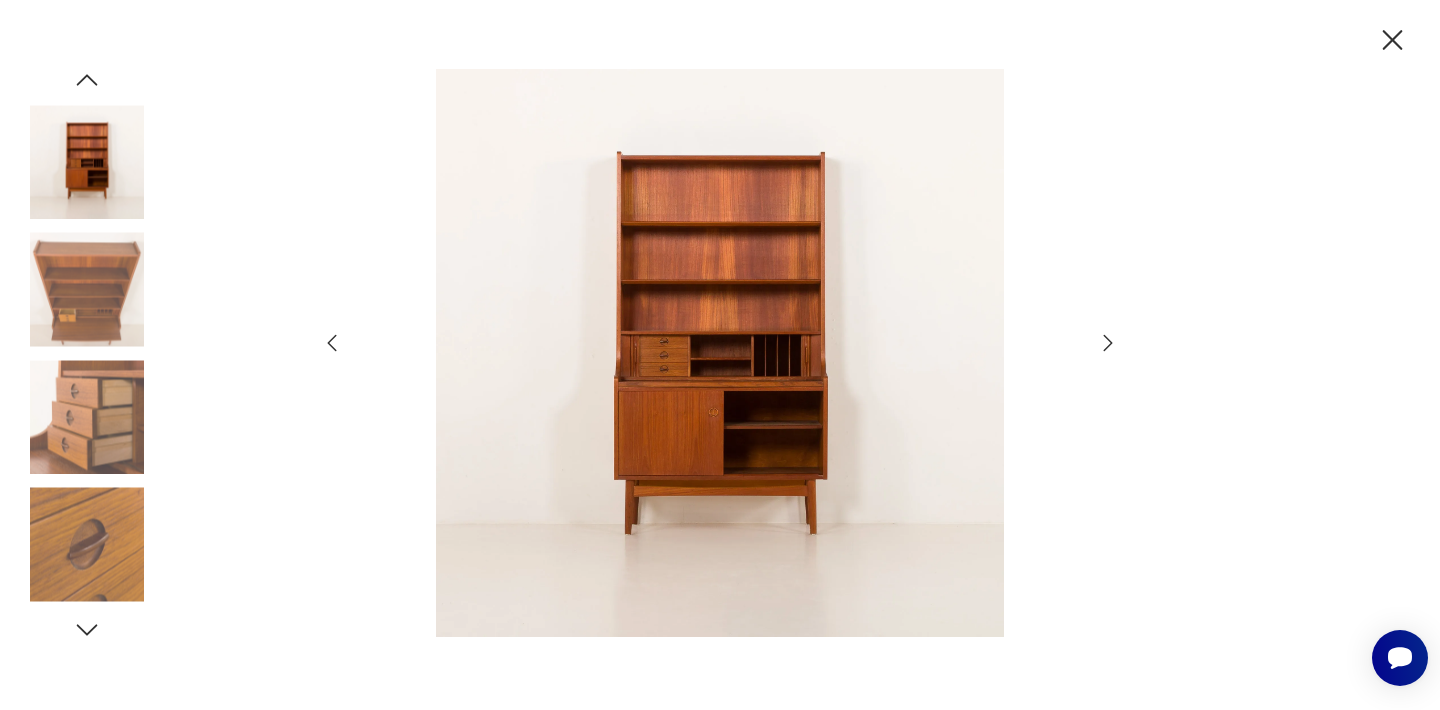 click 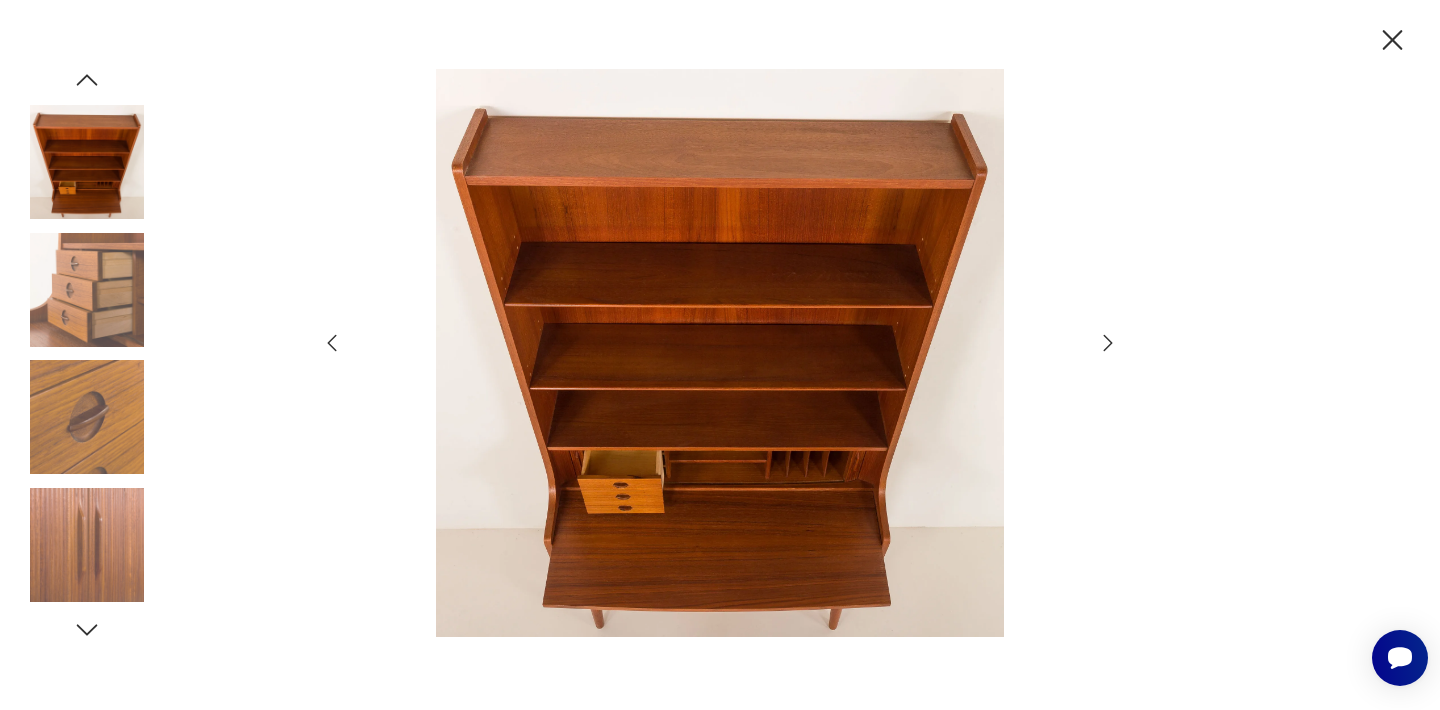 click 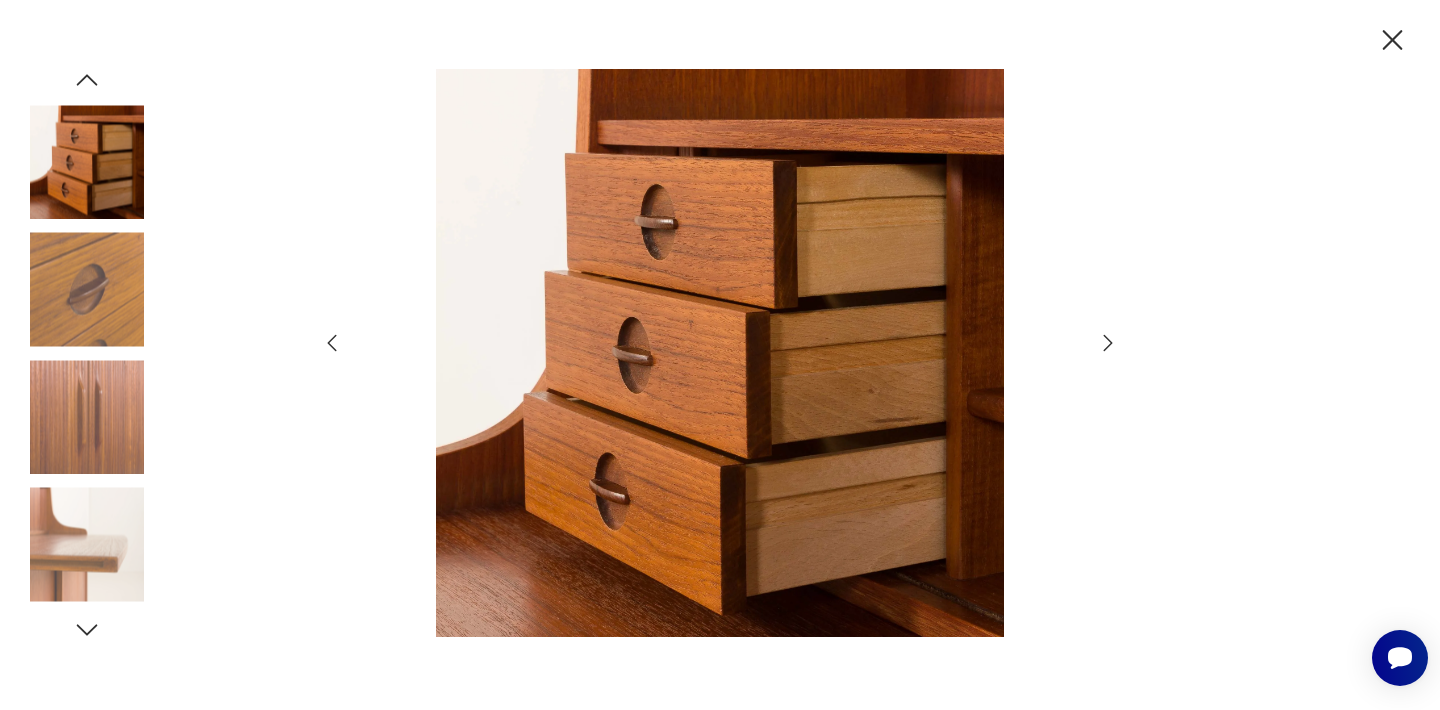 click 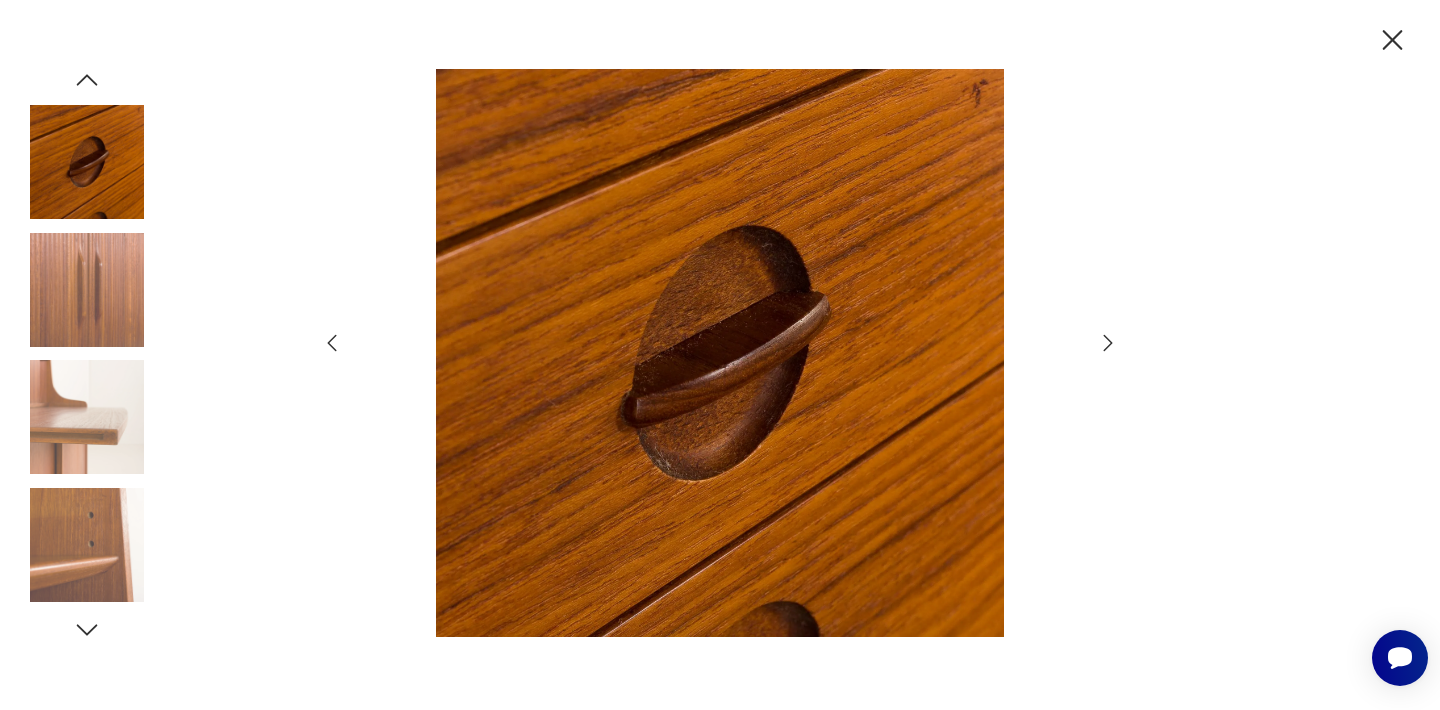 click 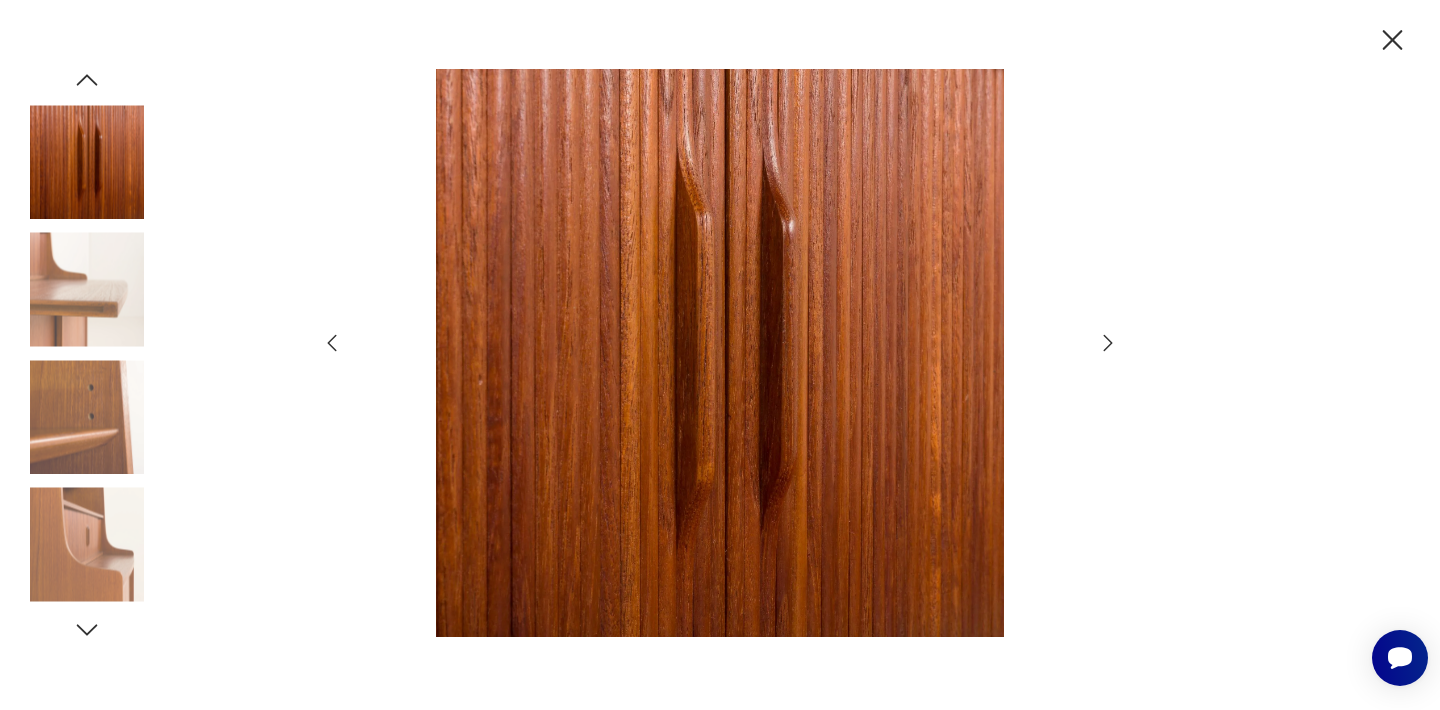 click 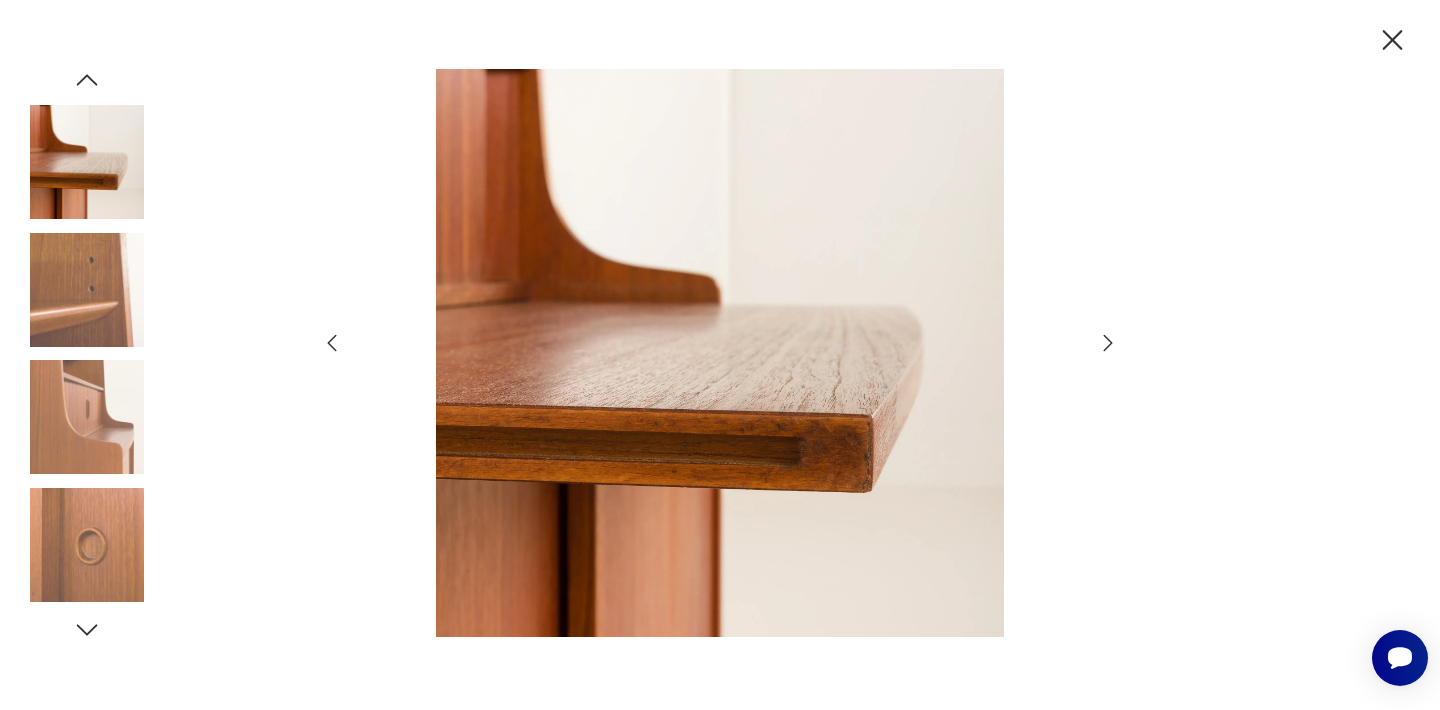 click 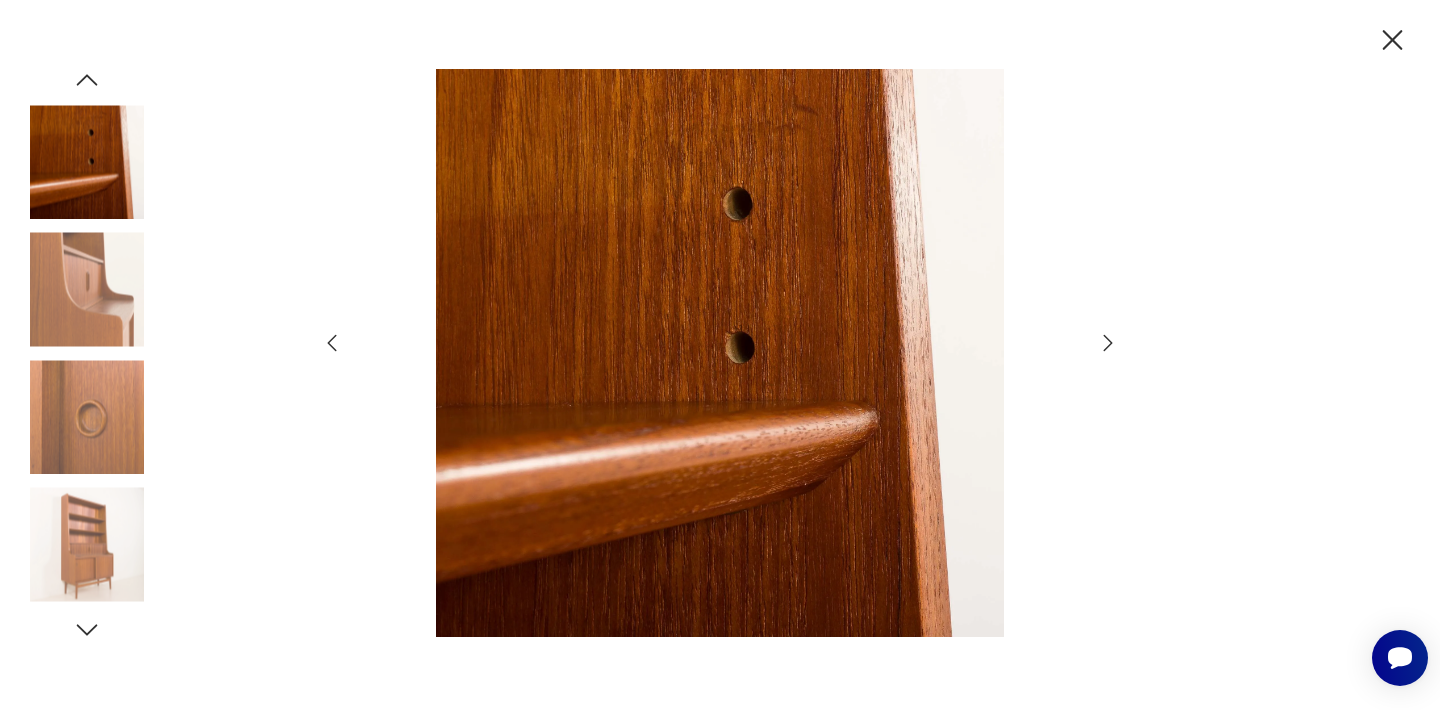 click 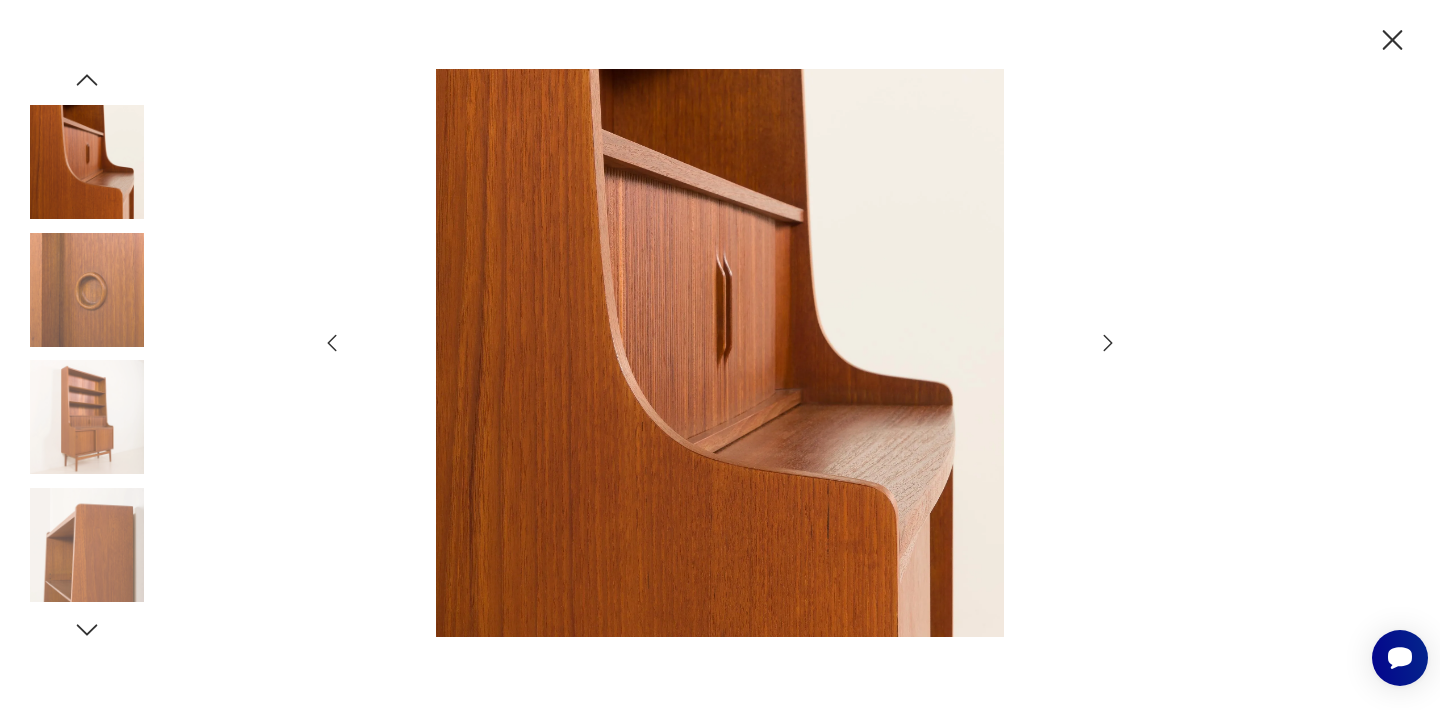 click 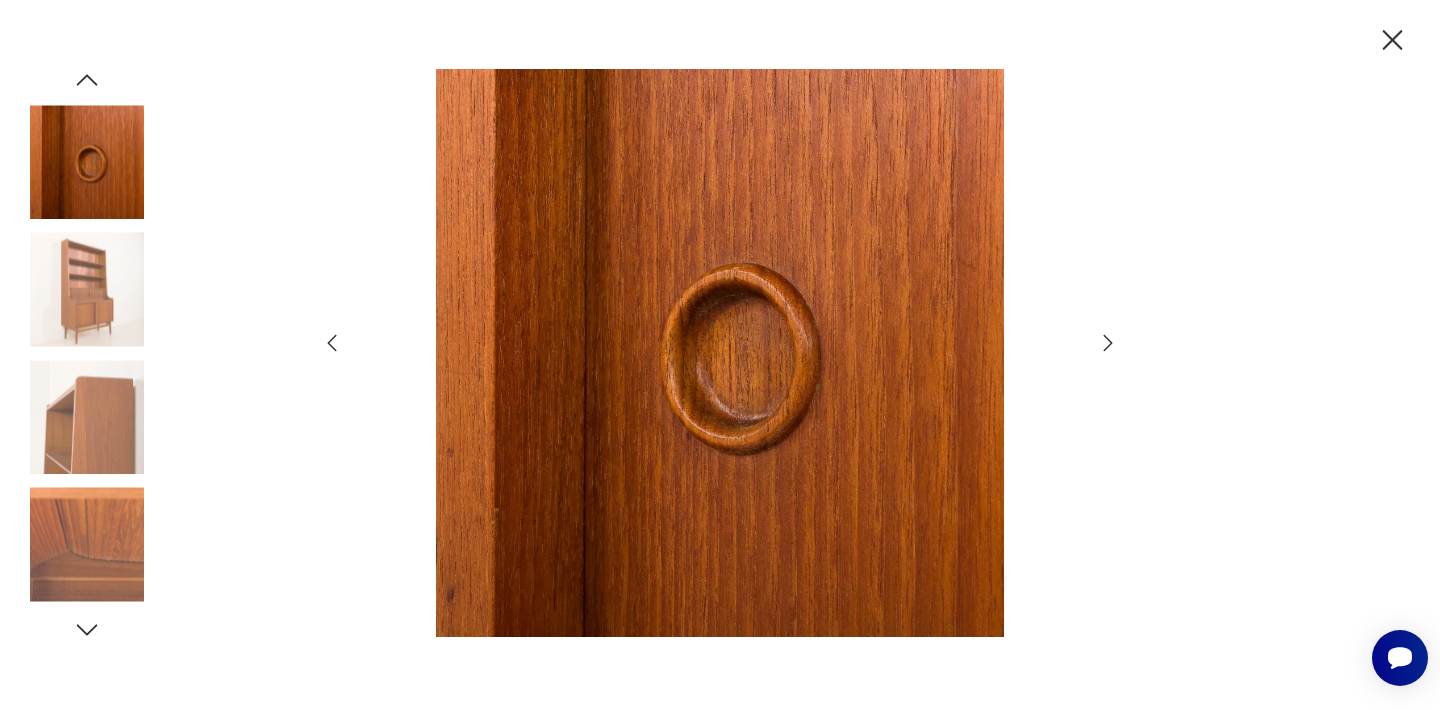click 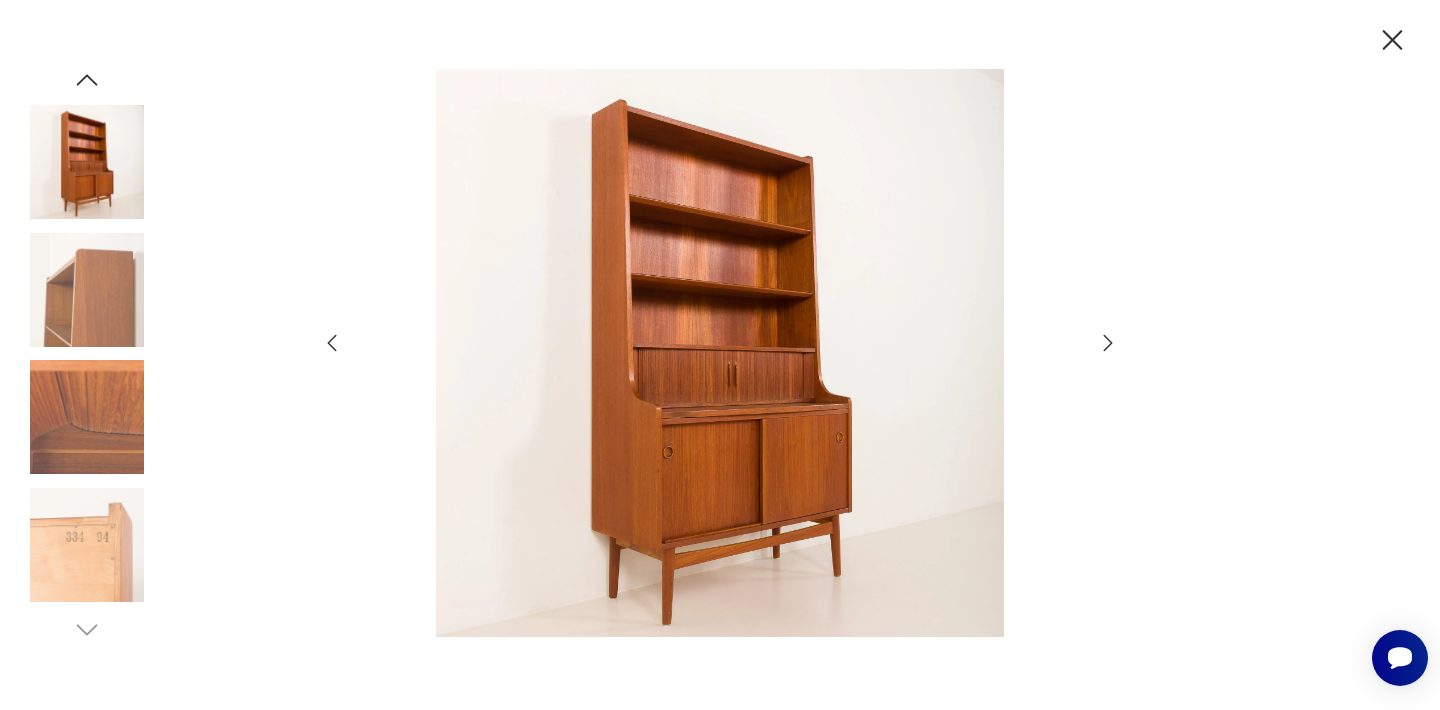 click 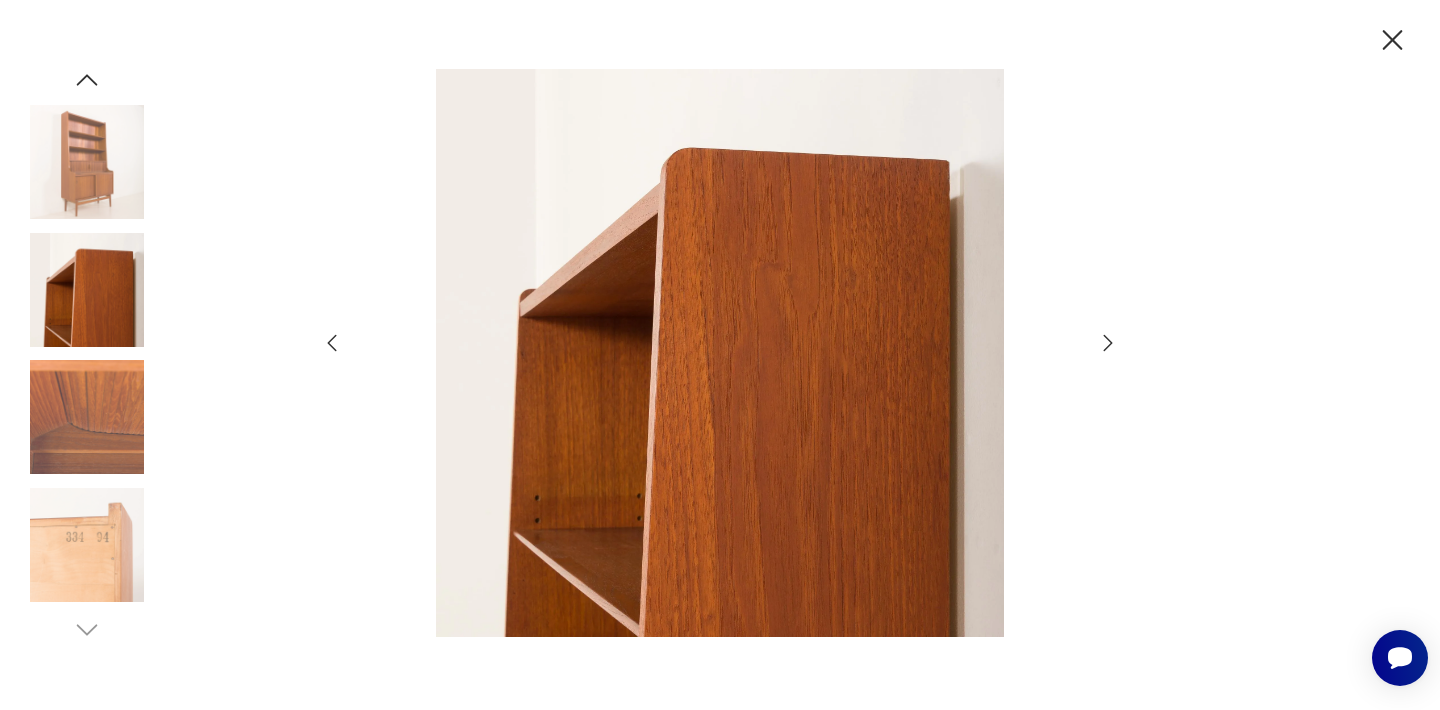 click 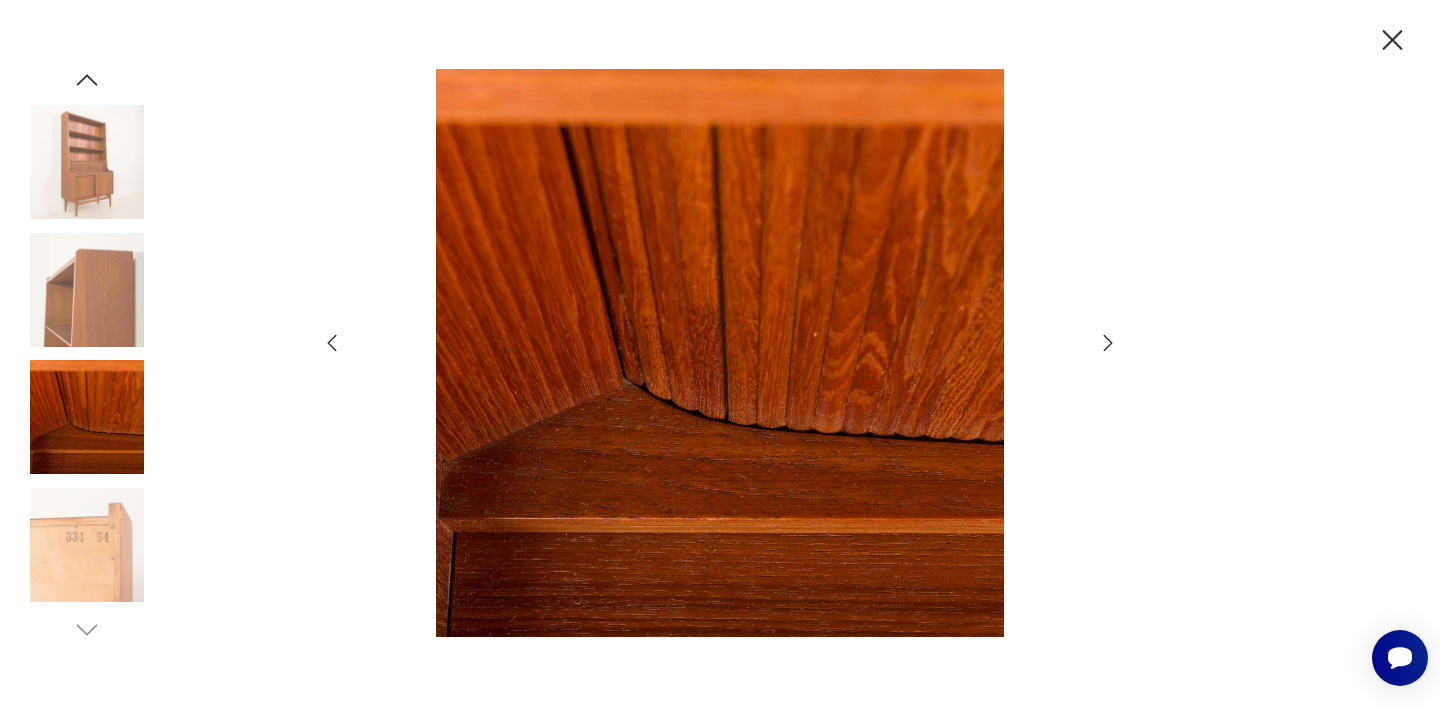 click 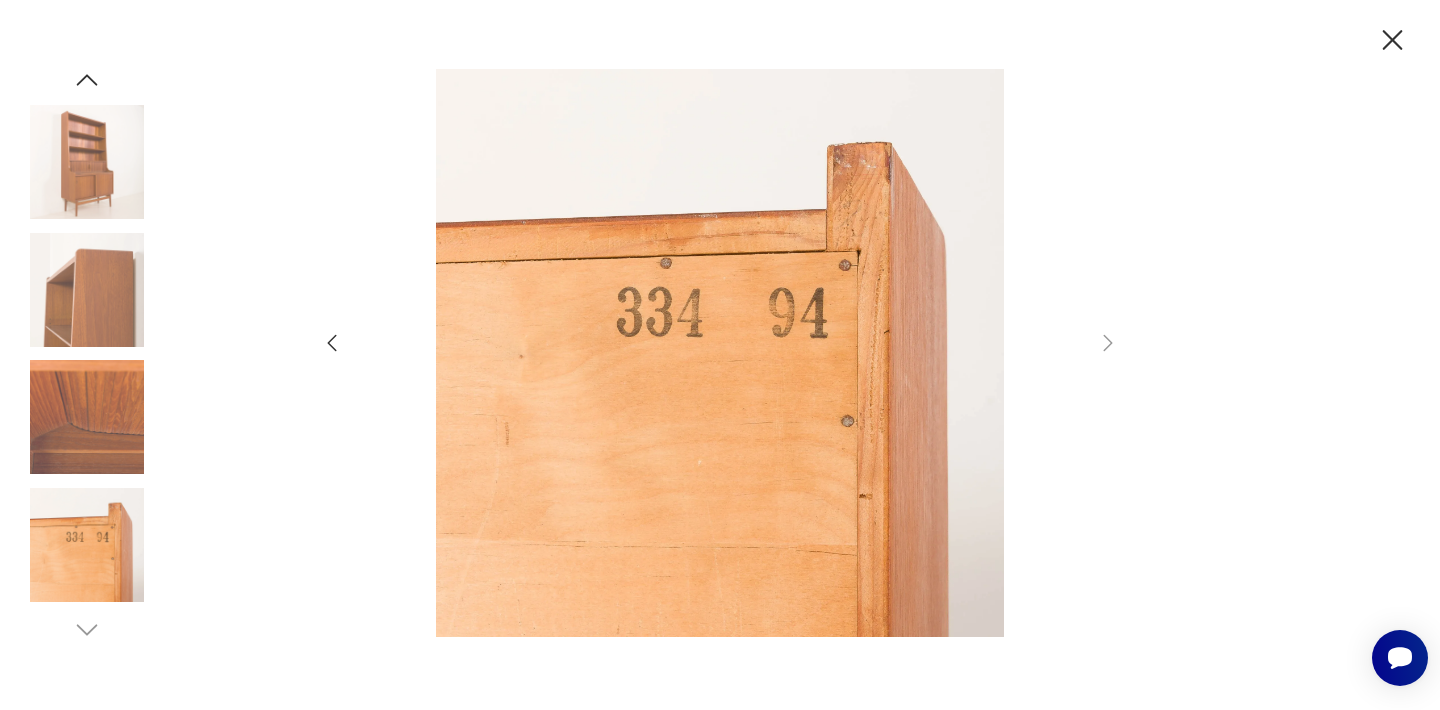 click 